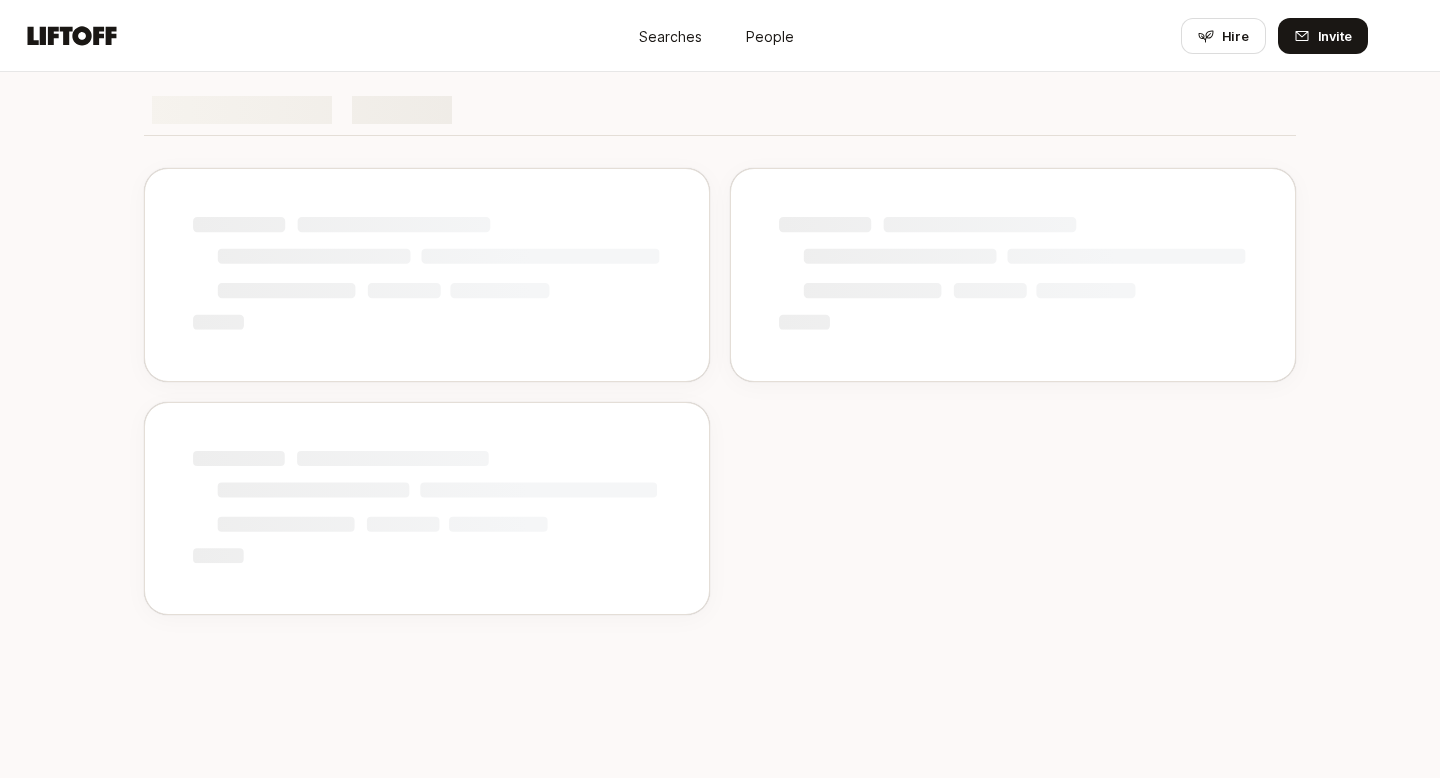 scroll, scrollTop: 0, scrollLeft: 0, axis: both 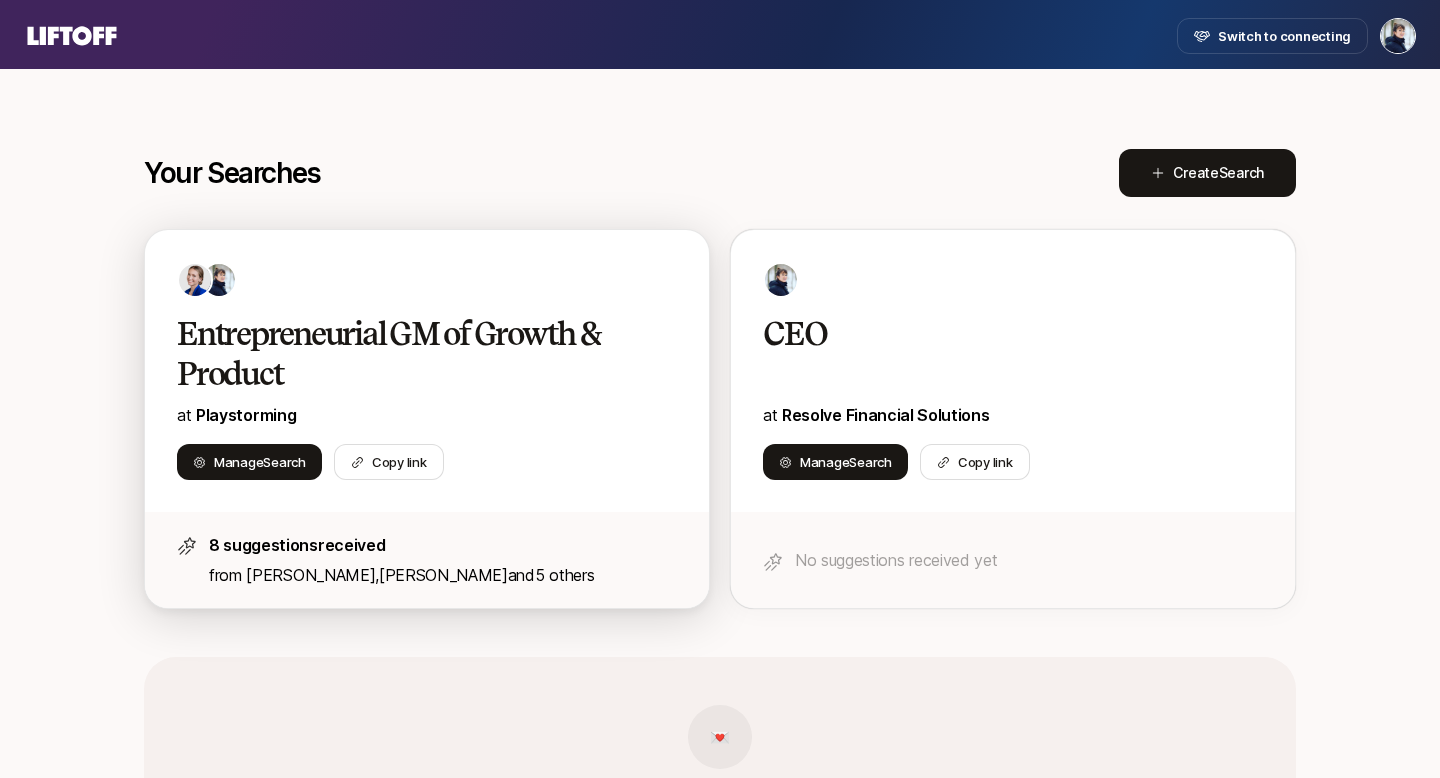click on "Entrepreneurial GM of Growth & Product" at bounding box center [406, 354] 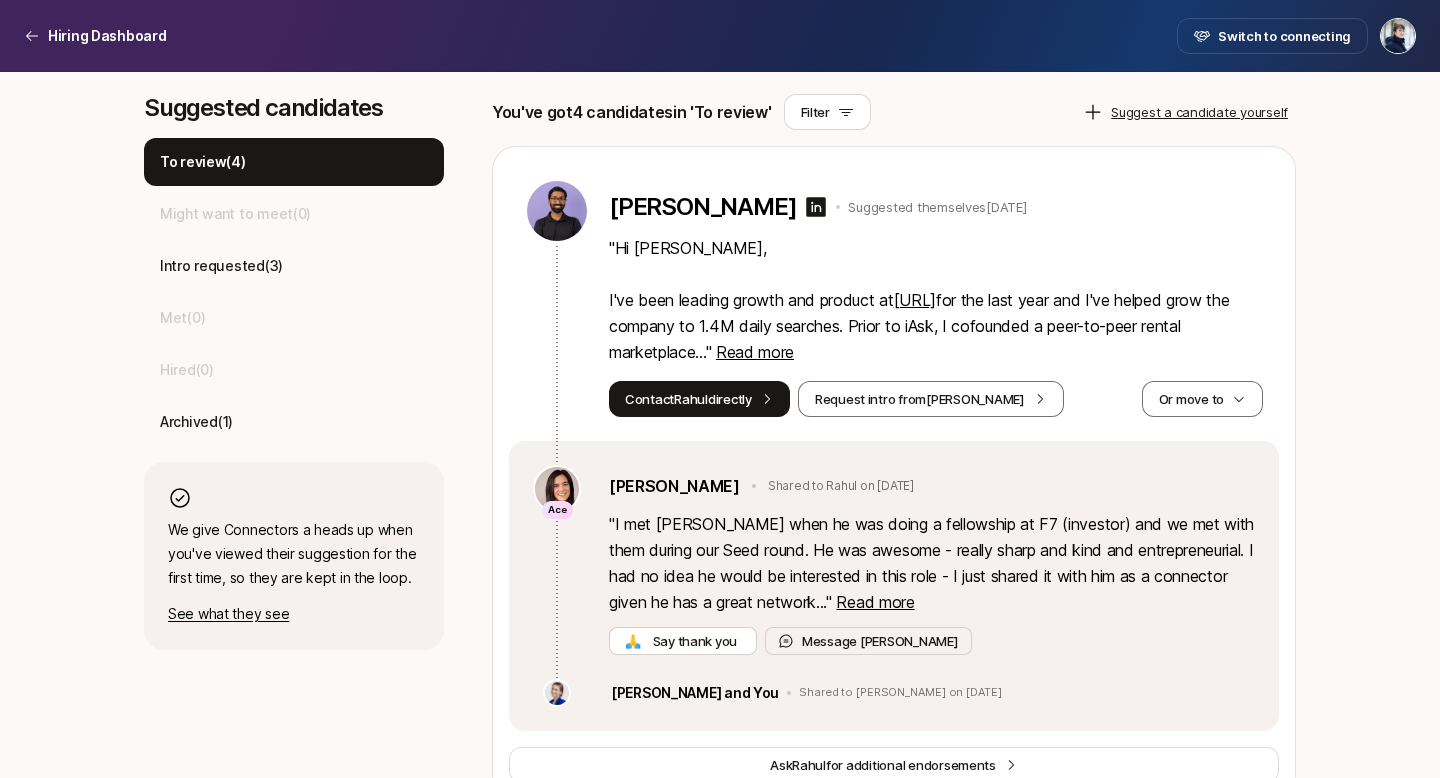 scroll, scrollTop: 595, scrollLeft: 0, axis: vertical 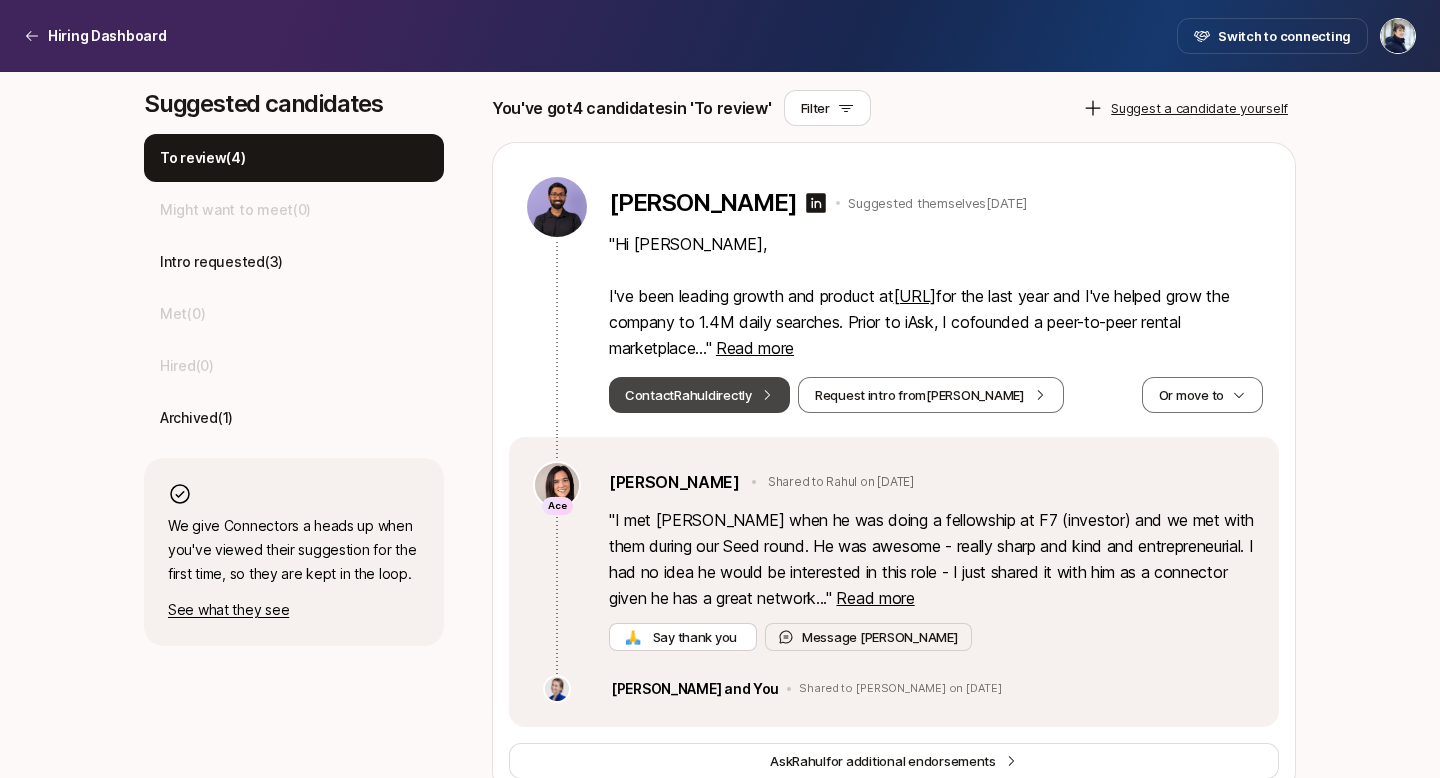 click on "Contact  Rahul  directly" at bounding box center (699, 395) 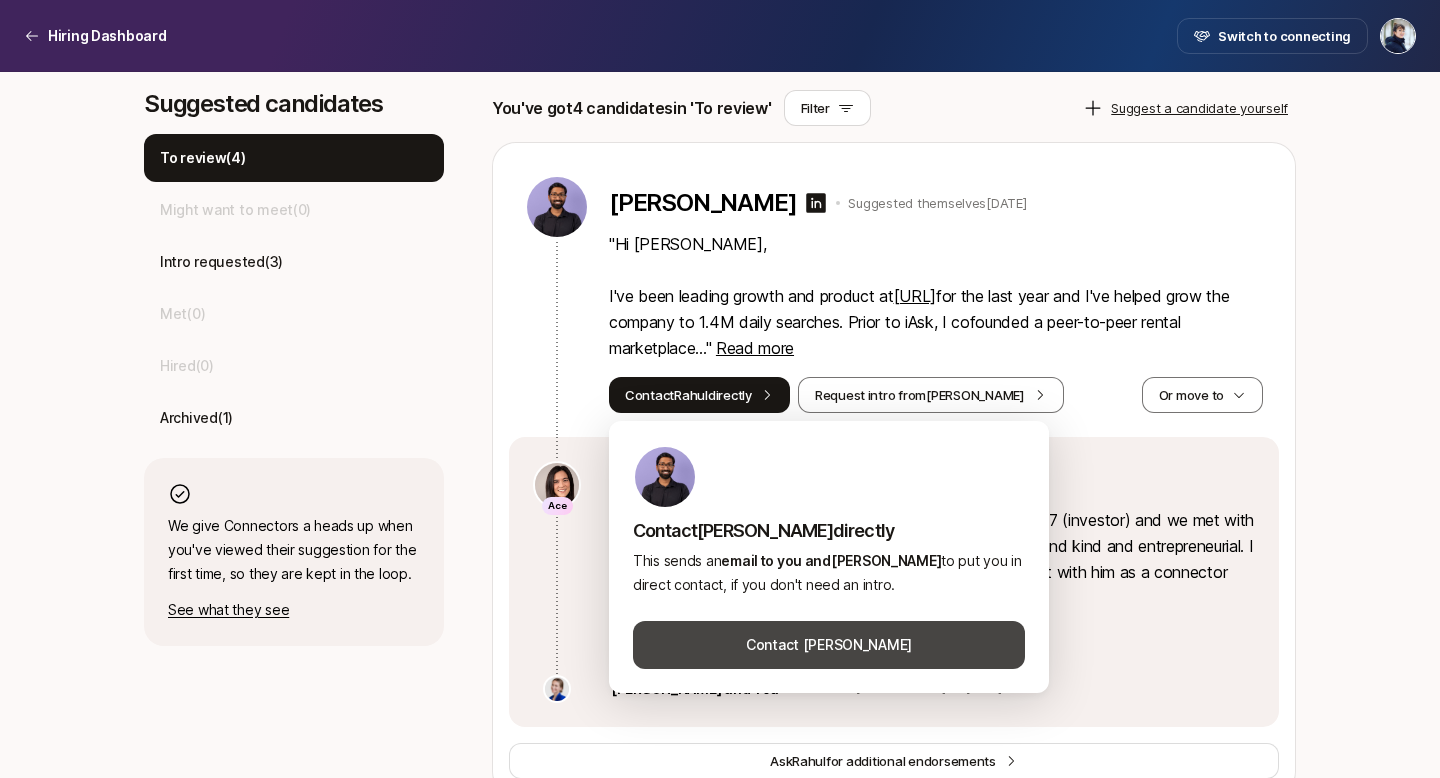 click on "Contact [PERSON_NAME]" at bounding box center [829, 645] 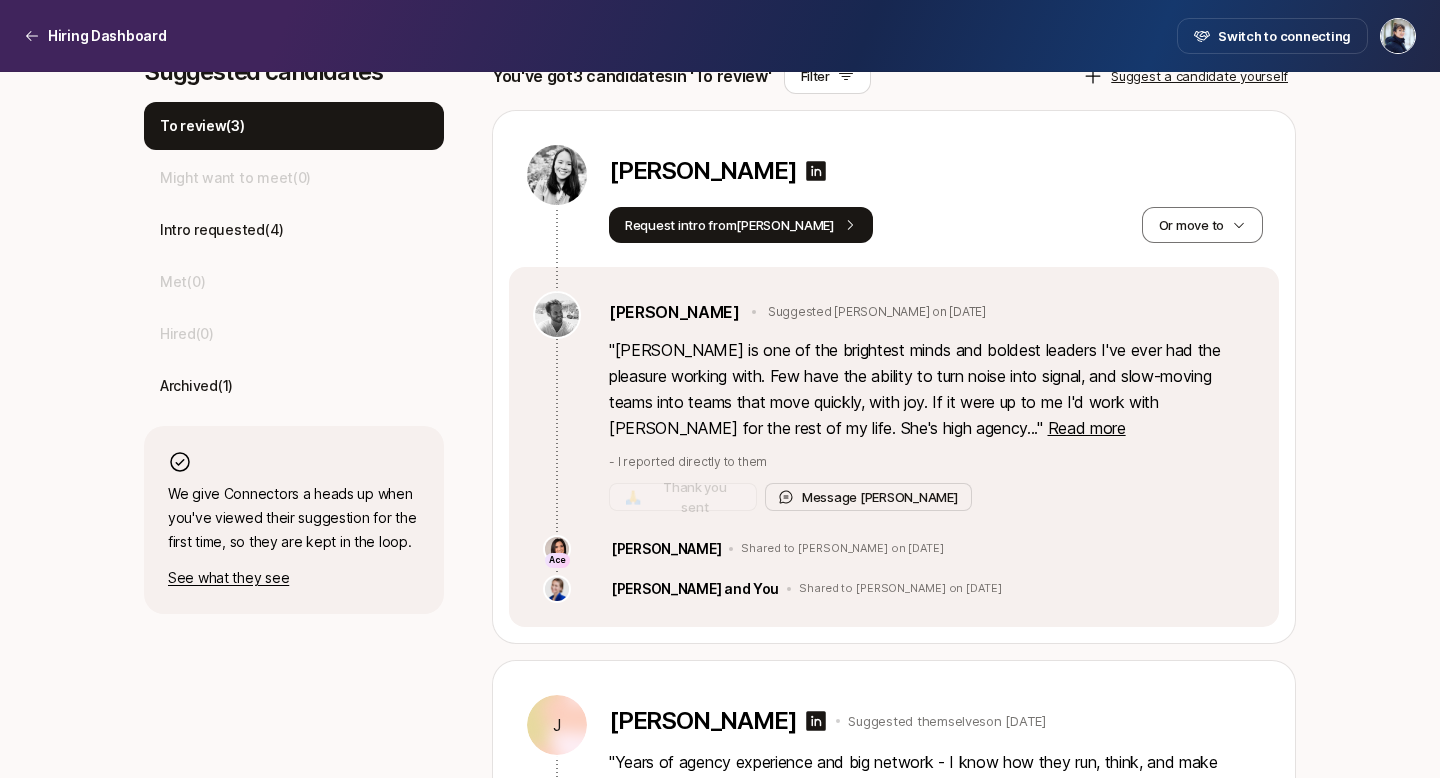 scroll, scrollTop: 629, scrollLeft: 0, axis: vertical 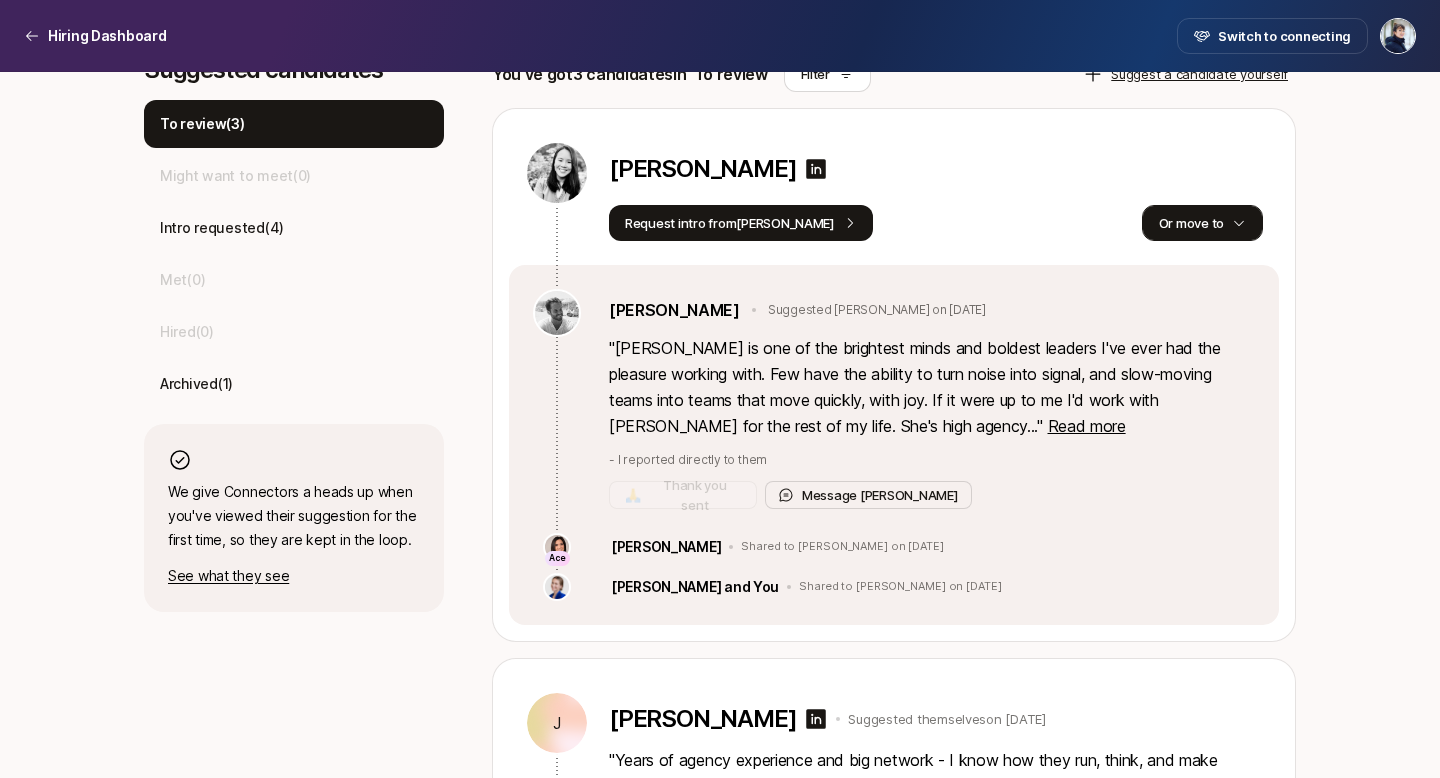 click on "Or move to" at bounding box center [1202, 223] 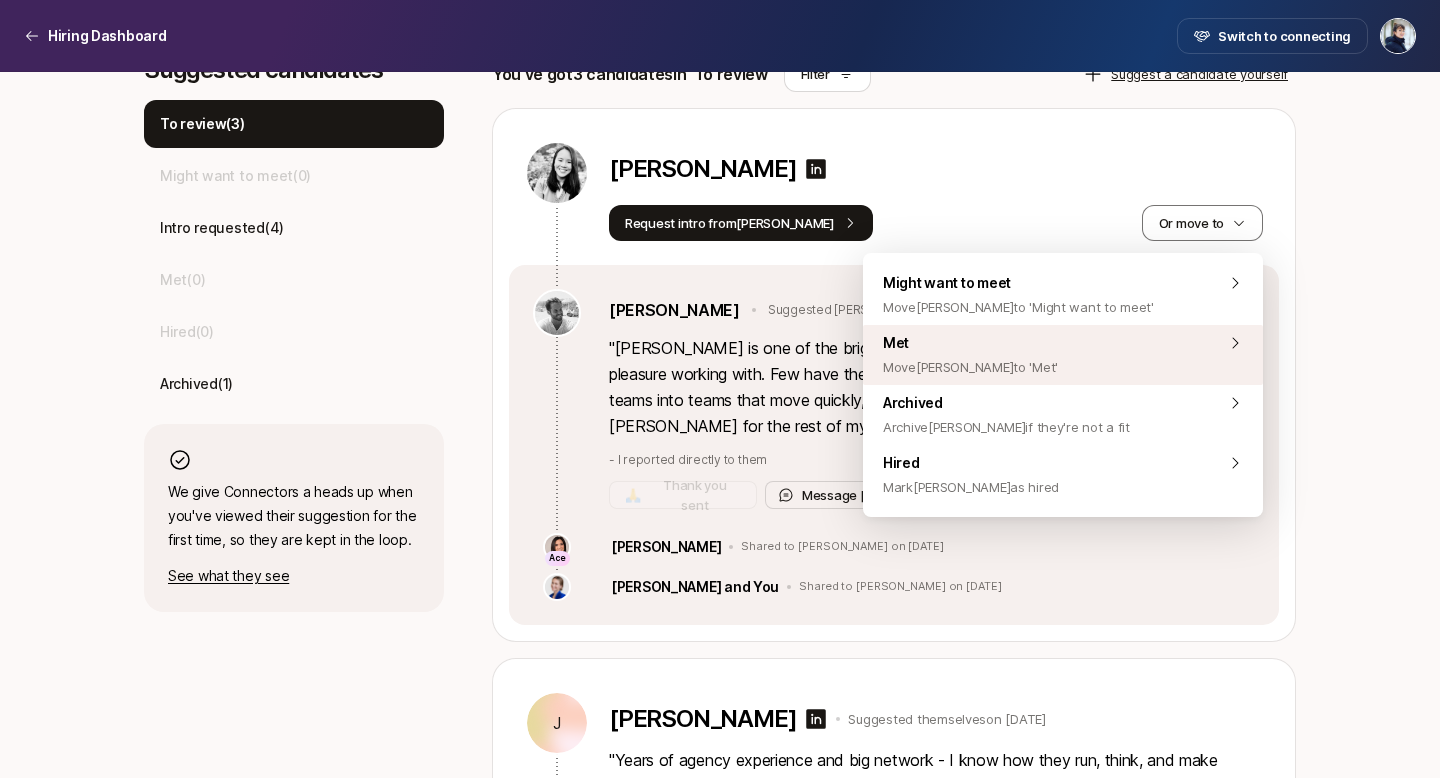 click on "Met Move  [PERSON_NAME]  to 'Met'" at bounding box center (1063, 355) 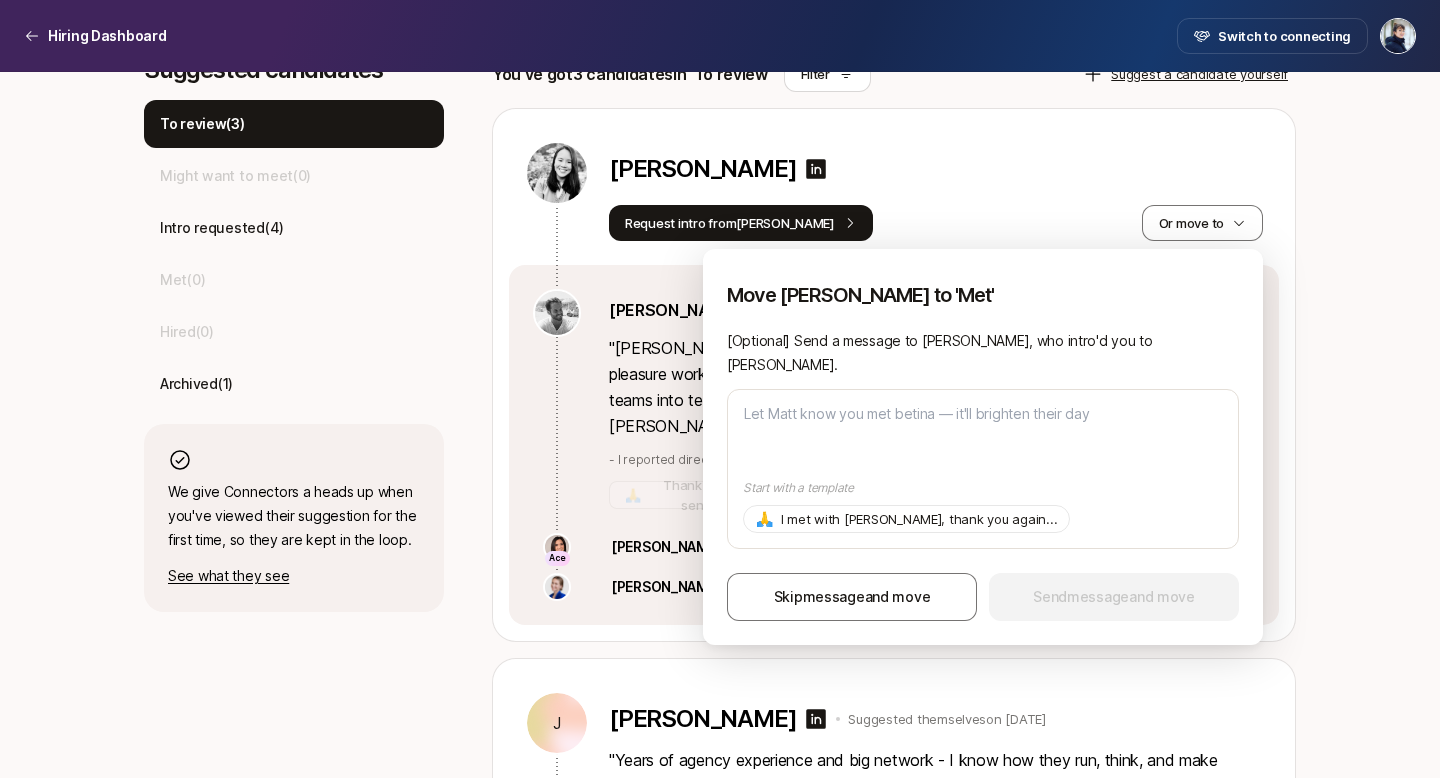 type on "M" 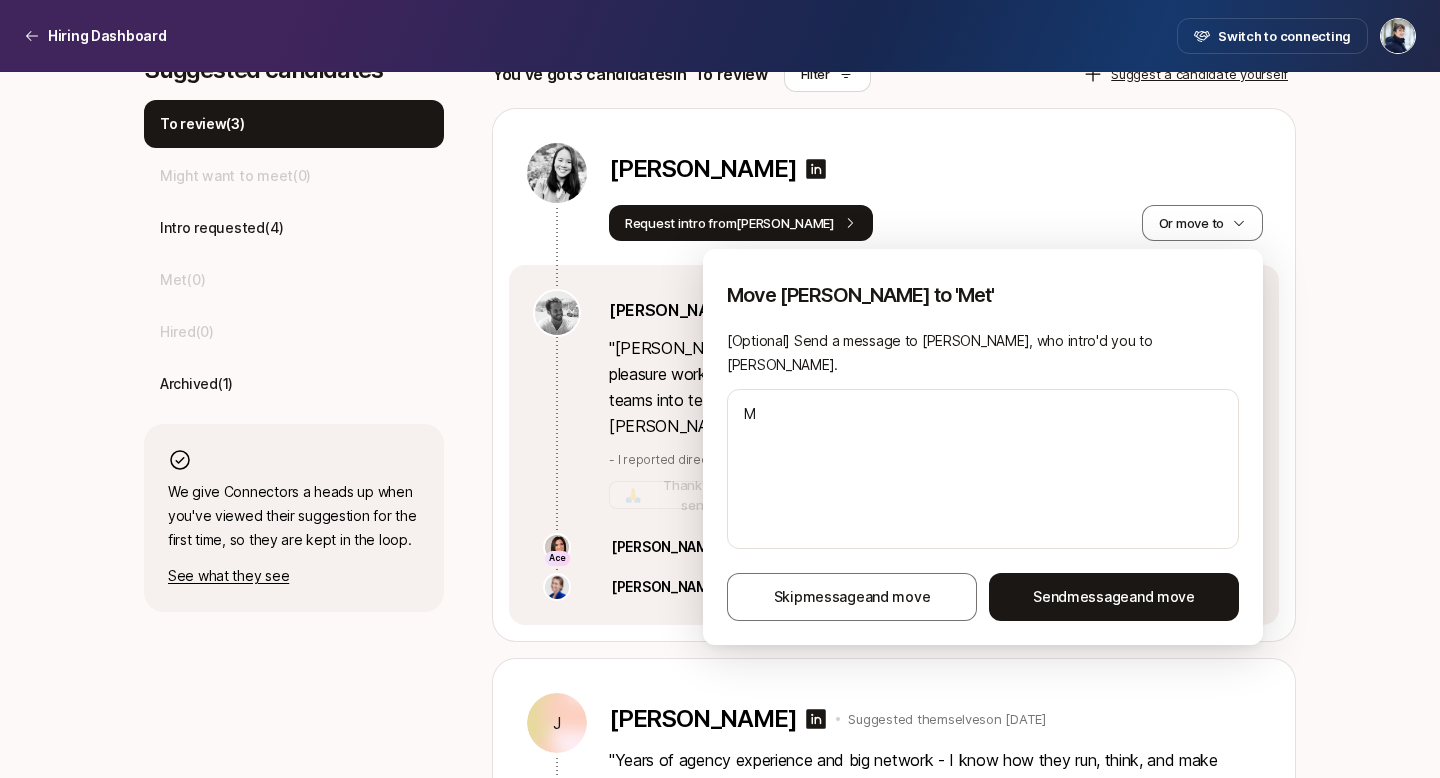 type on "Ma" 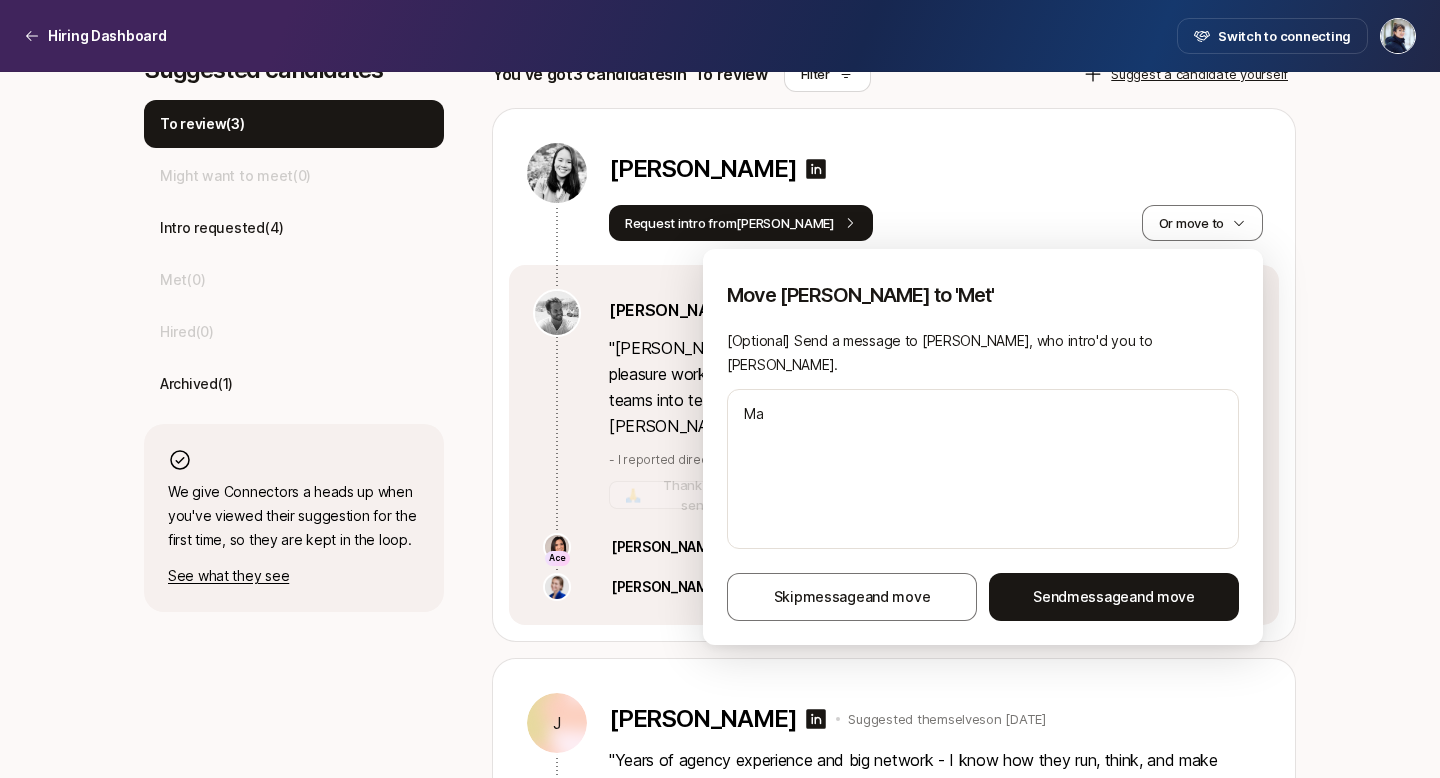 type on "x" 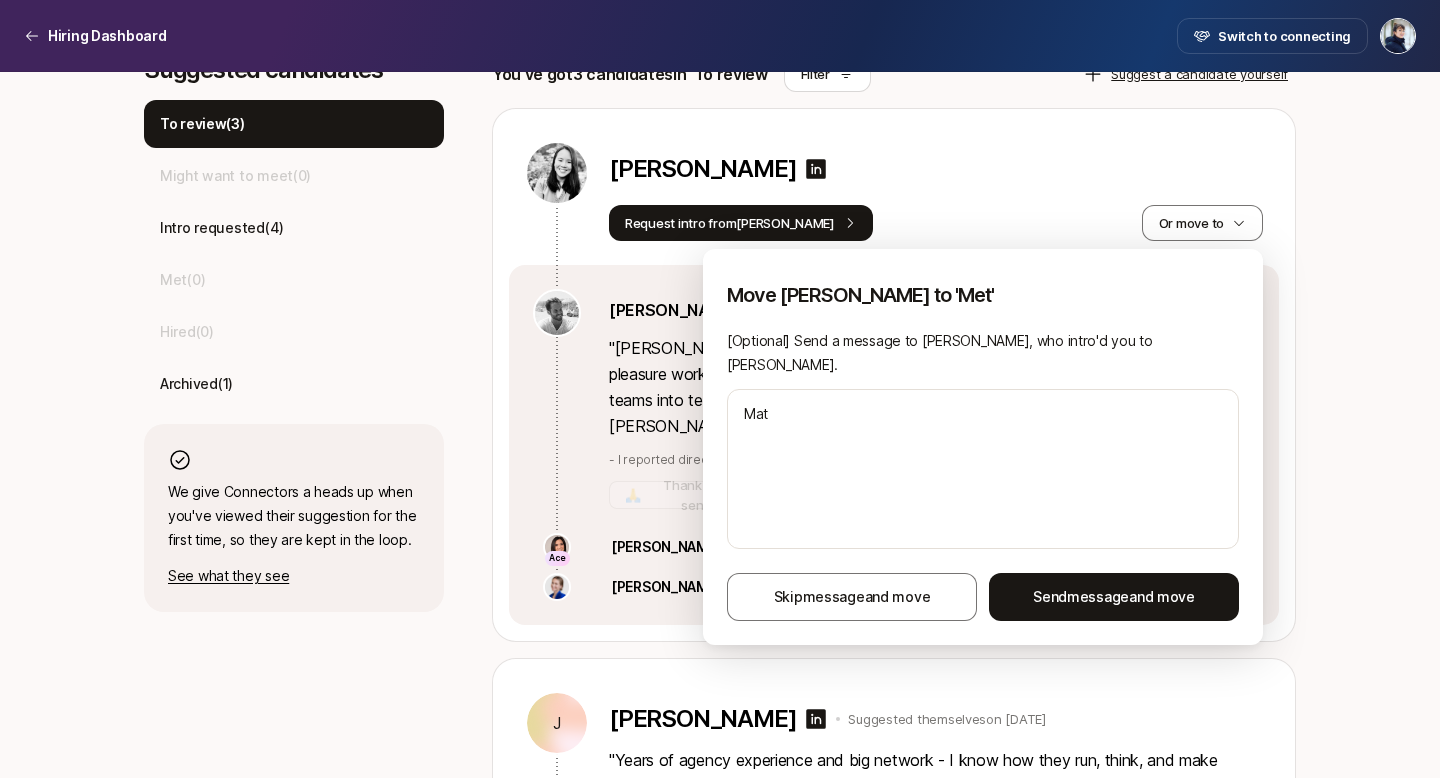 type on "[PERSON_NAME]" 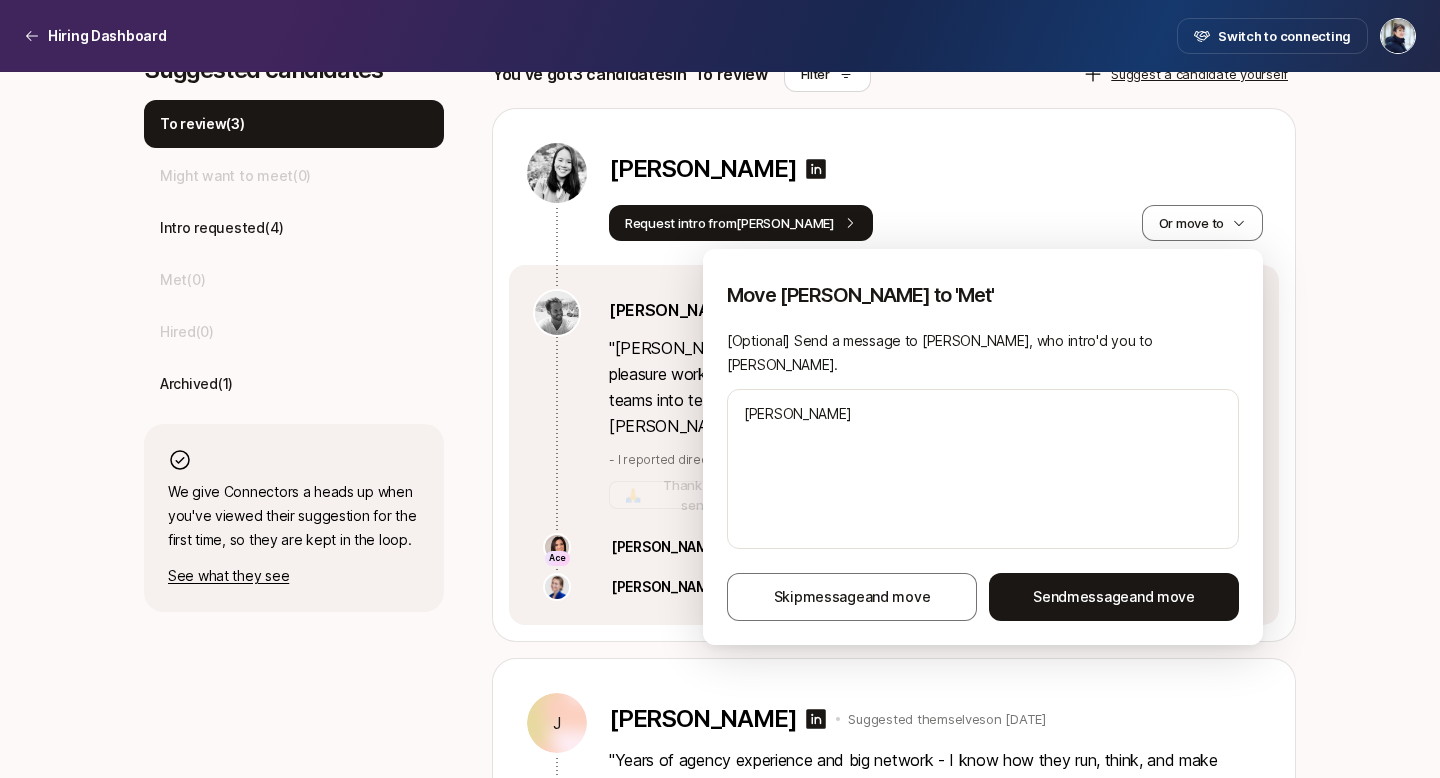 type on "[PERSON_NAME]," 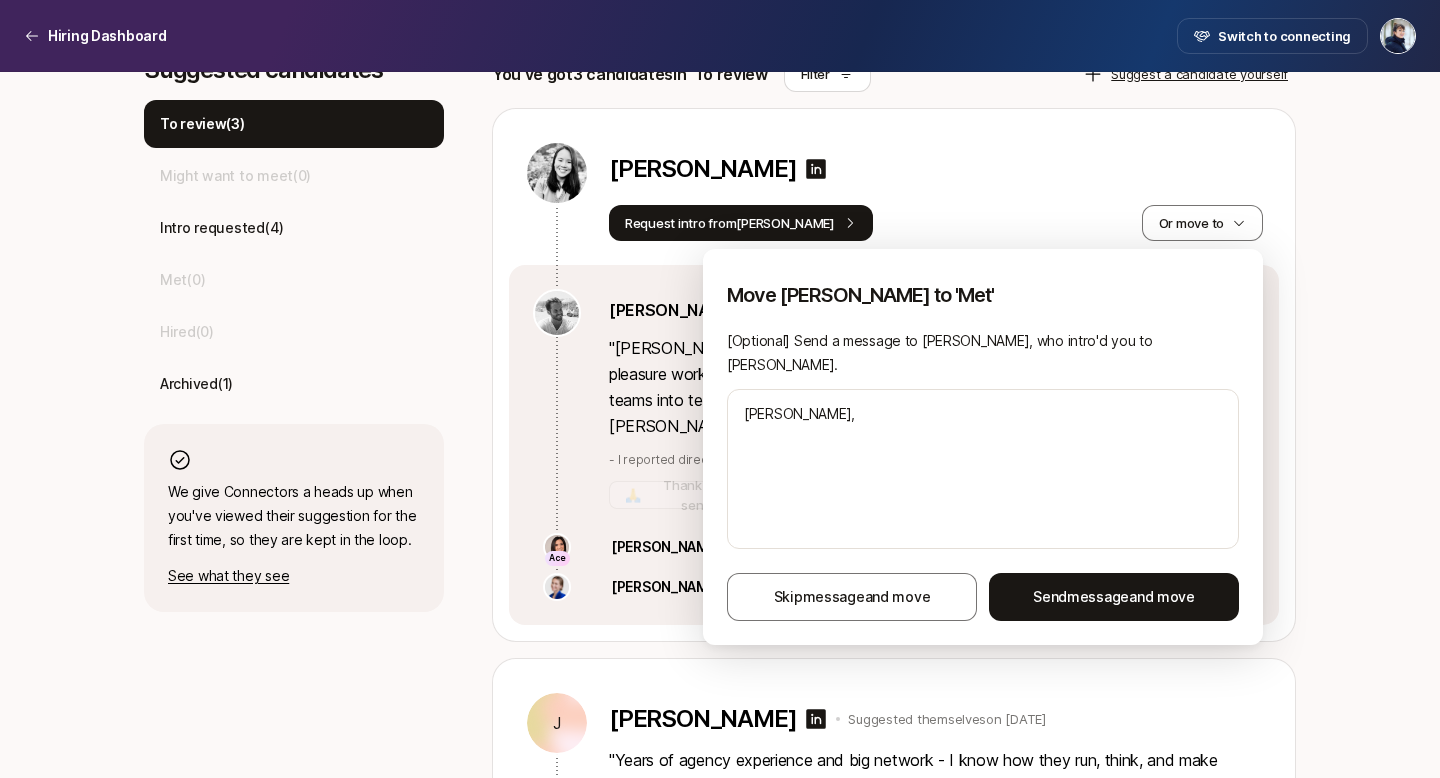 type on "[PERSON_NAME]," 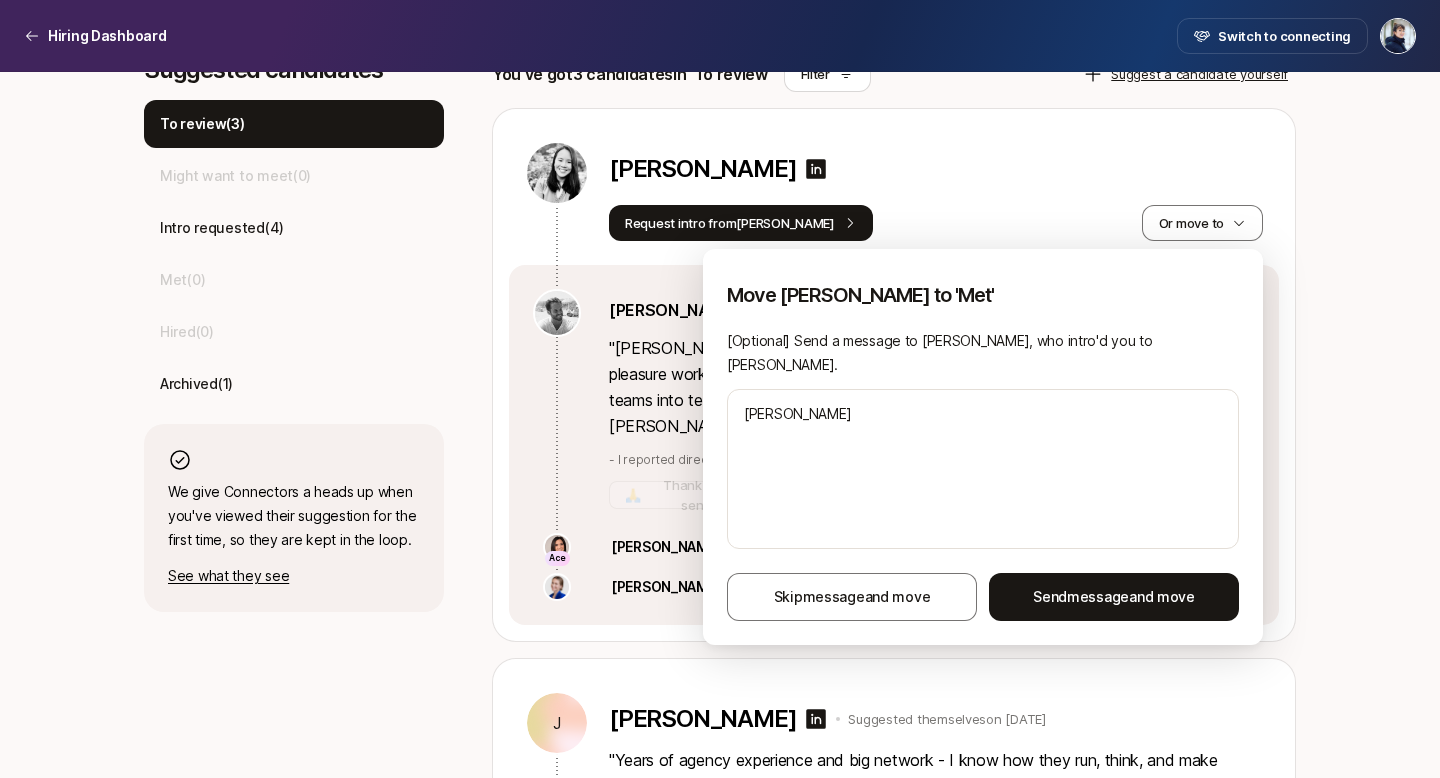 type on "[PERSON_NAME]" 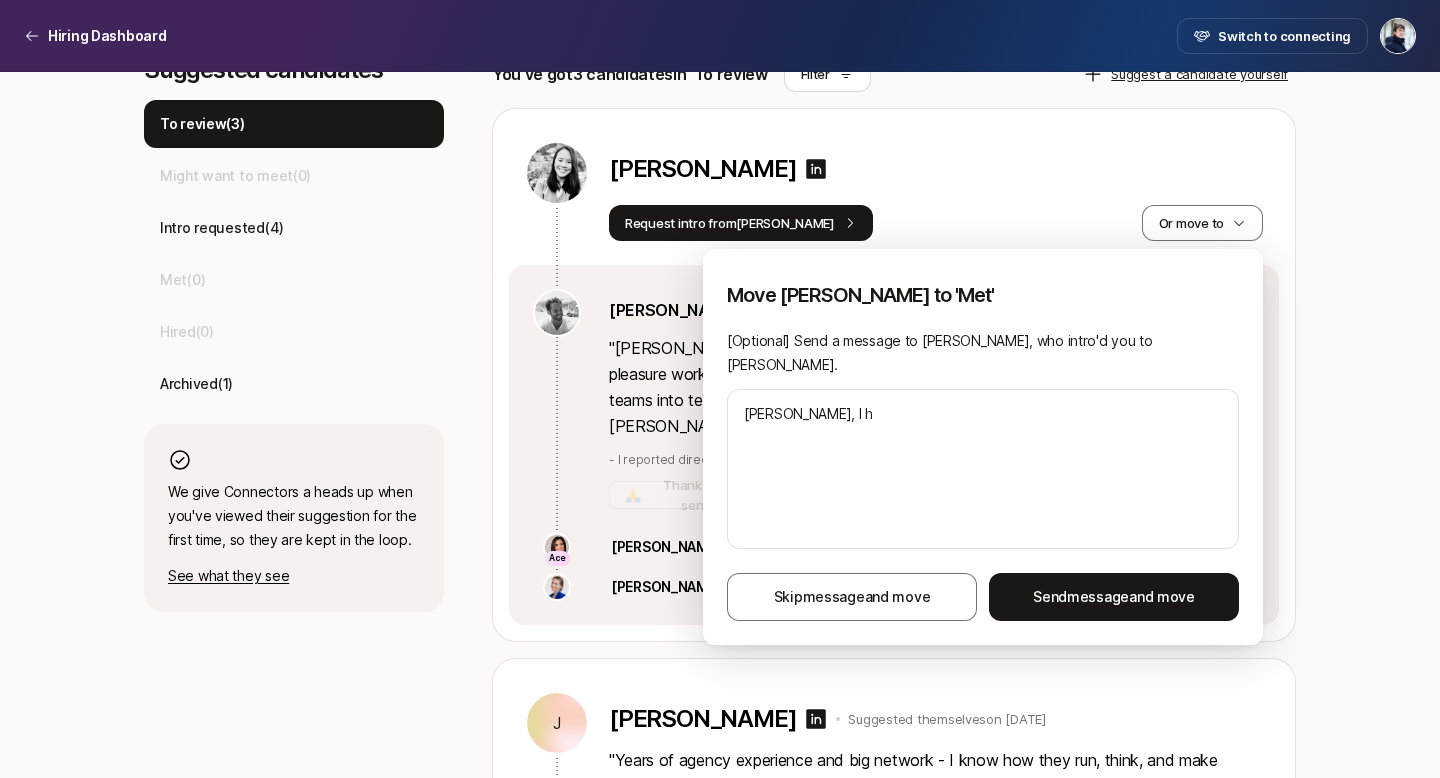 type on "[PERSON_NAME], I ha" 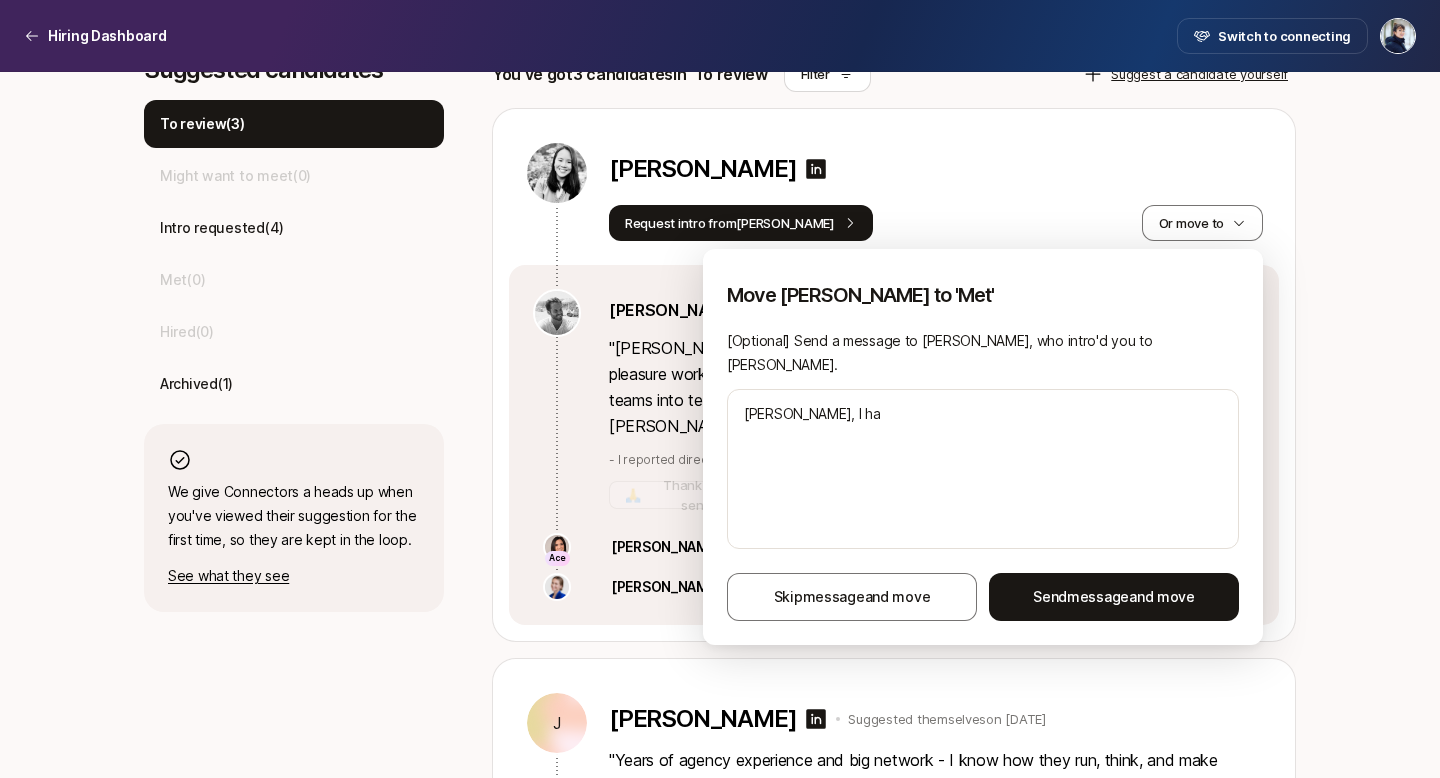 type on "[PERSON_NAME], I had" 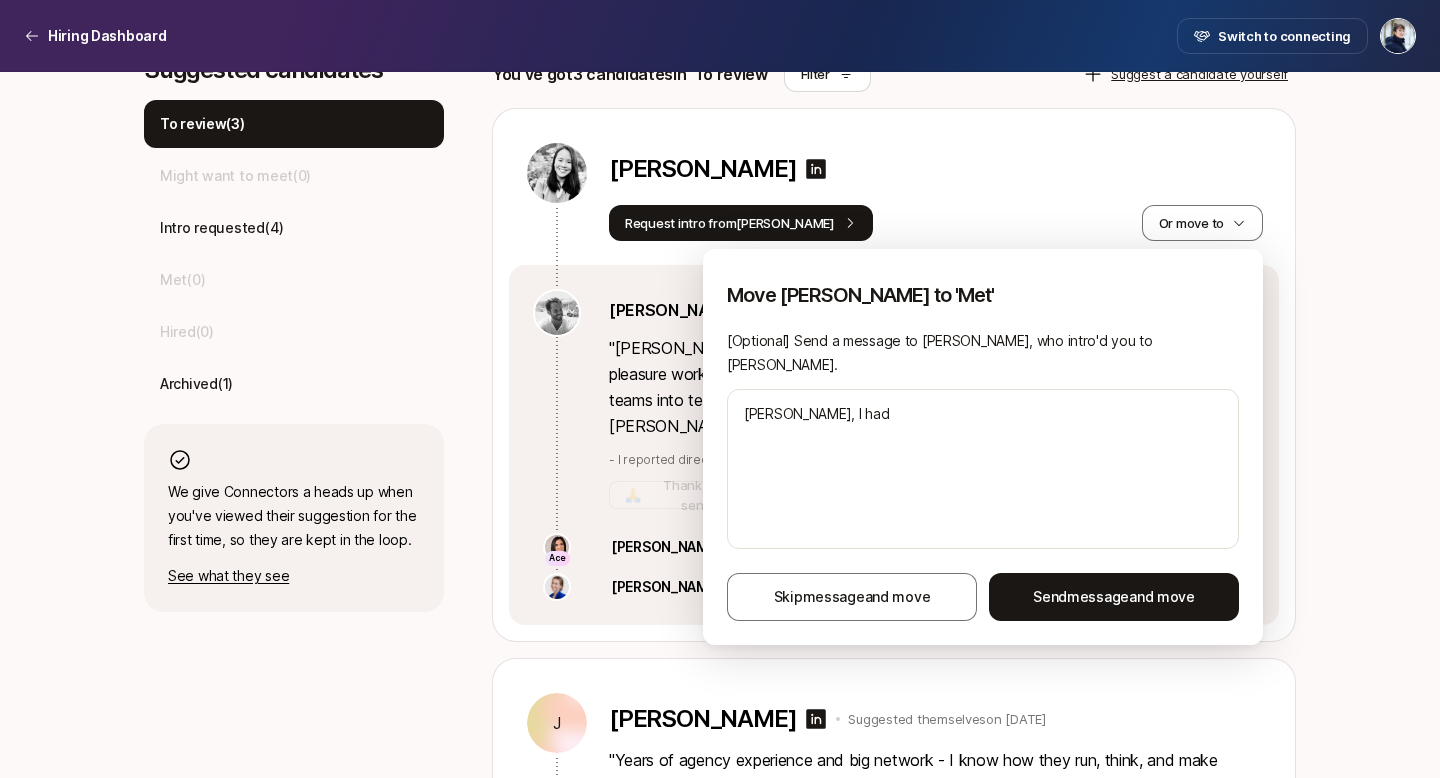 type on "[PERSON_NAME], I had" 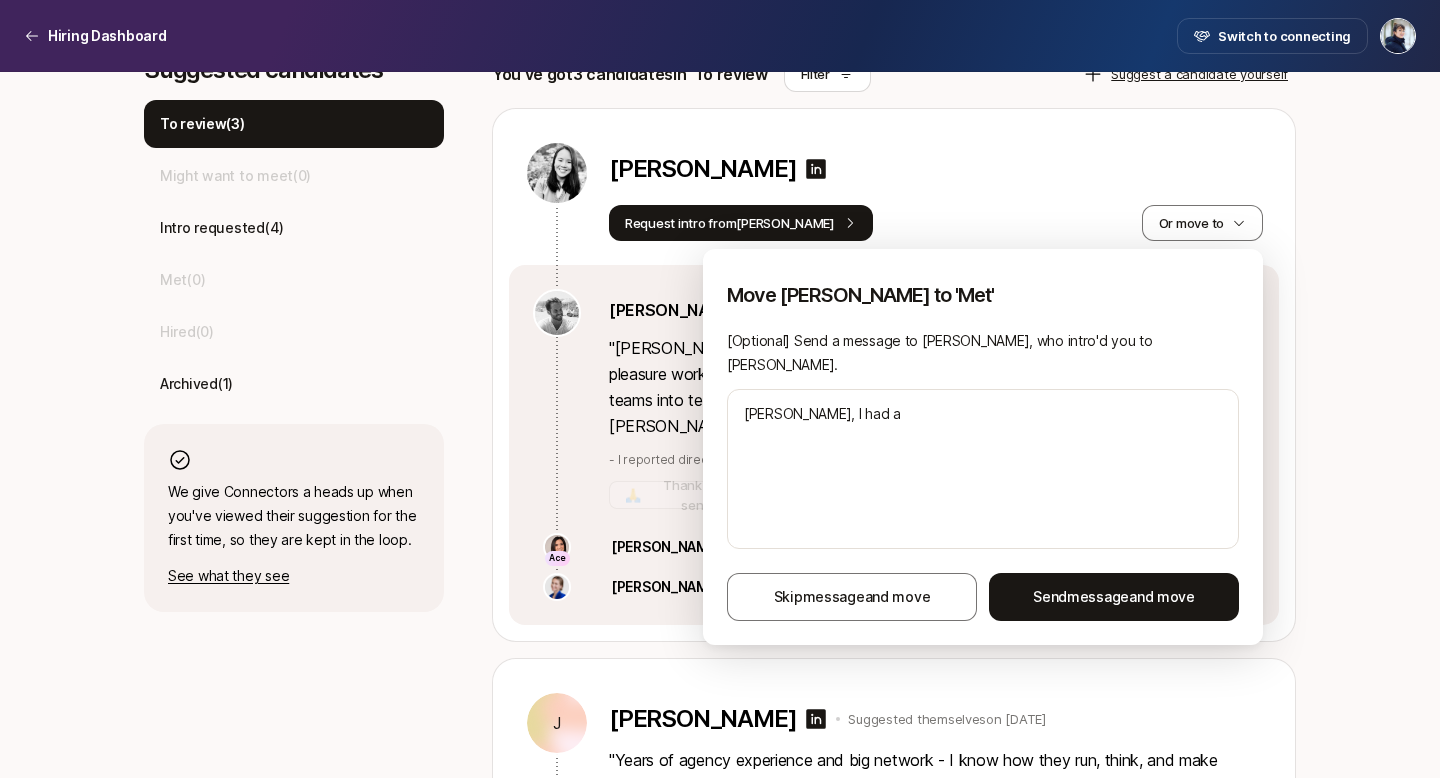 type on "x" 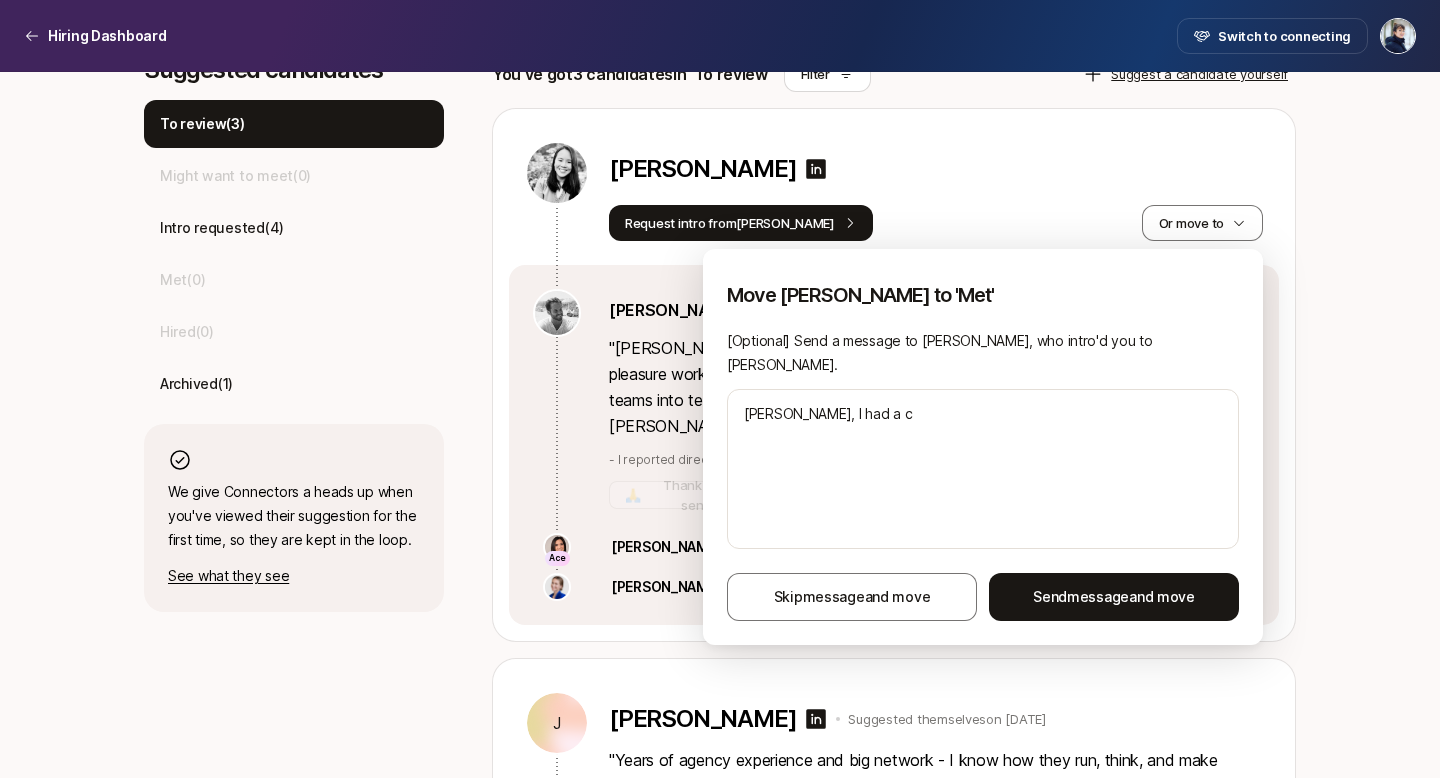 type on "[PERSON_NAME], I had a ca" 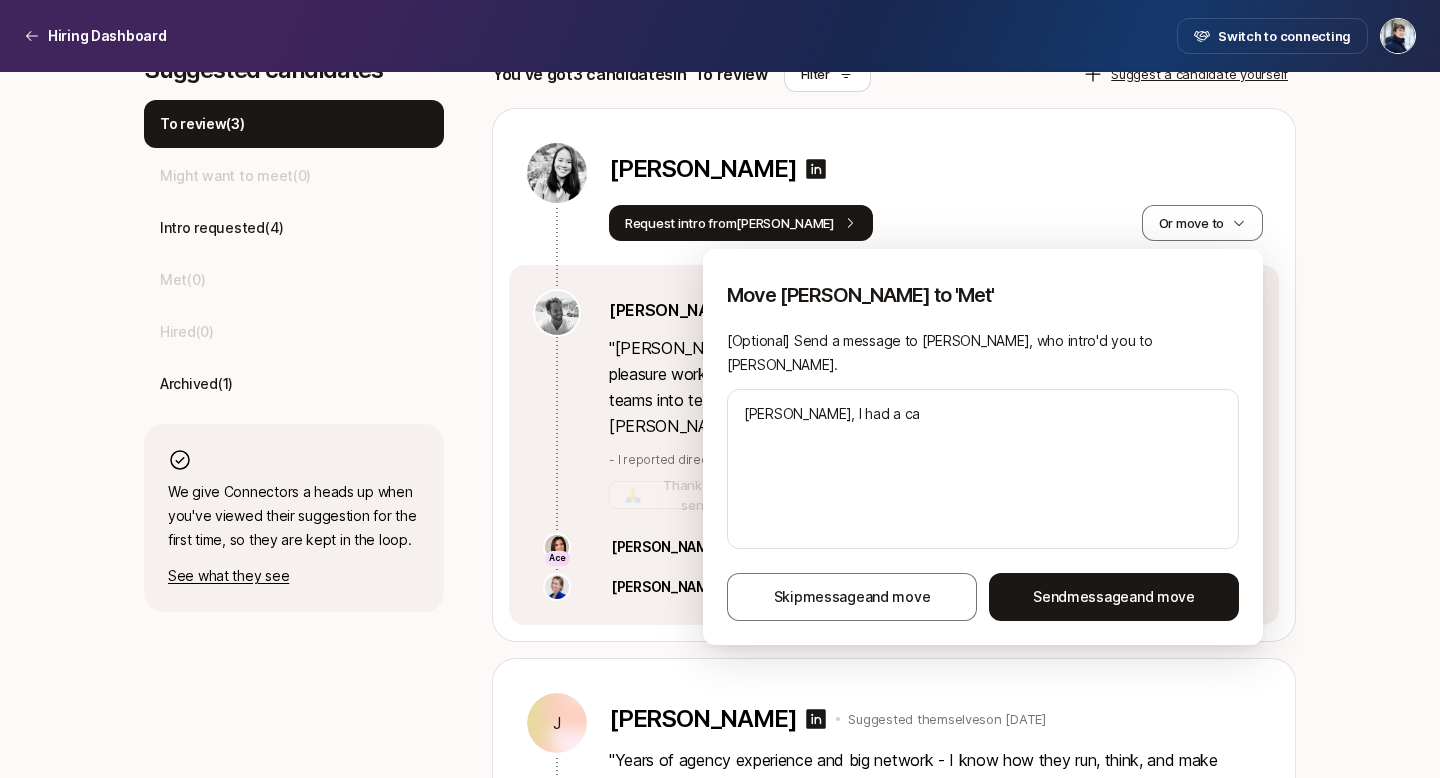 type on "[PERSON_NAME], I had a cal" 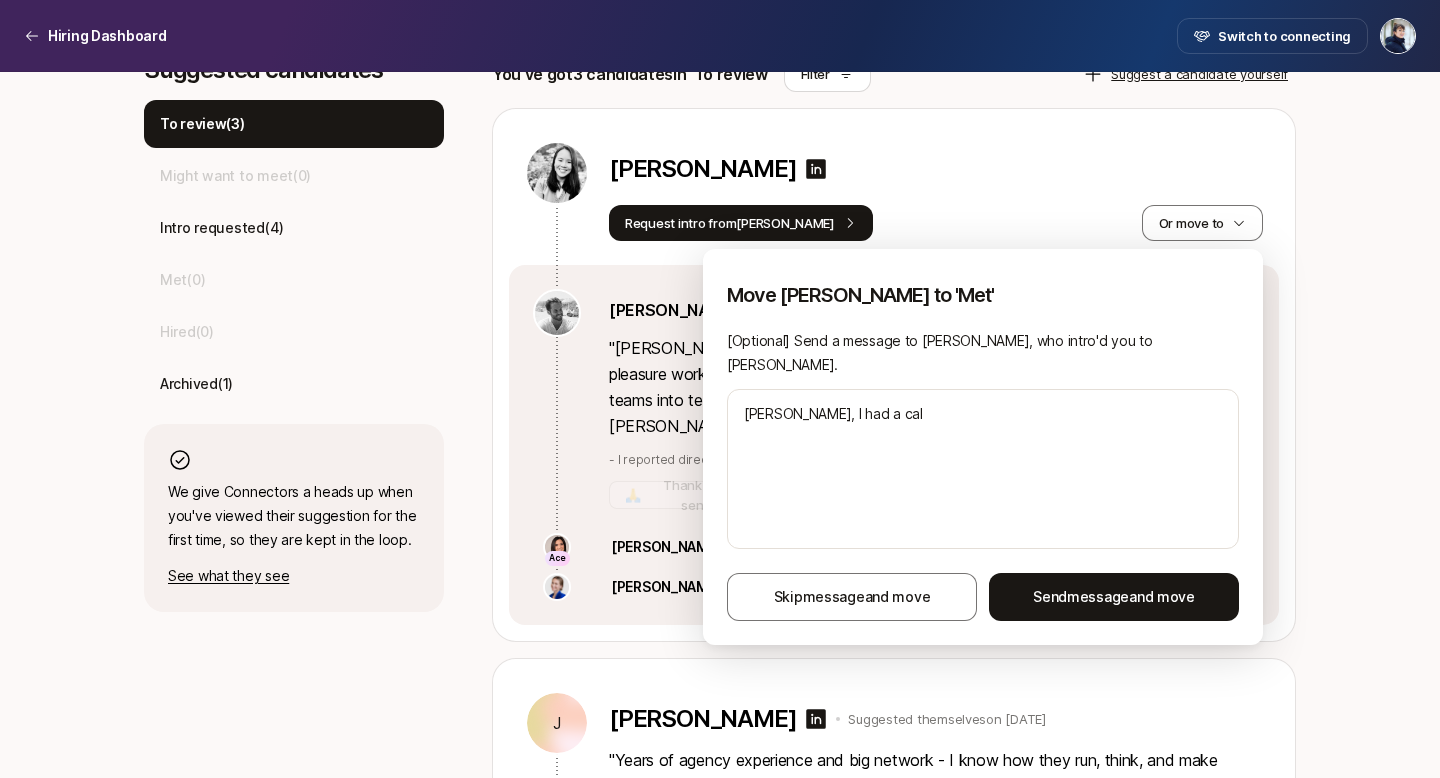 type on "[PERSON_NAME], I had a call" 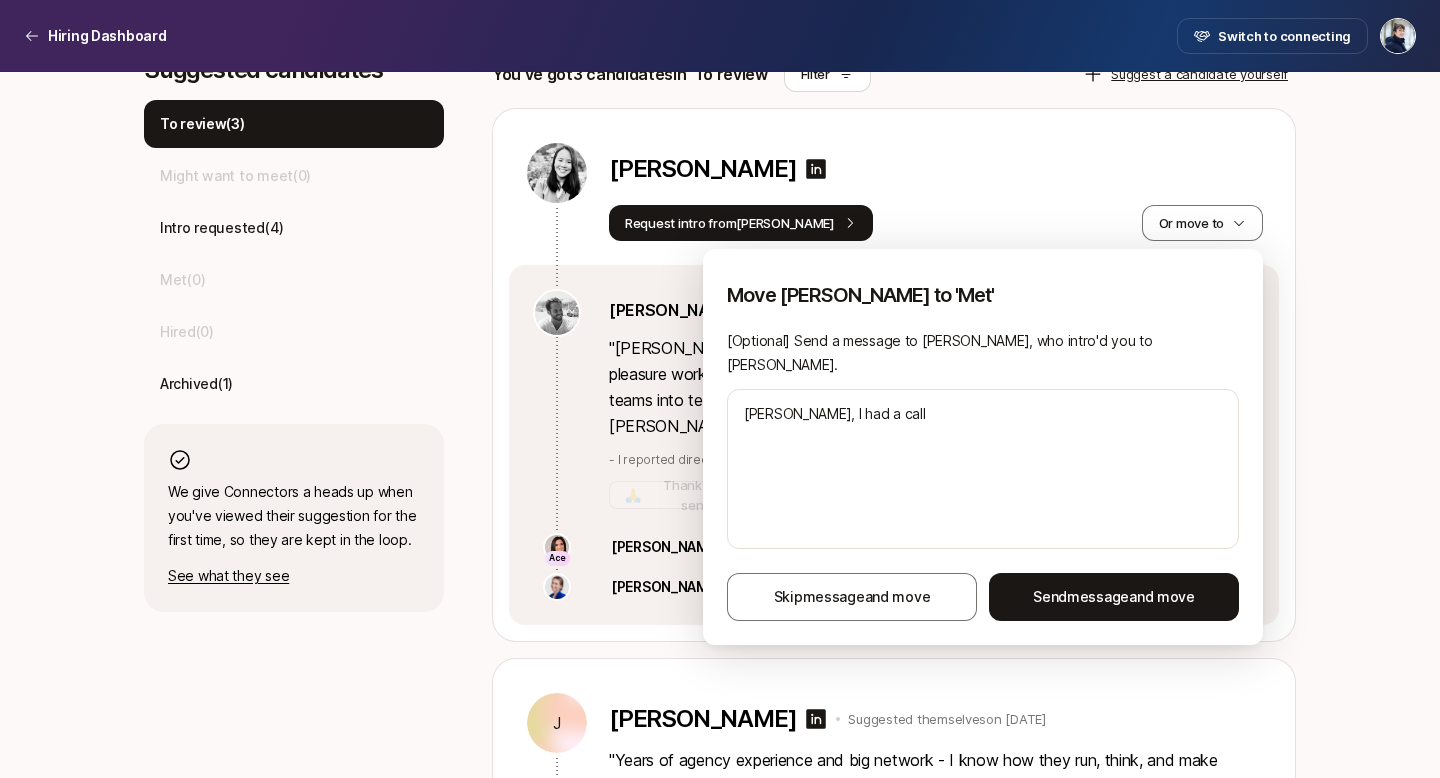 type on "[PERSON_NAME], I had a call" 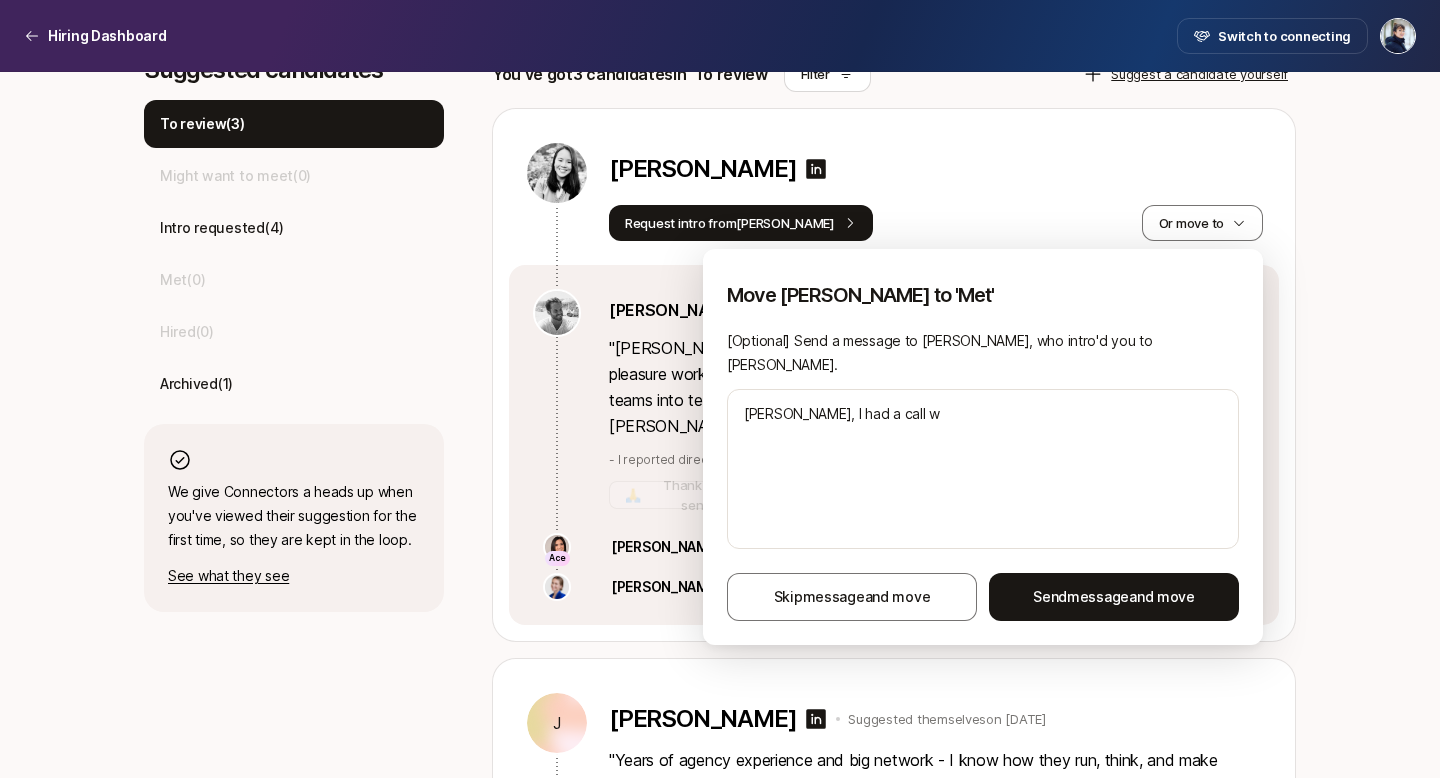 type on "[PERSON_NAME], I had a call wi" 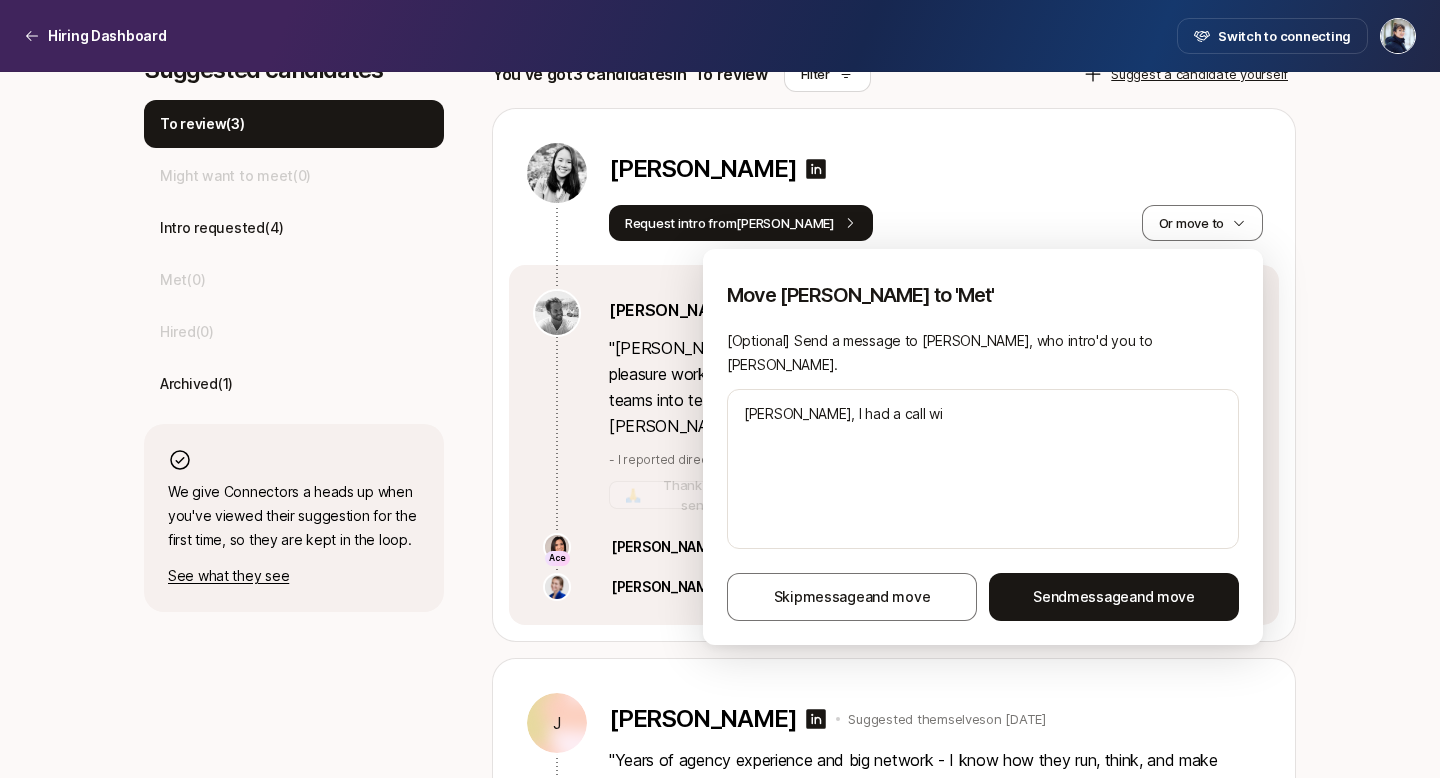 type on "x" 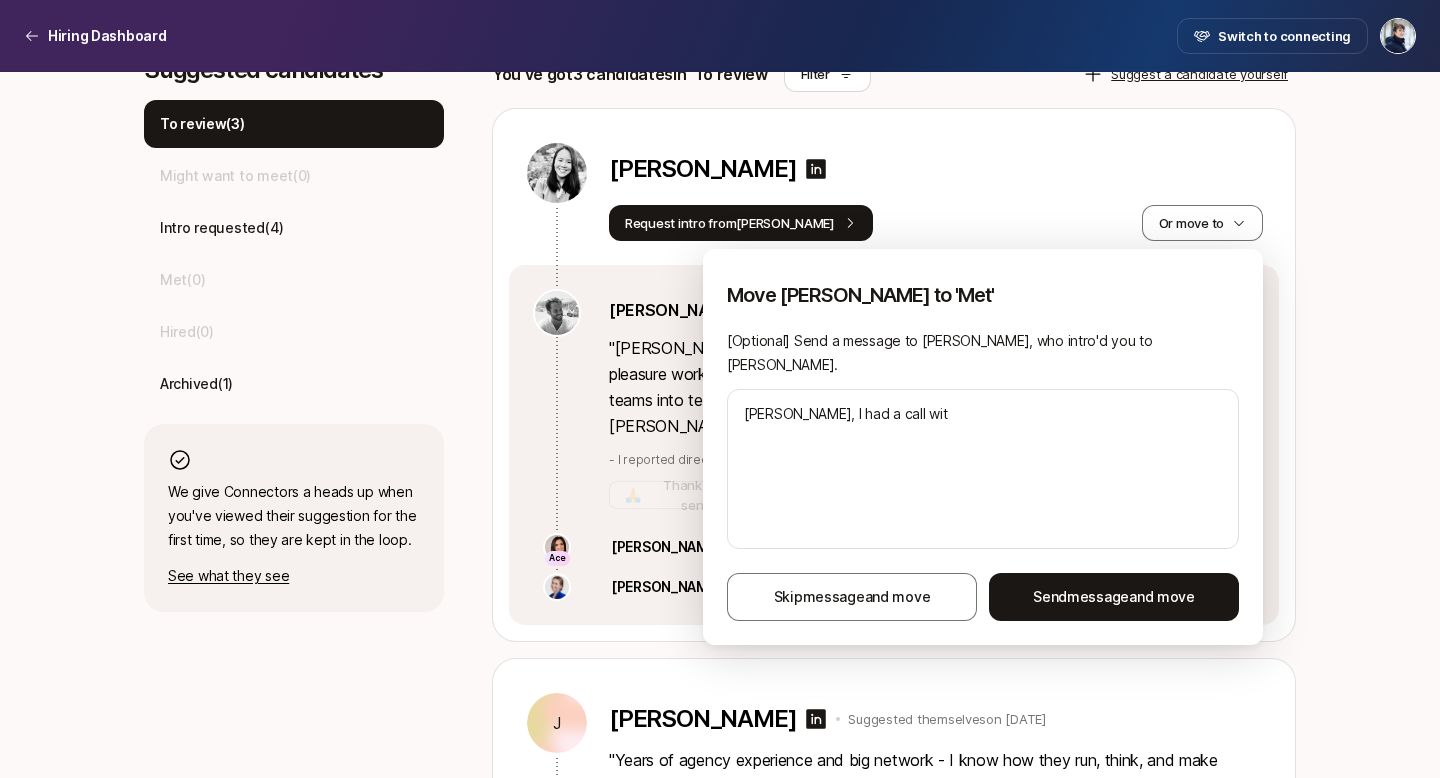 type on "[PERSON_NAME], I had a call with" 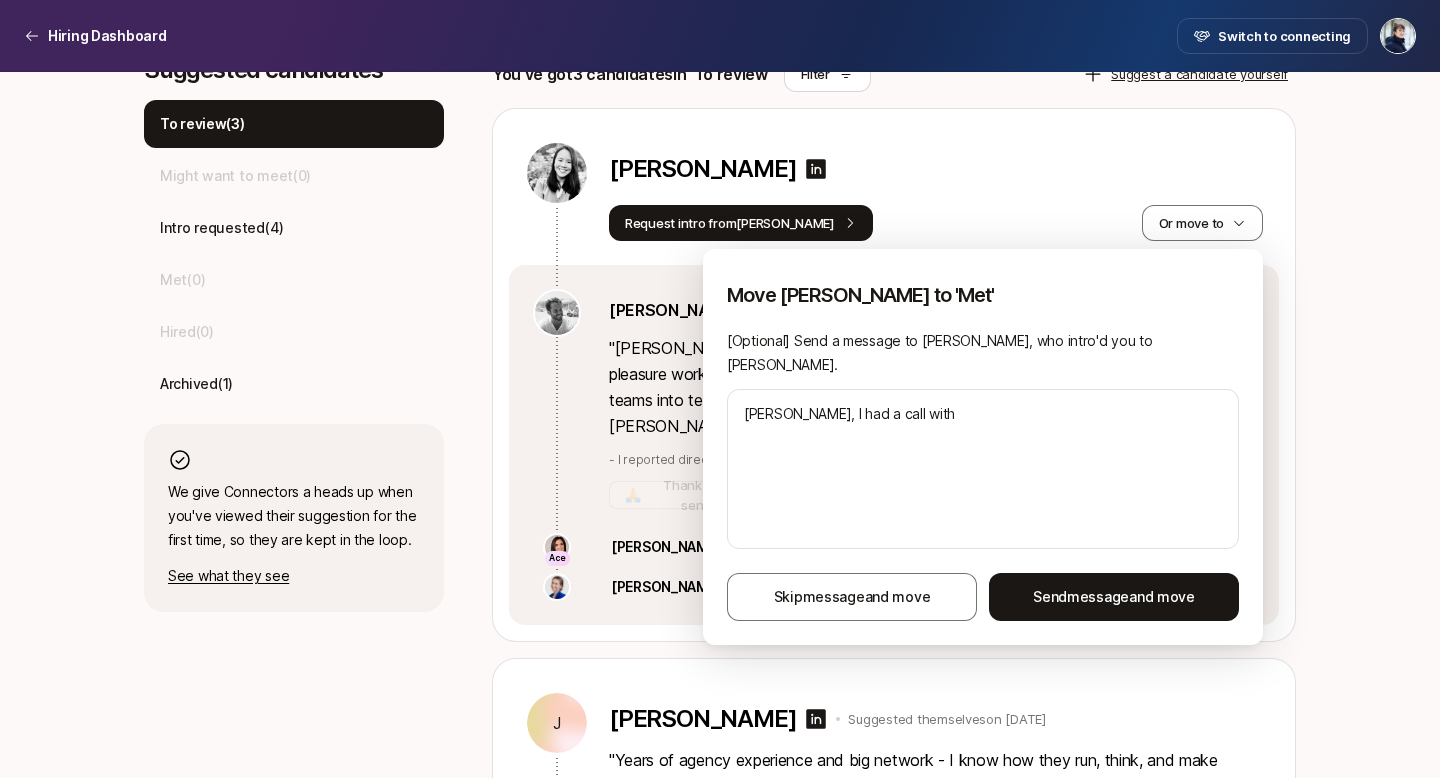 type on "[PERSON_NAME], I had a call with" 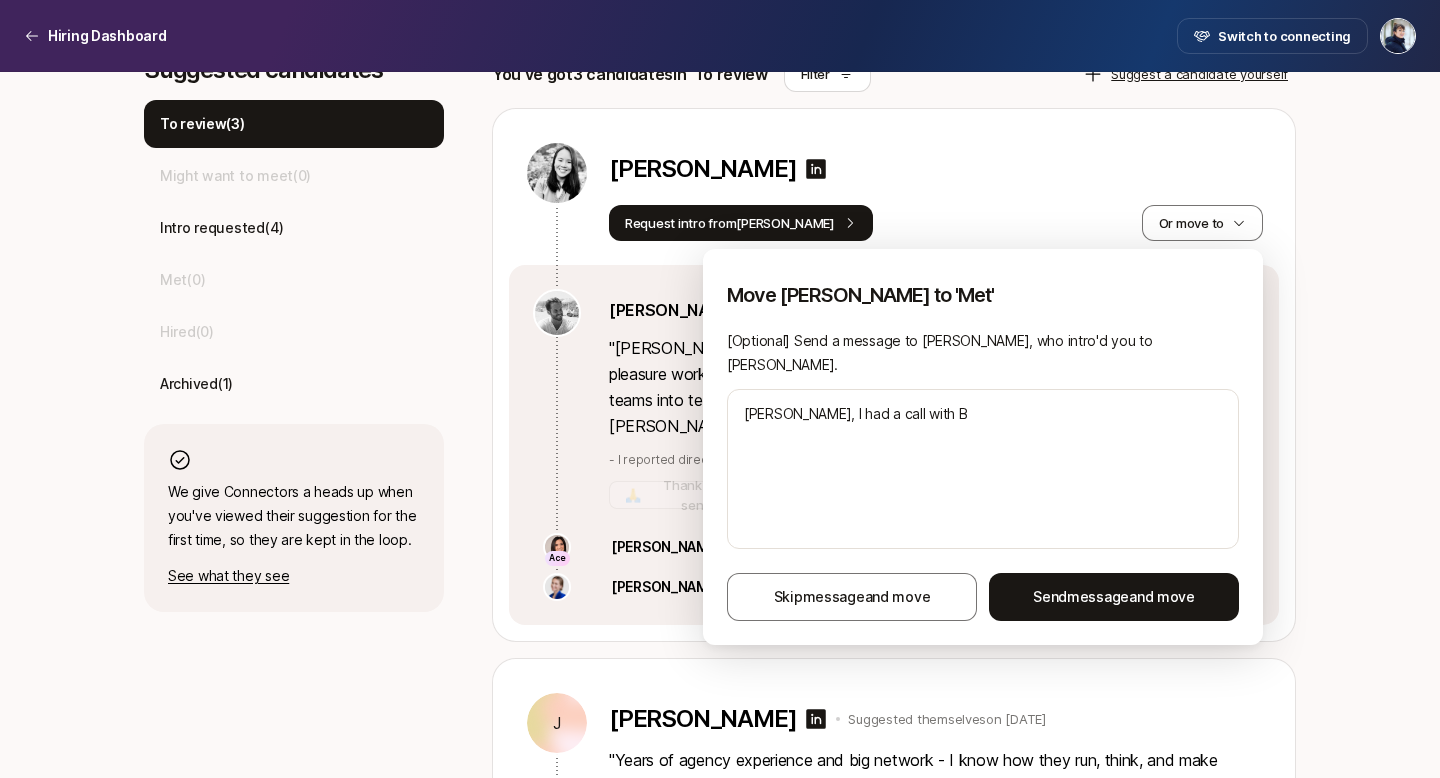 type on "[PERSON_NAME], I had a call with Be" 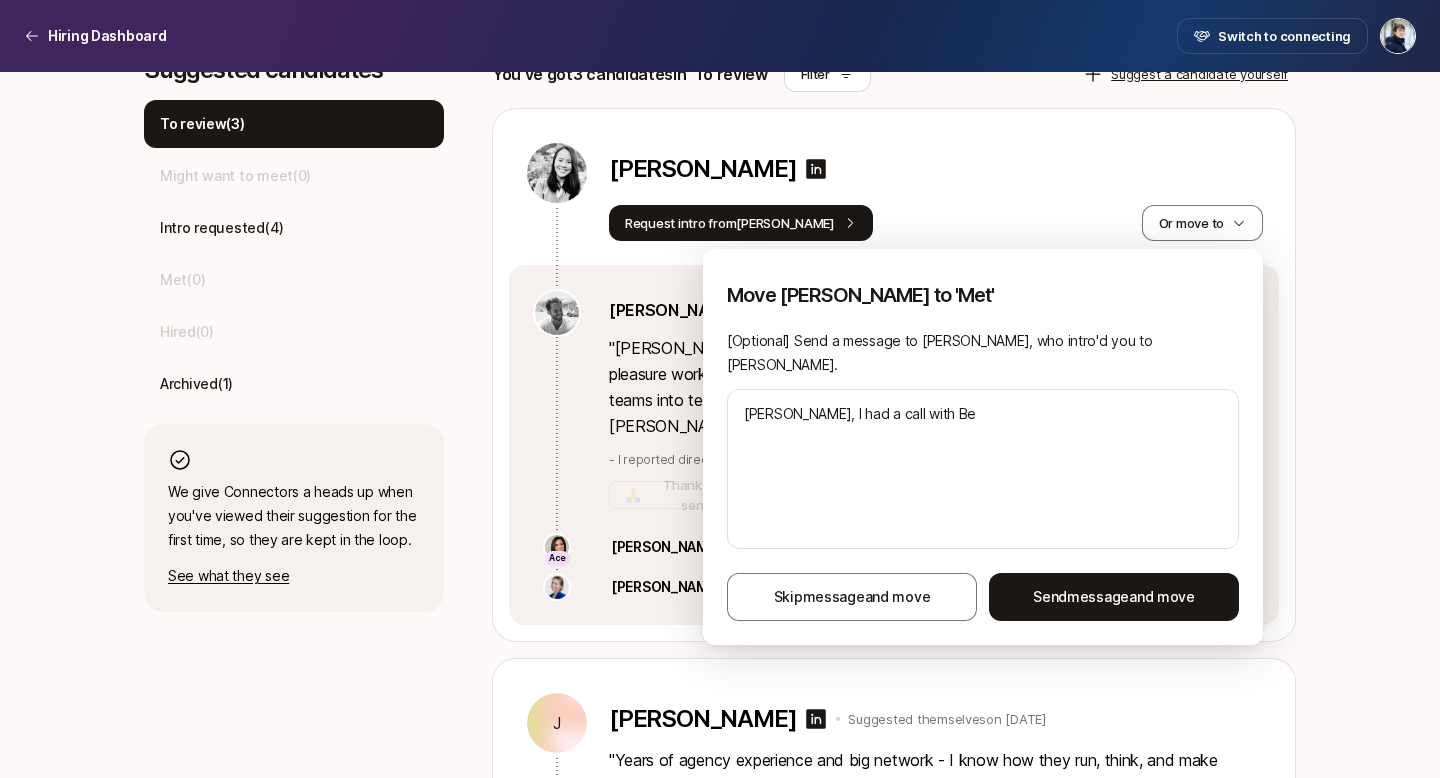type on "[PERSON_NAME], I had a call with Bet" 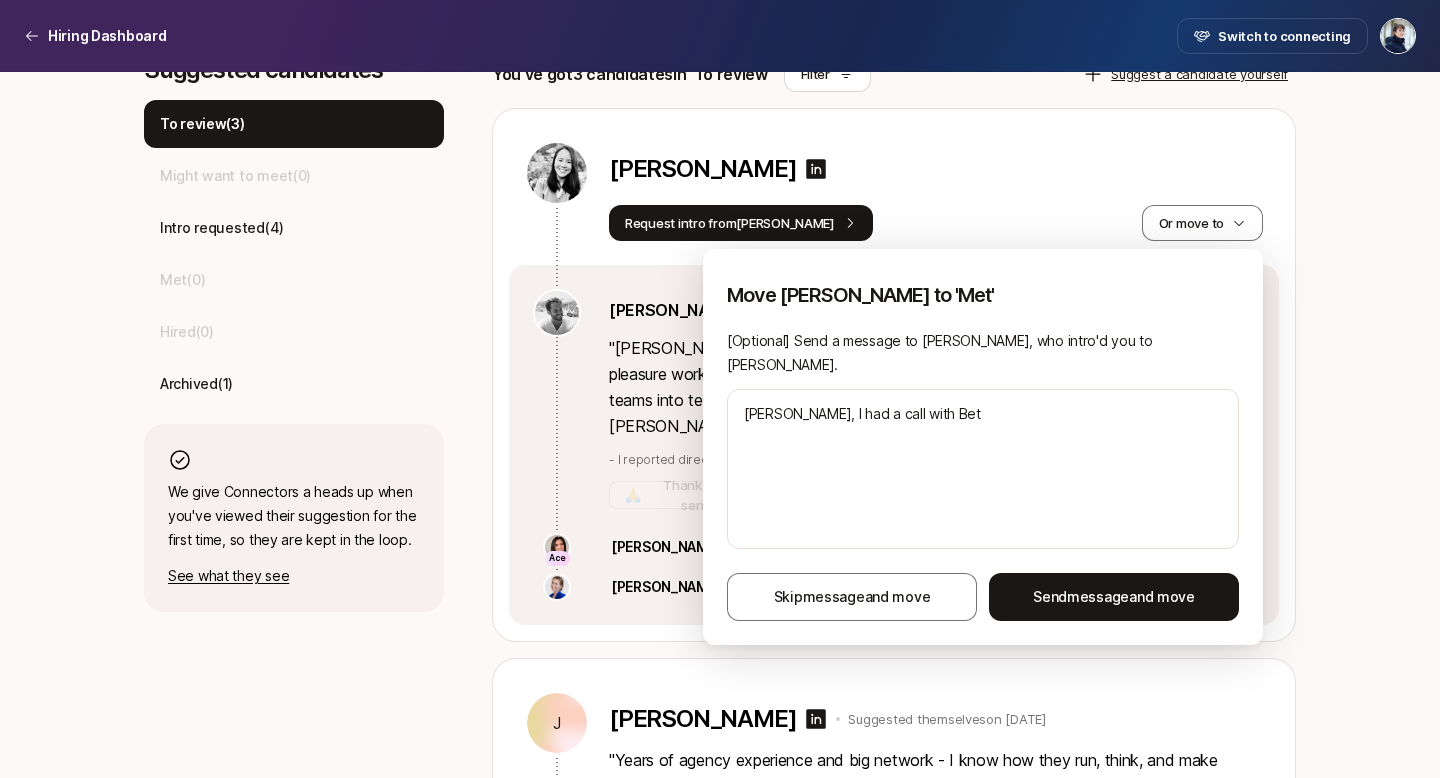 type on "x" 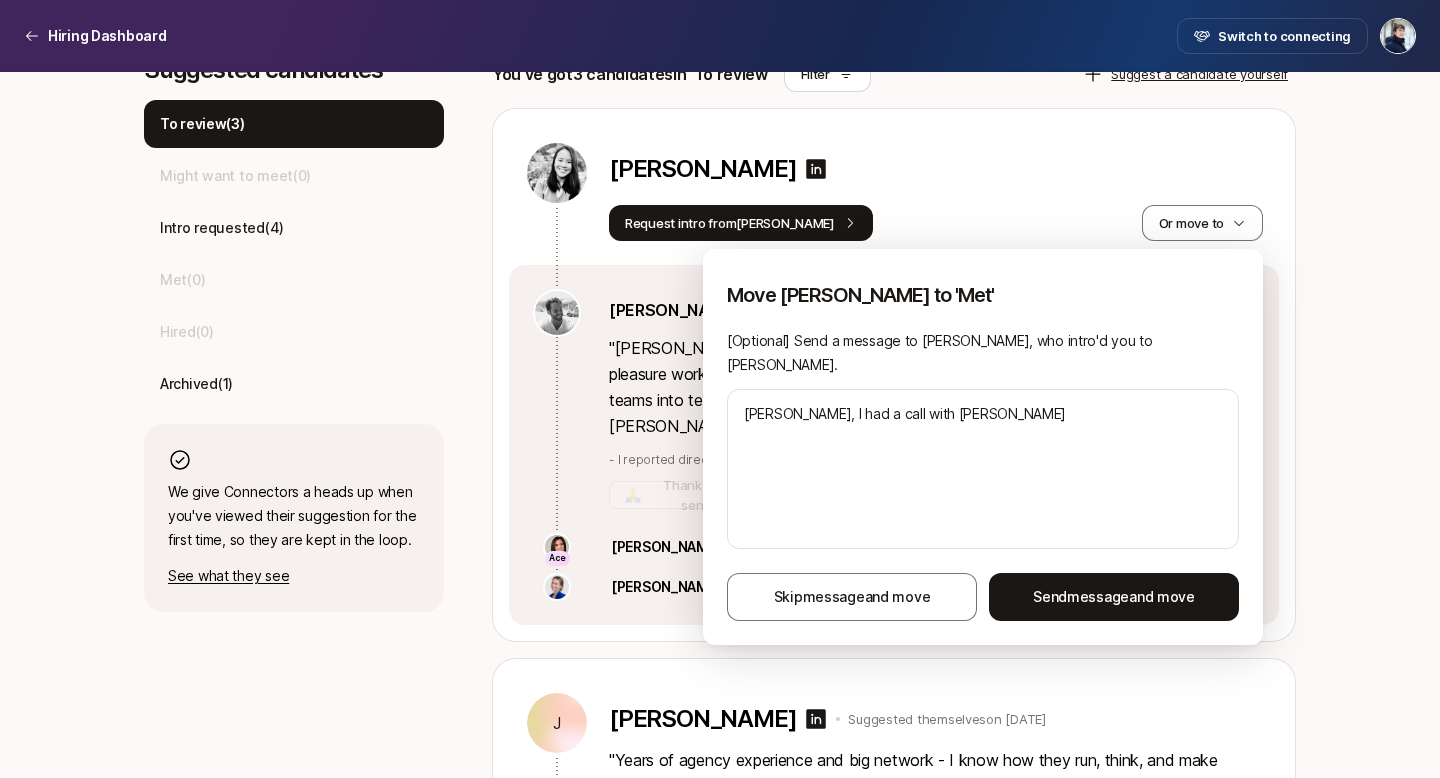 type on "[PERSON_NAME], I had a call with [PERSON_NAME]" 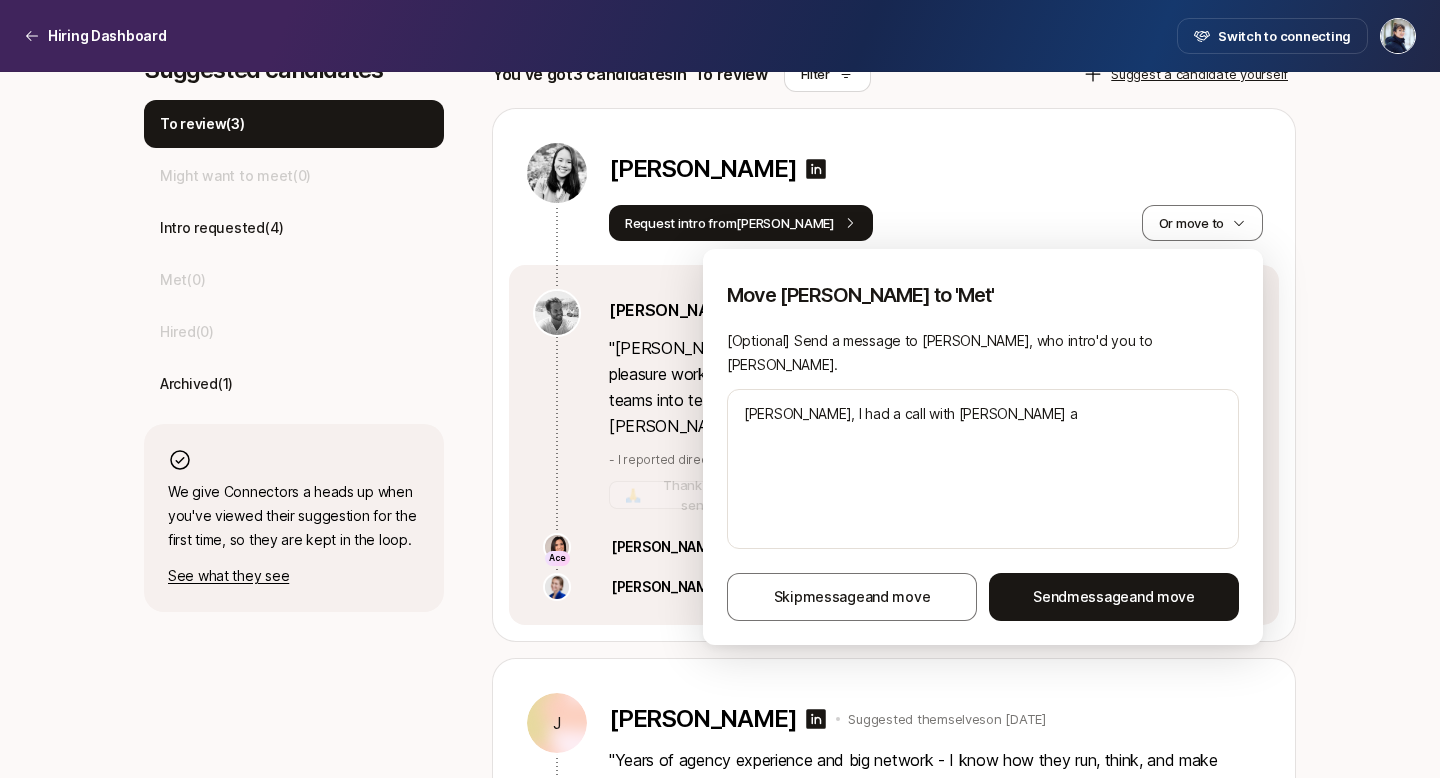 type on "[PERSON_NAME], I had a call with [PERSON_NAME] an" 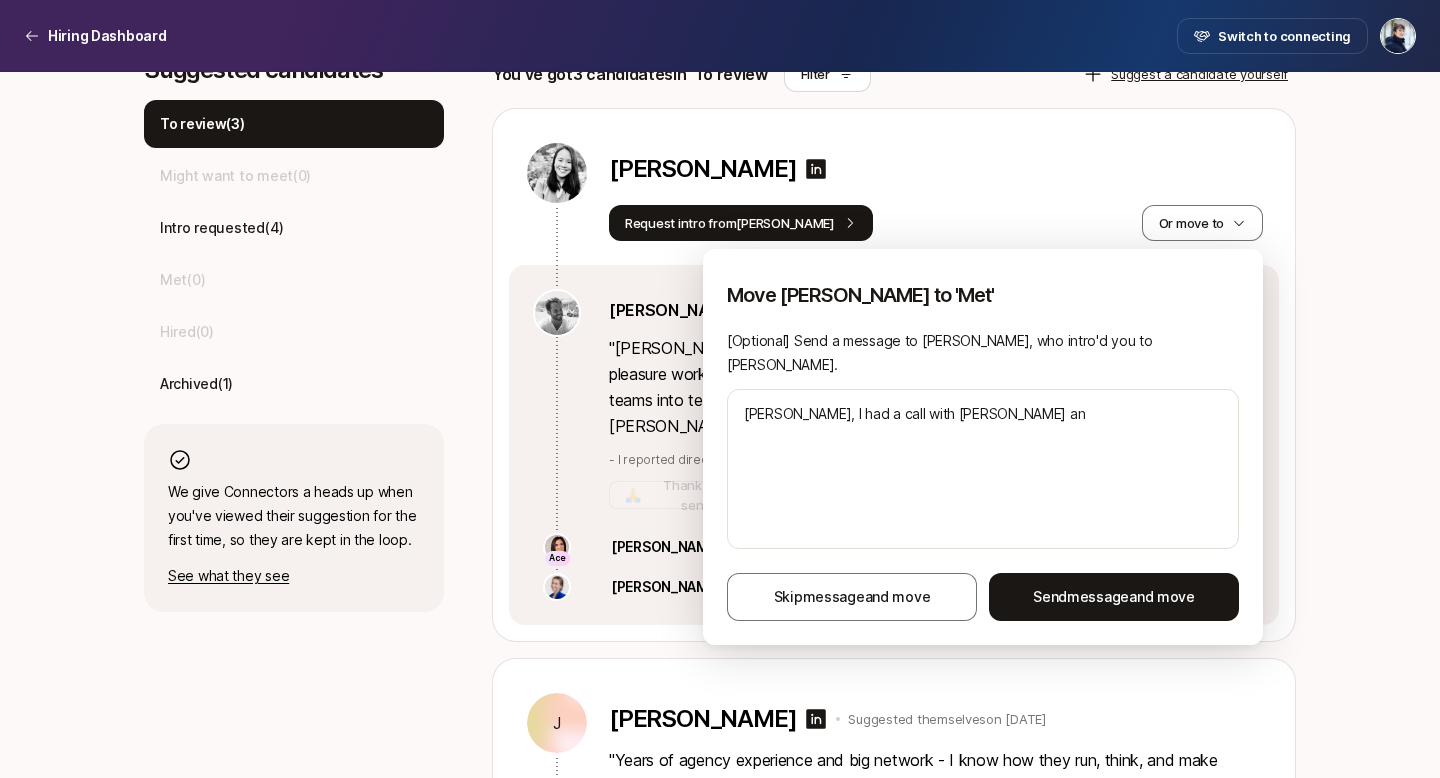 type on "[PERSON_NAME], I had a call with [PERSON_NAME] and" 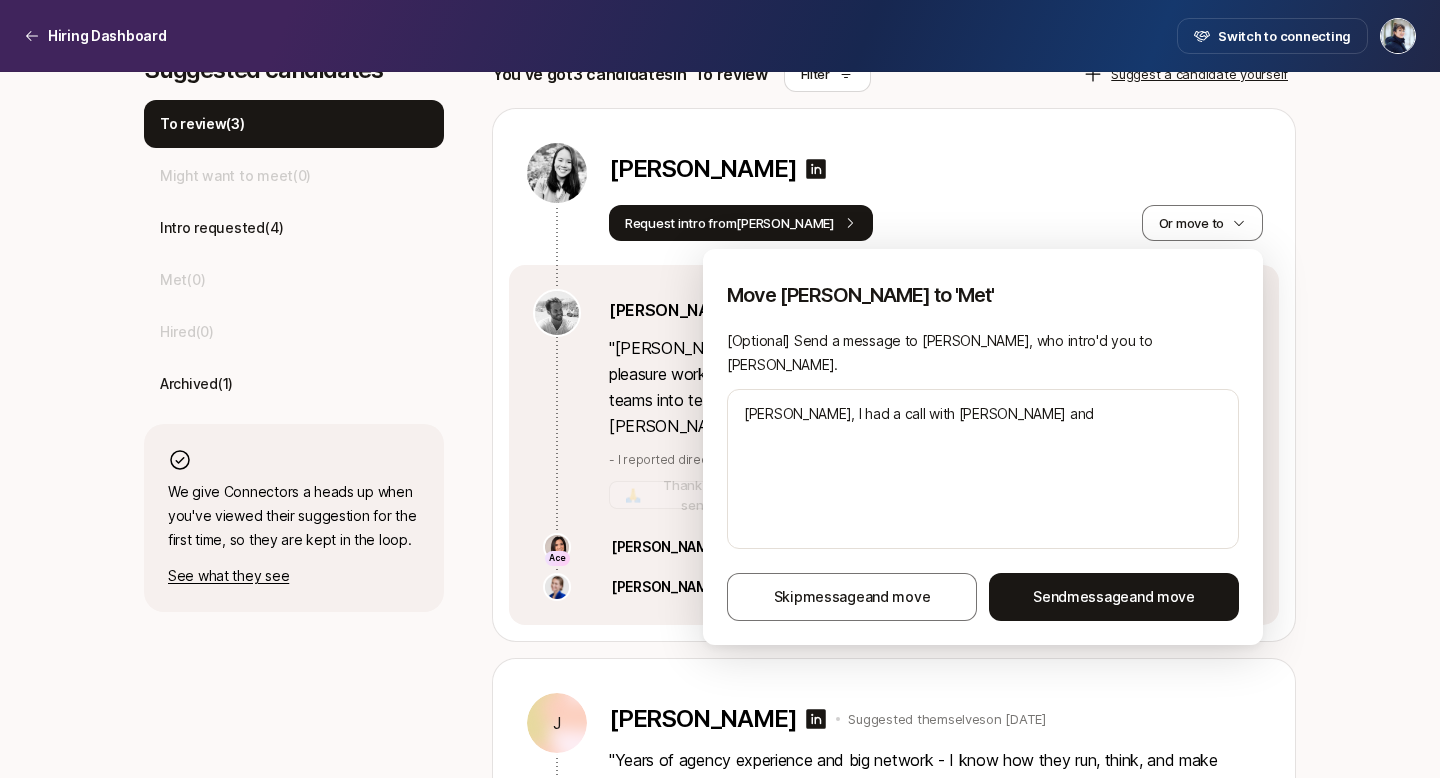 type on "[PERSON_NAME], I had a call with [PERSON_NAME] and" 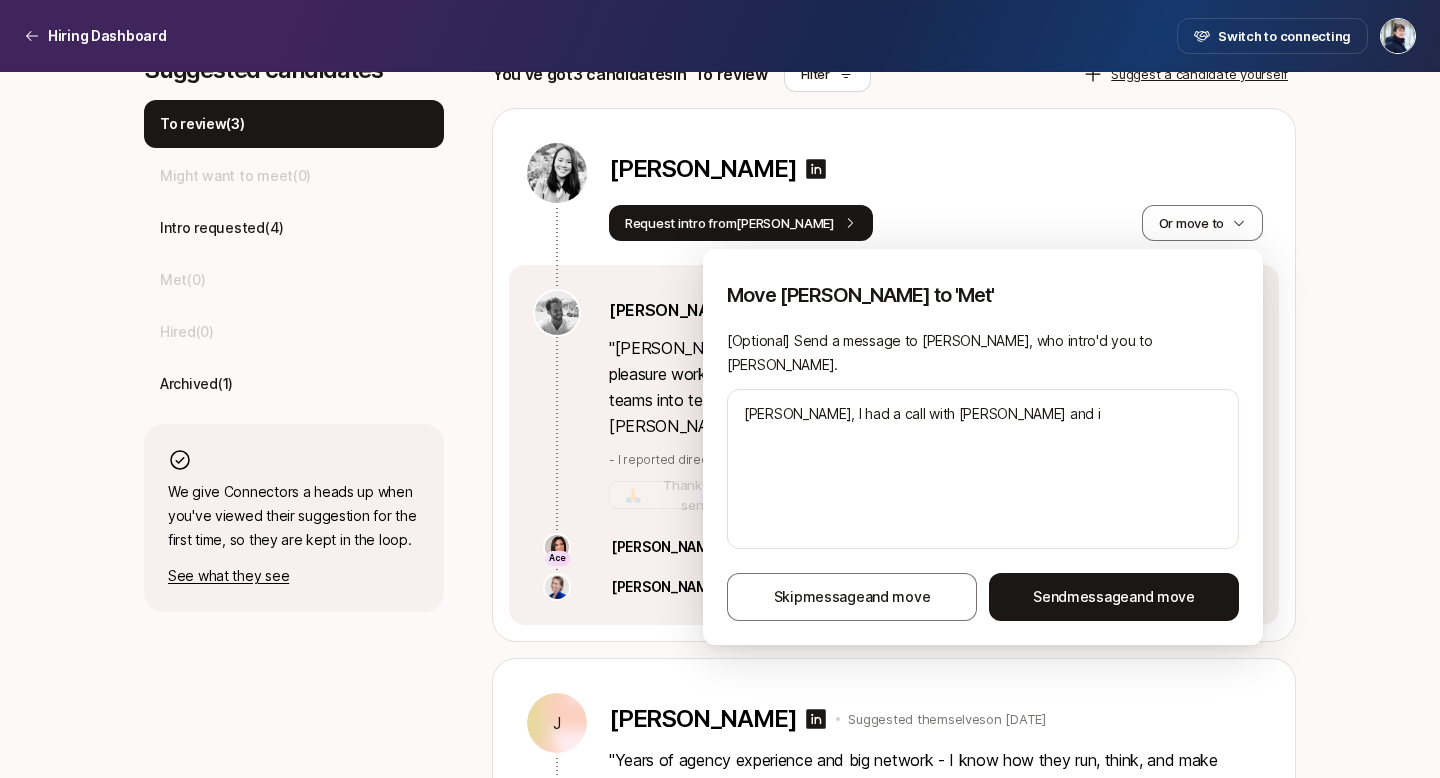 type on "x" 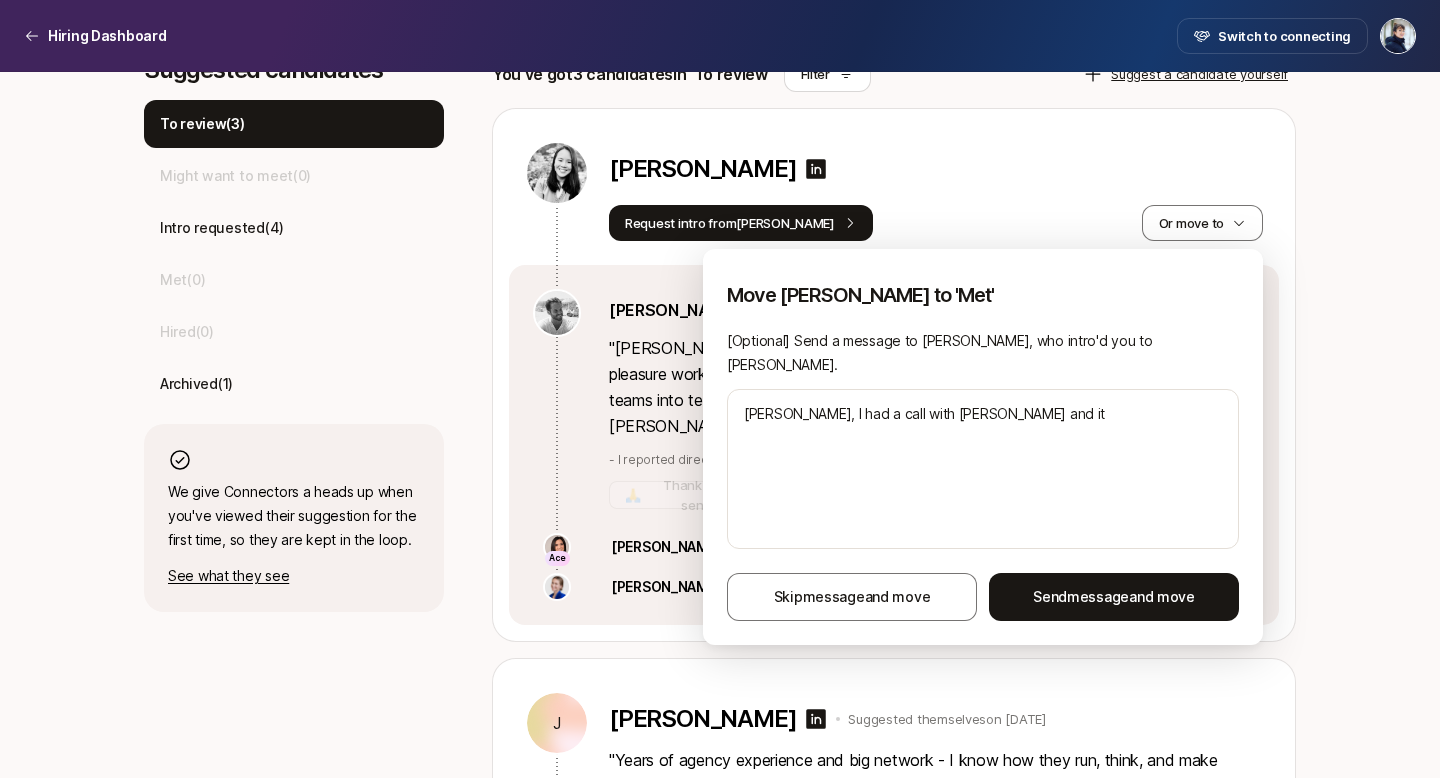 type on "[PERSON_NAME], I had a call with [PERSON_NAME] and it" 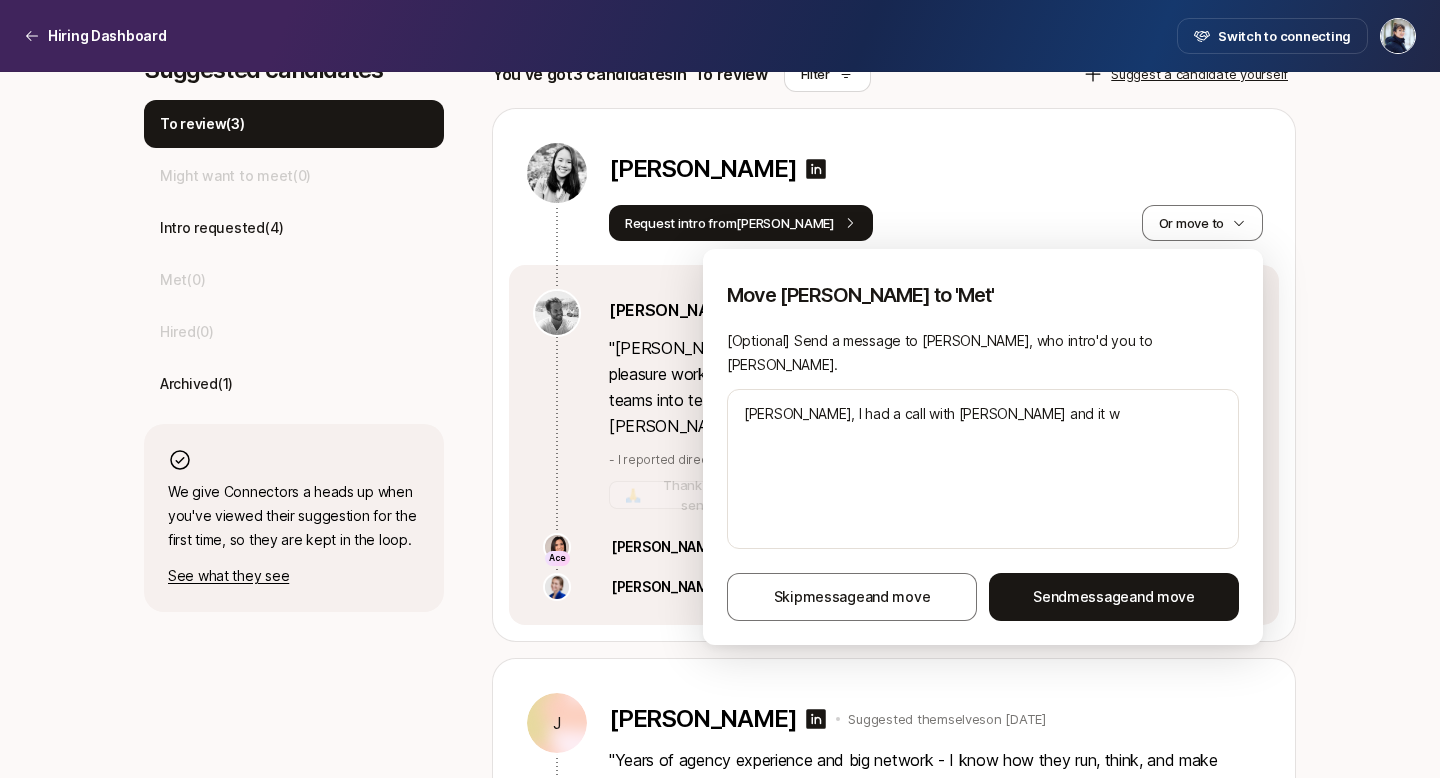 type on "[PERSON_NAME], I had a call with [PERSON_NAME] and it wa" 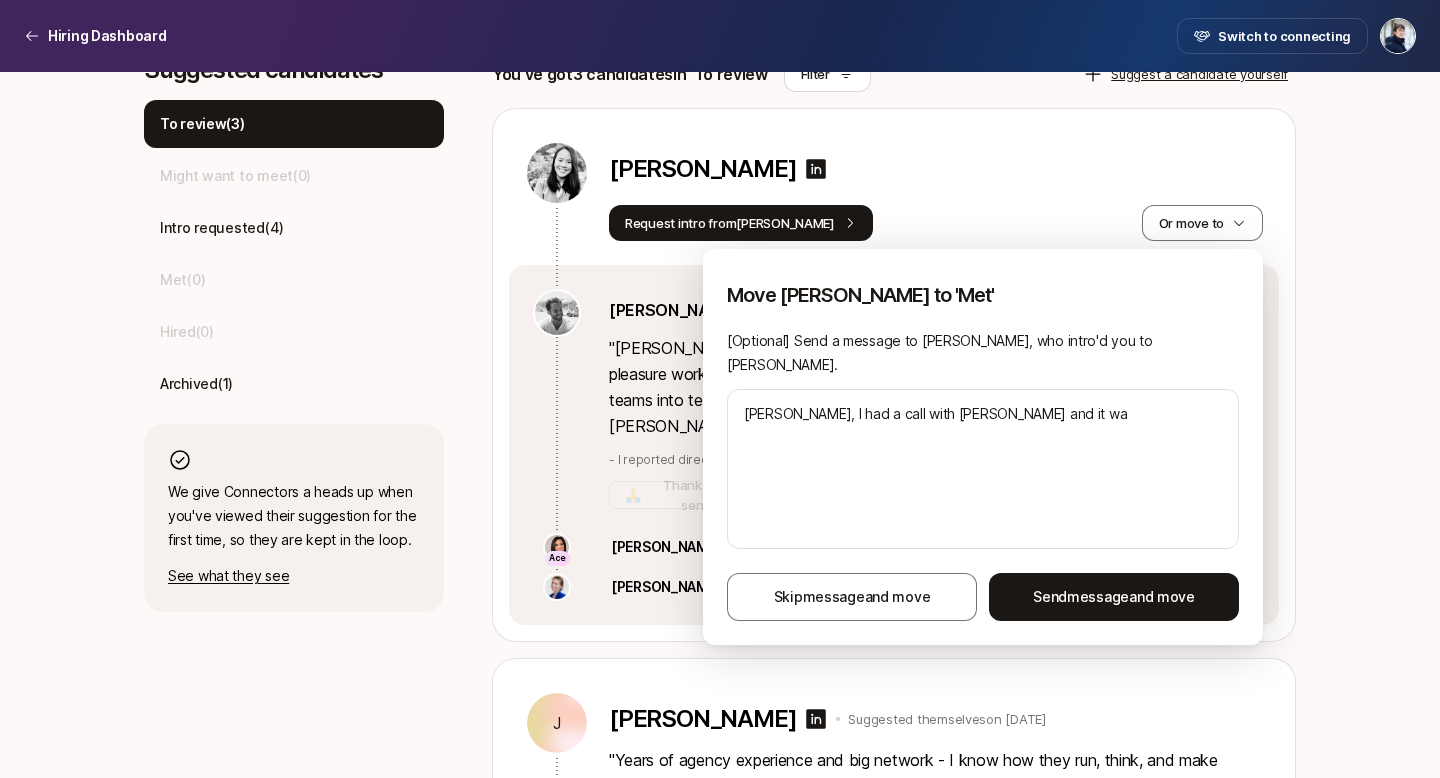 type on "[PERSON_NAME], I had a call with [PERSON_NAME] and it was" 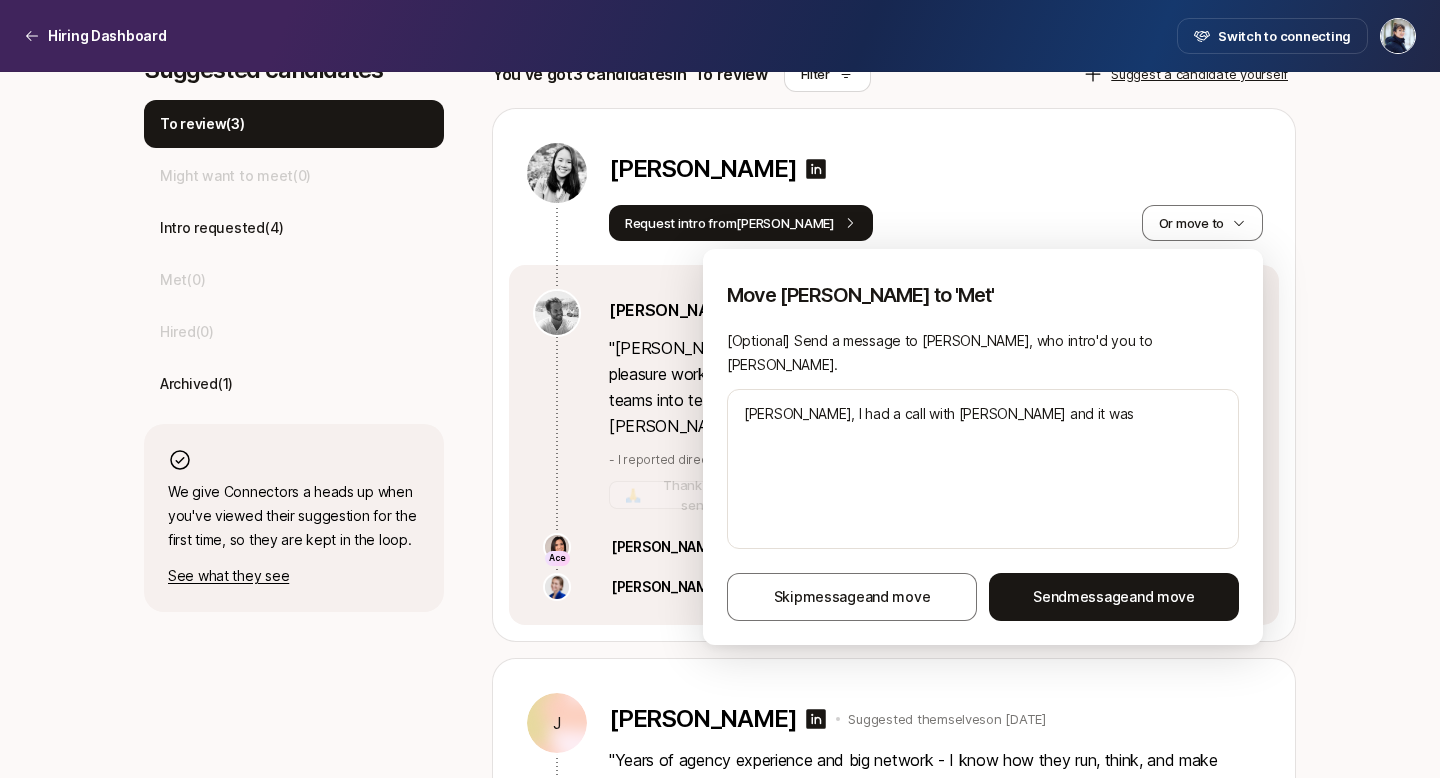 type on "[PERSON_NAME], I had a call with [PERSON_NAME] and it was" 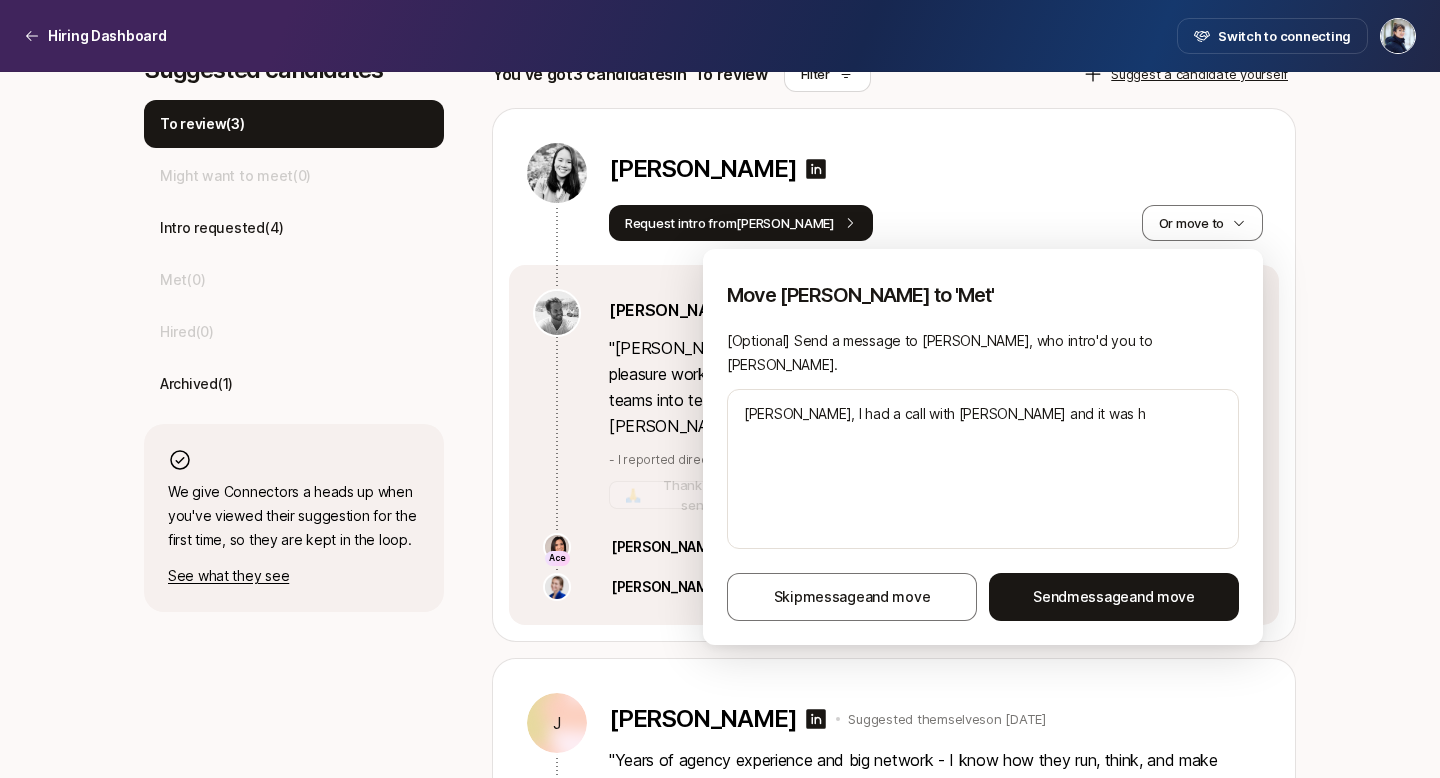 type on "[PERSON_NAME], I had a call with [PERSON_NAME] and it was hu" 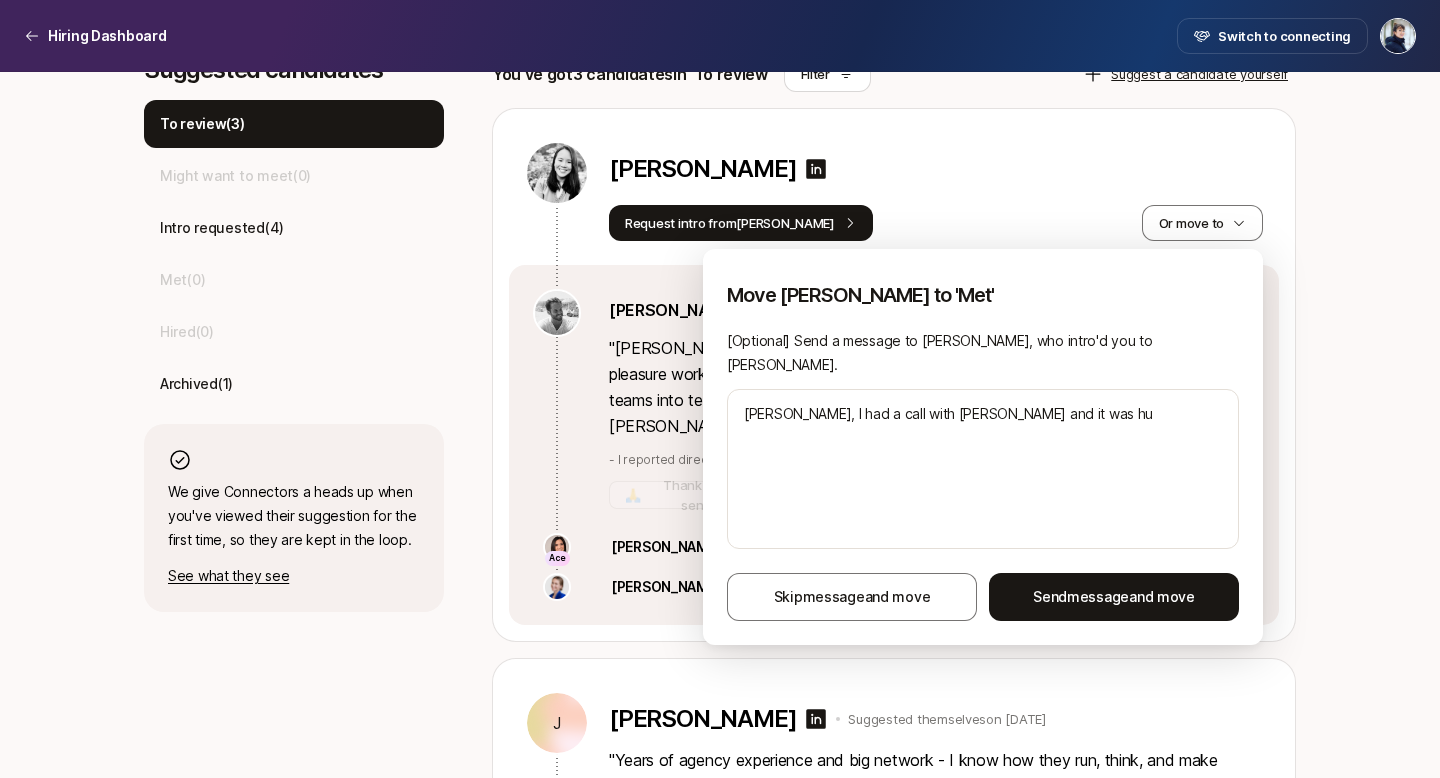 type on "[PERSON_NAME], I had a call with [PERSON_NAME] and it was hug" 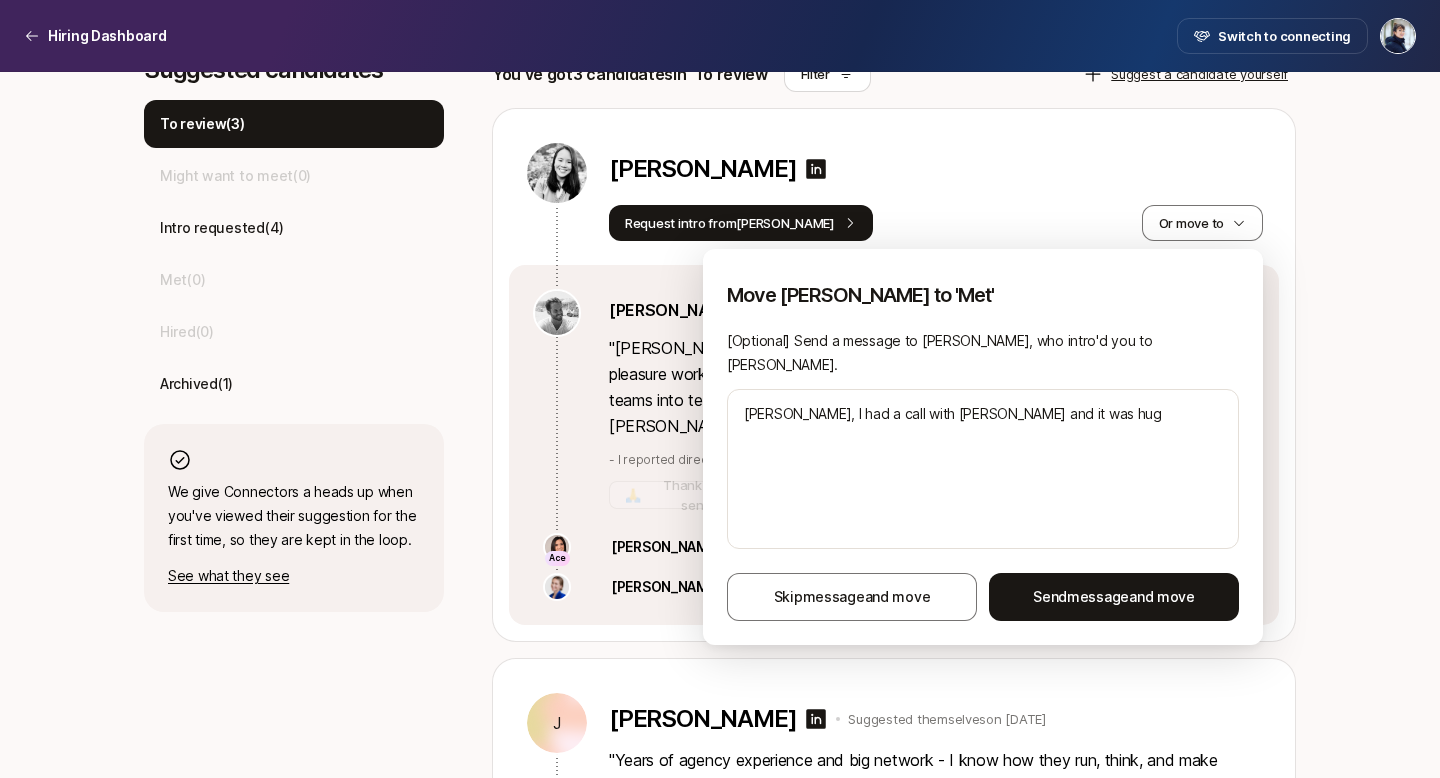 type on "[PERSON_NAME], I had a call with [PERSON_NAME] and it was huge" 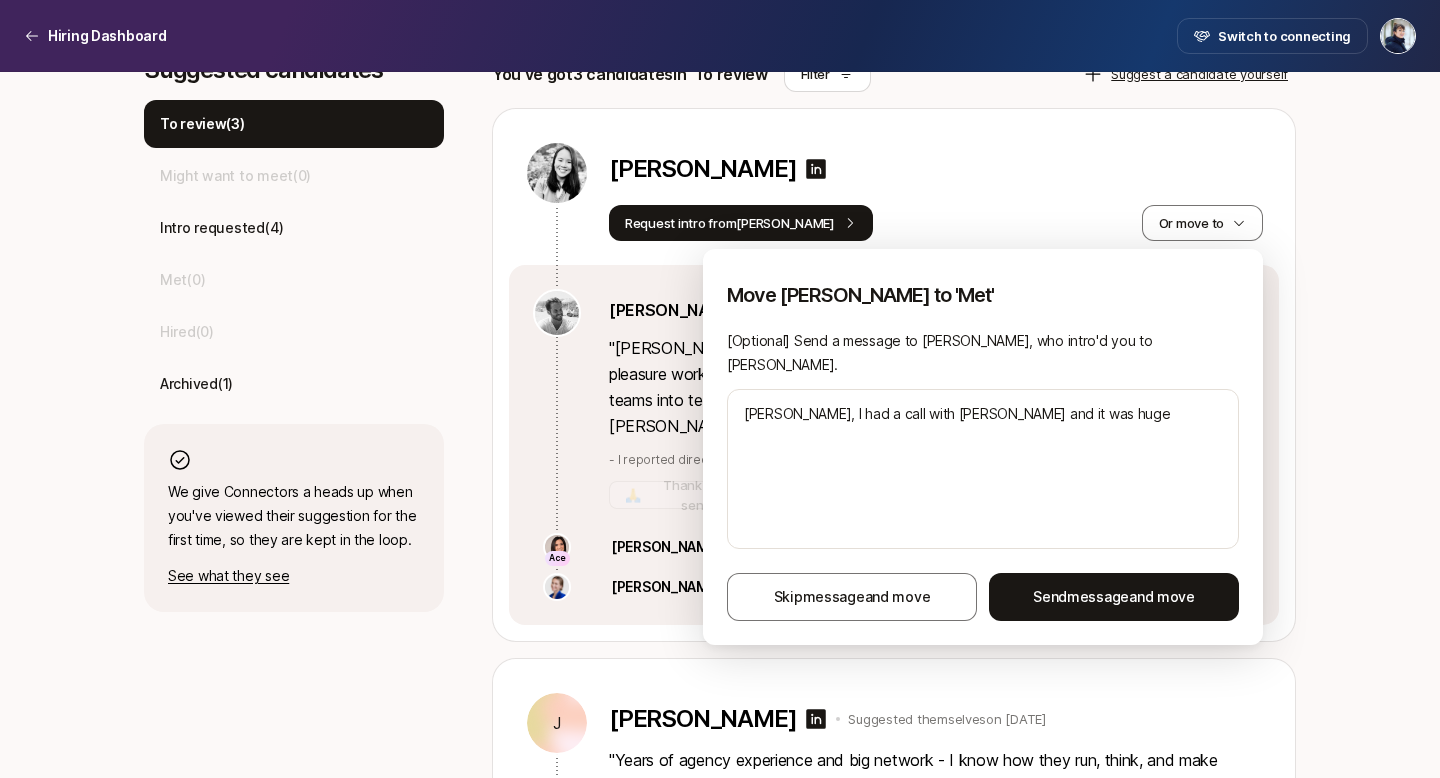 type on "[PERSON_NAME], I had a call with [PERSON_NAME] and it was hugel" 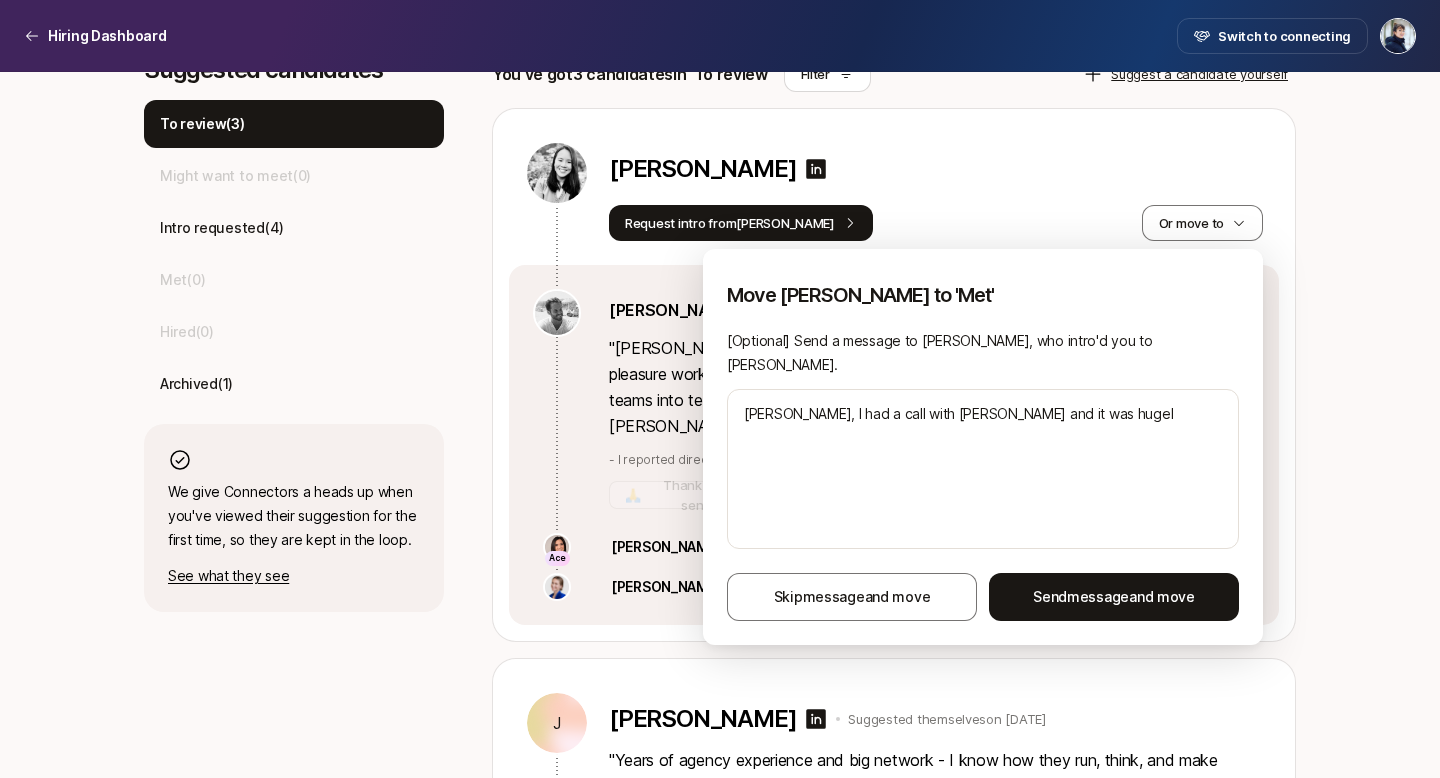 type on "[PERSON_NAME], I had a call with [PERSON_NAME] and it was hugely" 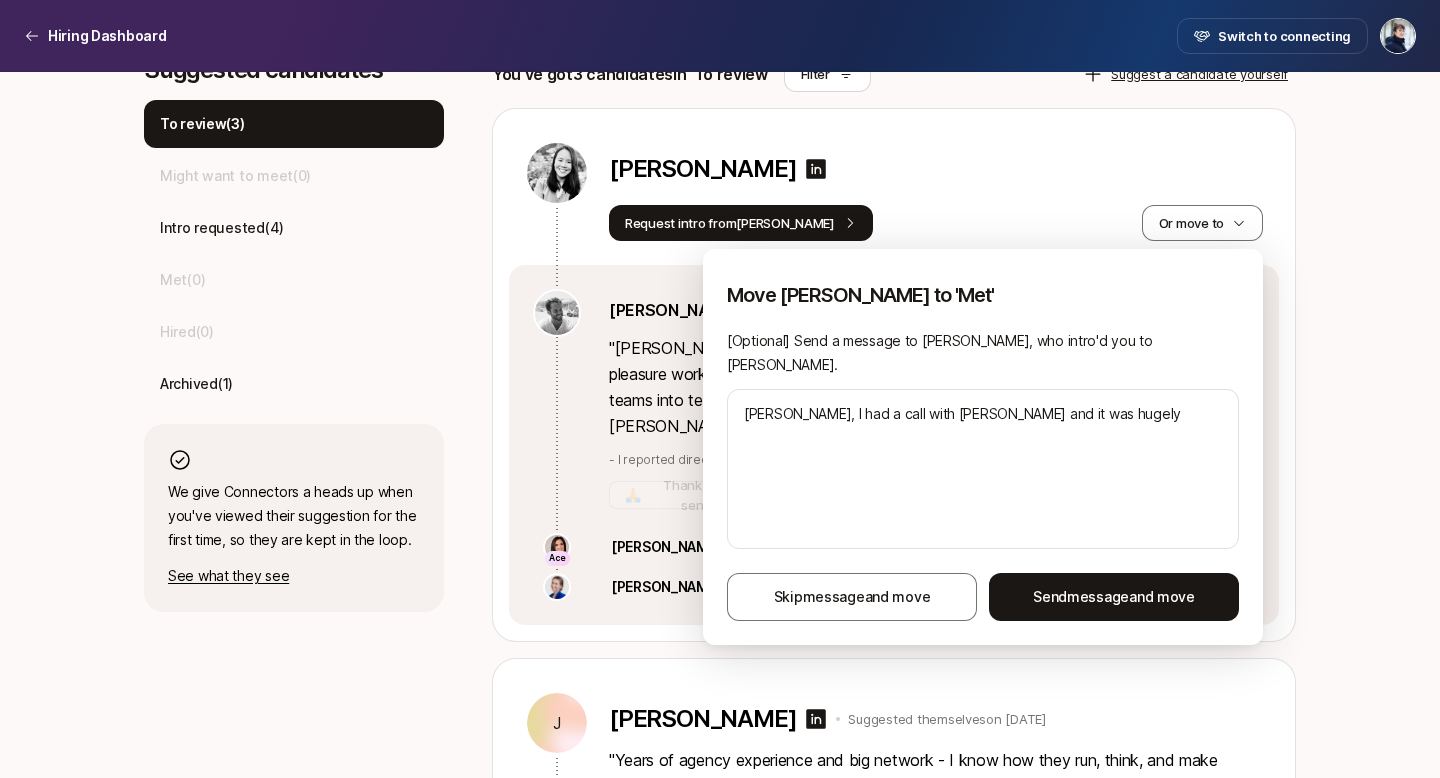 type on "[PERSON_NAME], I had a call with [PERSON_NAME] and it was hugely" 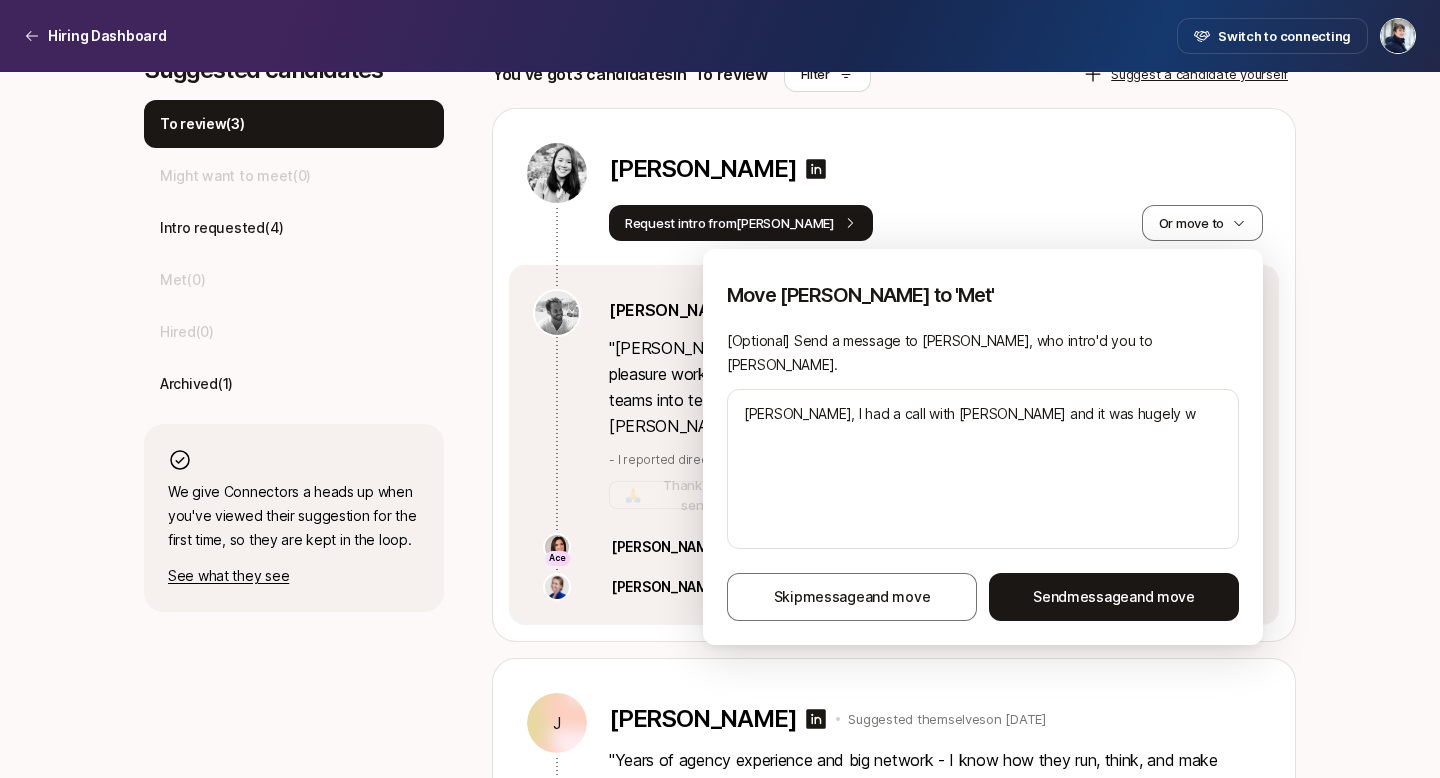type on "[PERSON_NAME], I had a call with [PERSON_NAME] and it was hugely wo" 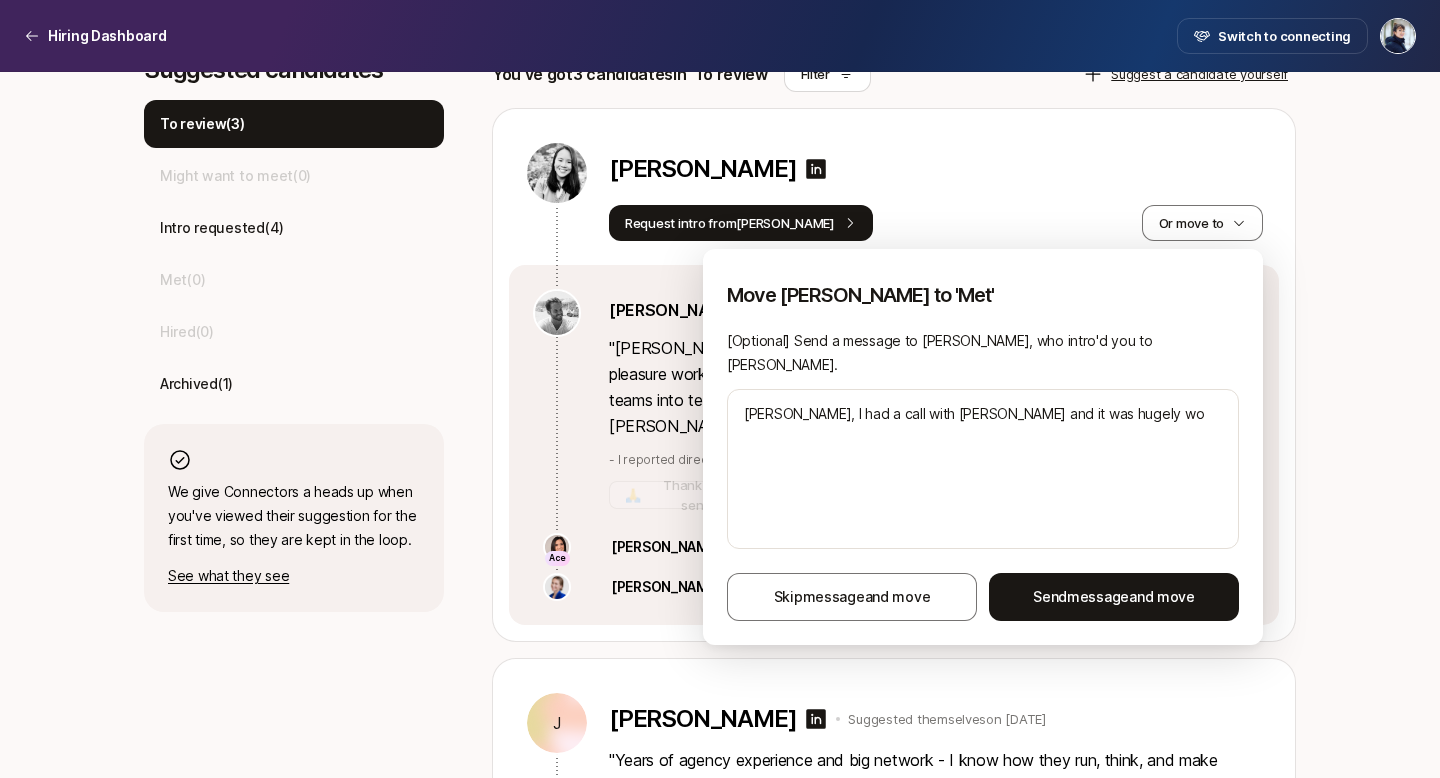 type on "x" 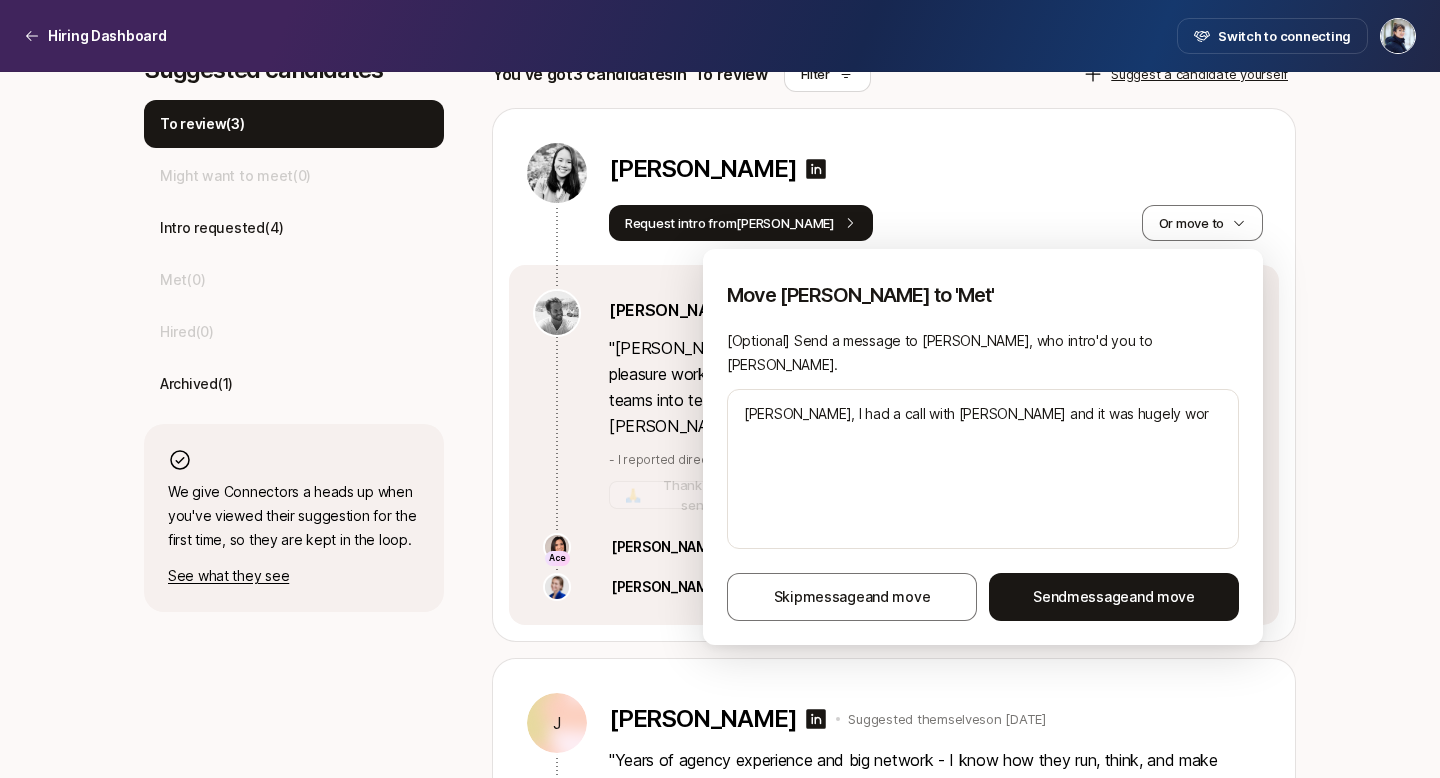 type on "[PERSON_NAME], I had a call with [PERSON_NAME] and it was hugely wort" 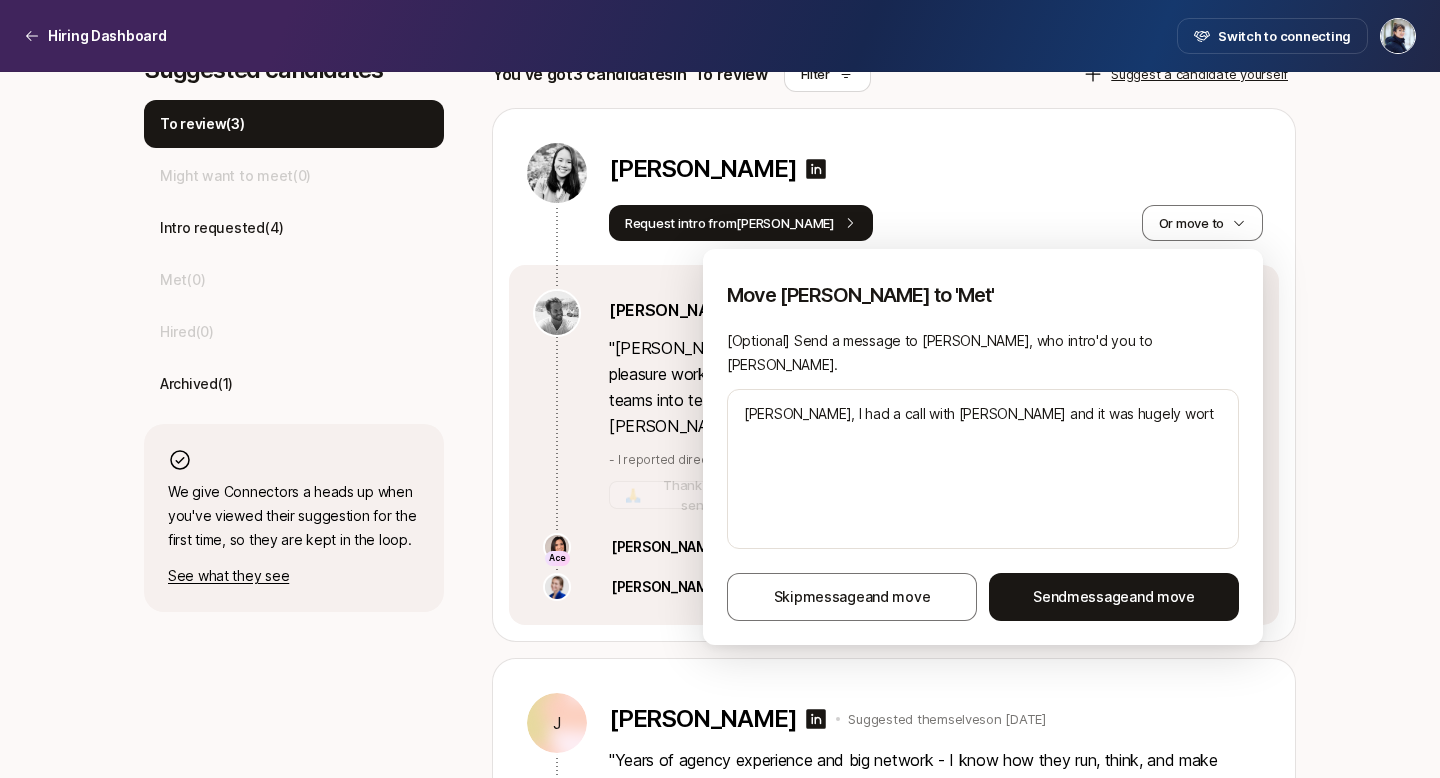 type on "[PERSON_NAME], I had a call with [PERSON_NAME] and it was hugely worth" 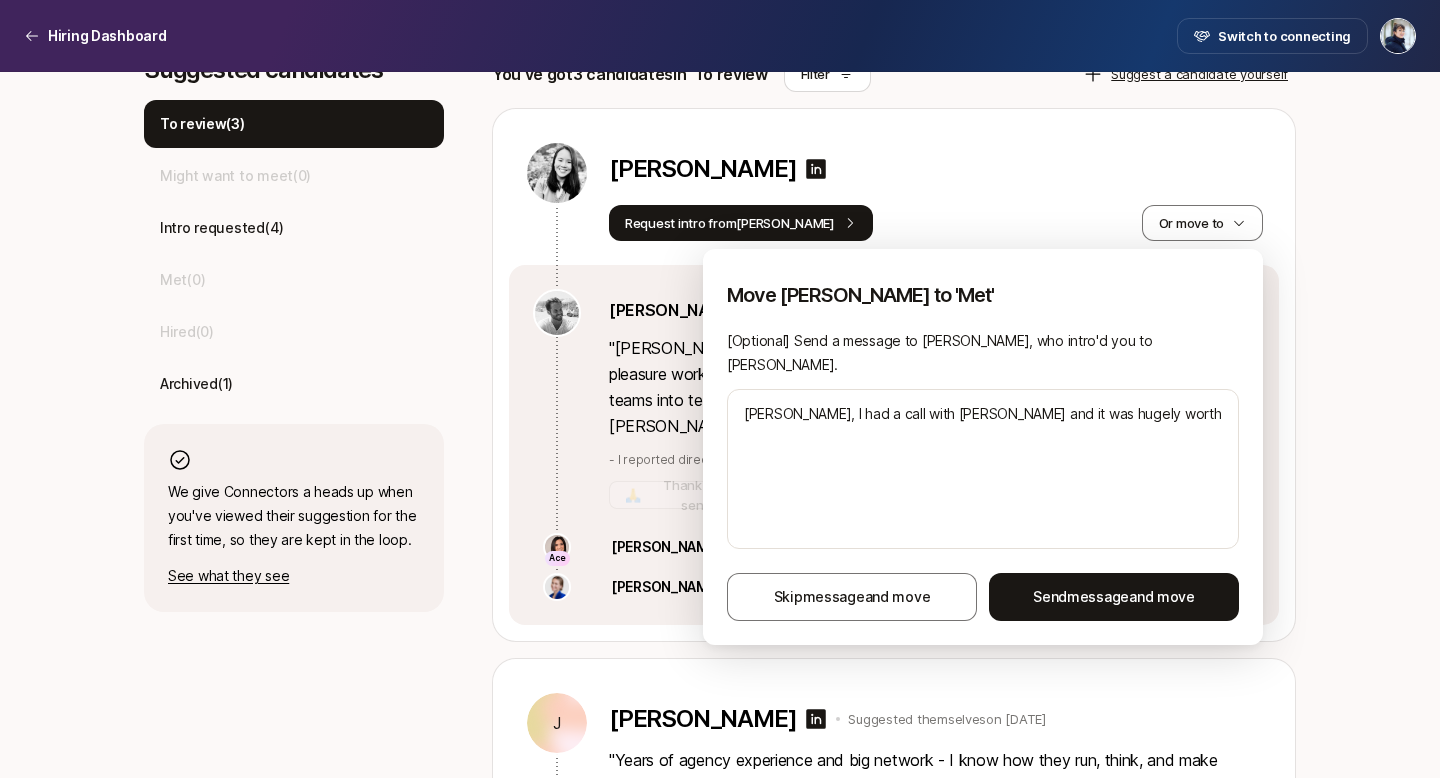 type on "x" 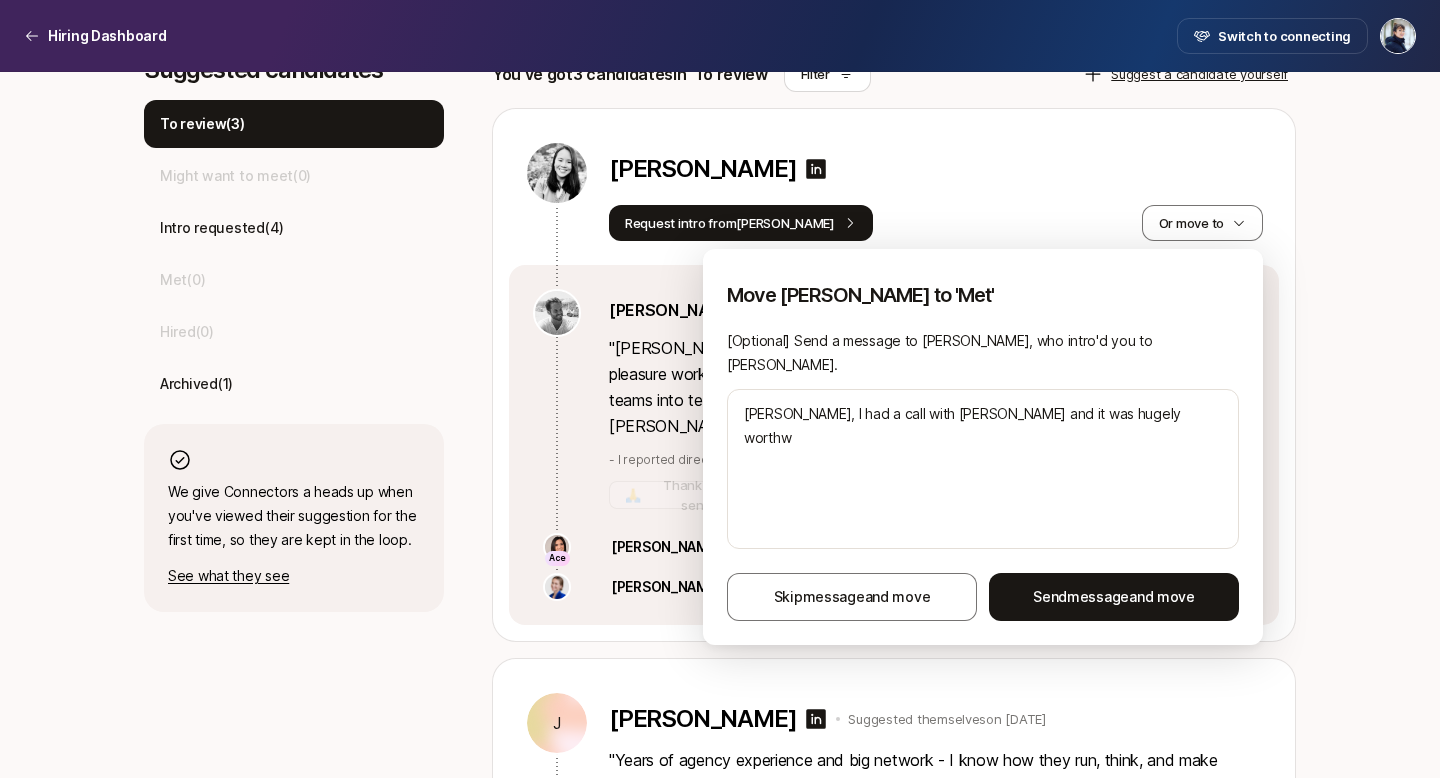 type on "[PERSON_NAME], I had a call with [PERSON_NAME] and it was hugely worthwh" 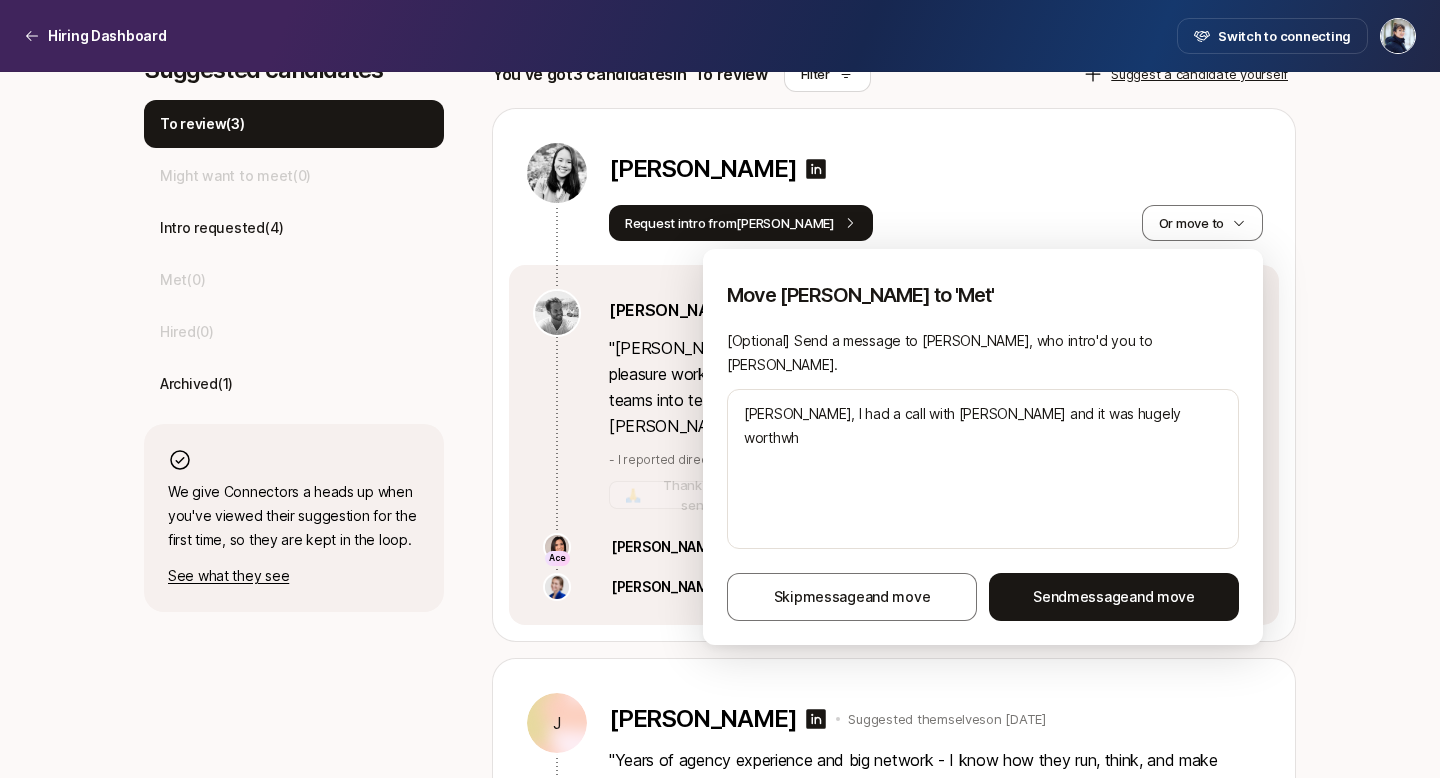 type on "[PERSON_NAME], I had a call with [PERSON_NAME] and it was hugely worthwhi" 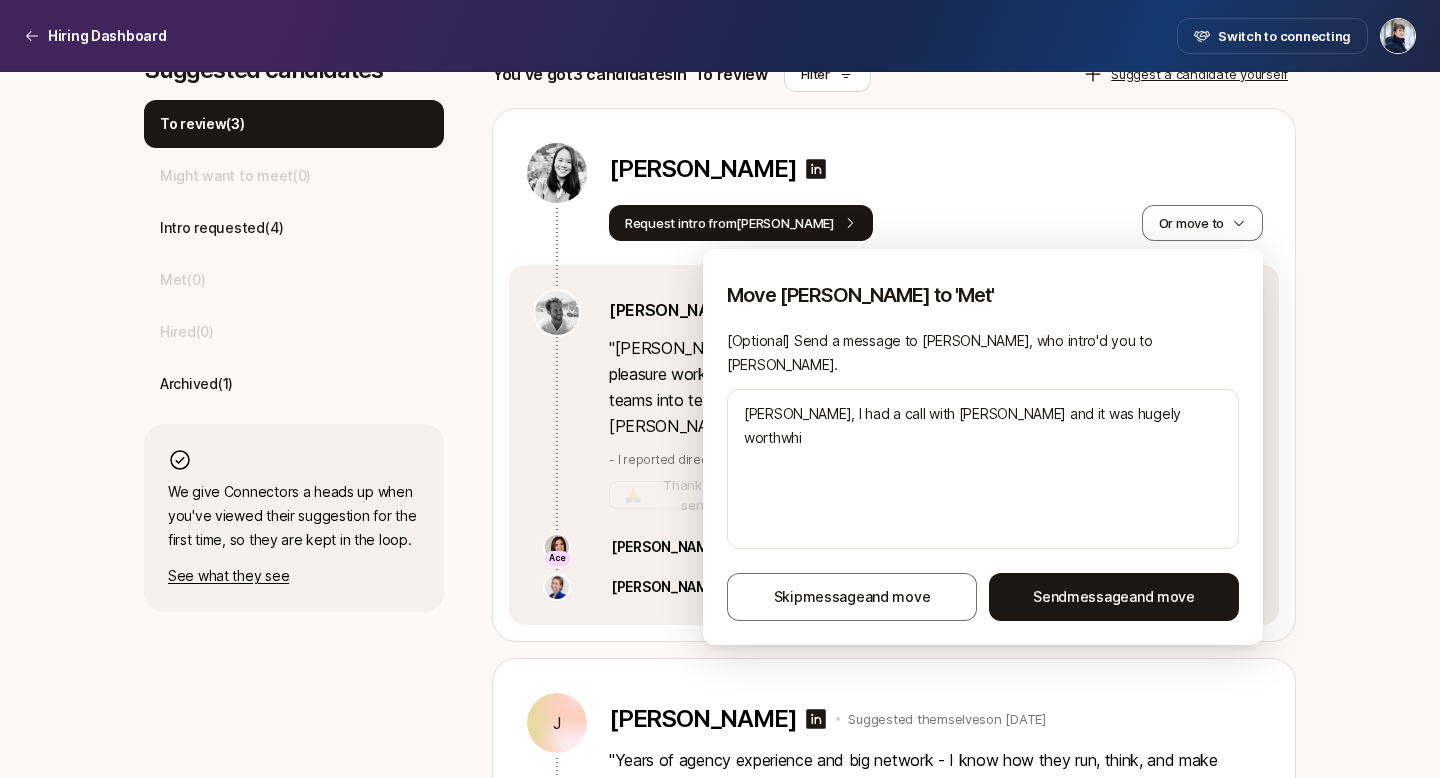 type on "[PERSON_NAME], I had a call with [PERSON_NAME] and it was hugely worthwhil" 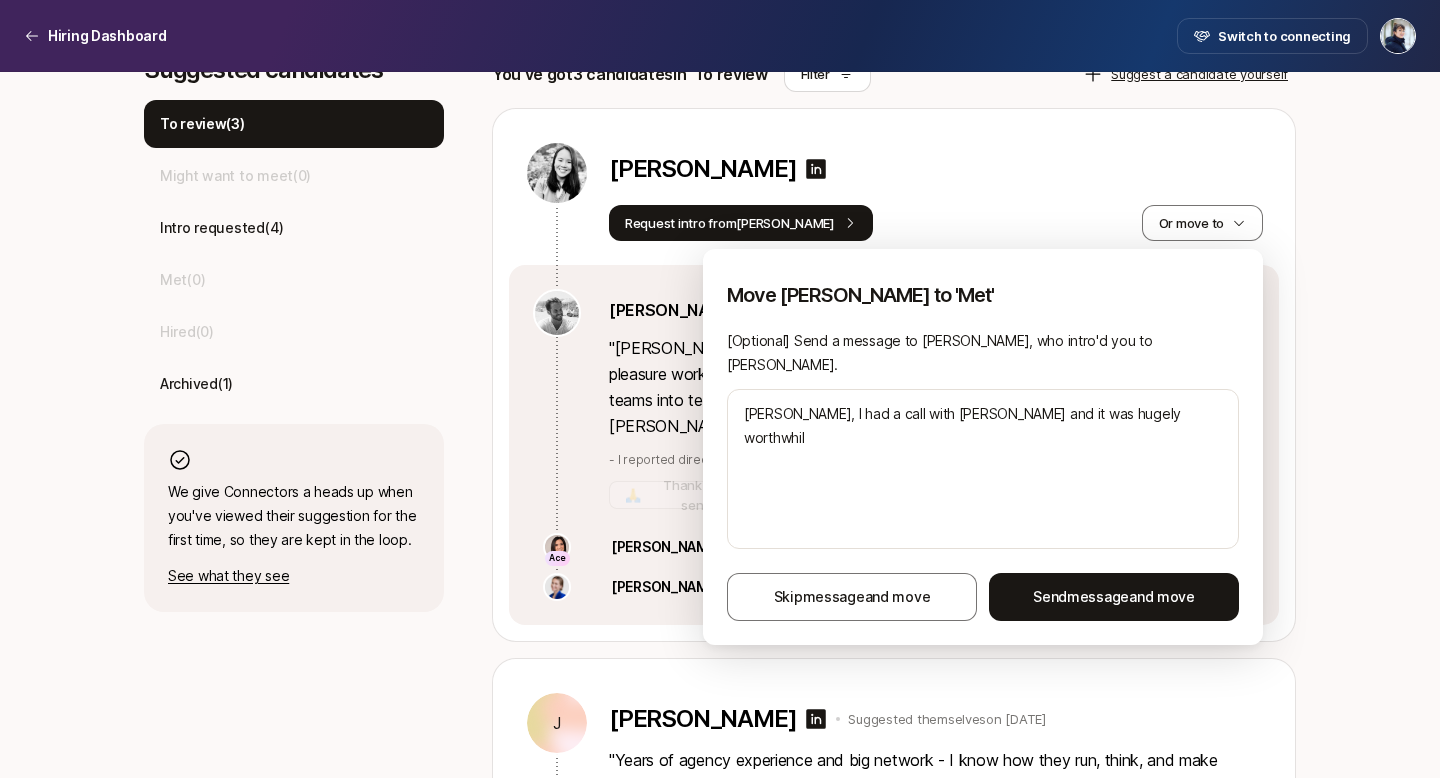 type on "[PERSON_NAME], I had a call with [PERSON_NAME] and it was hugely worthwhile" 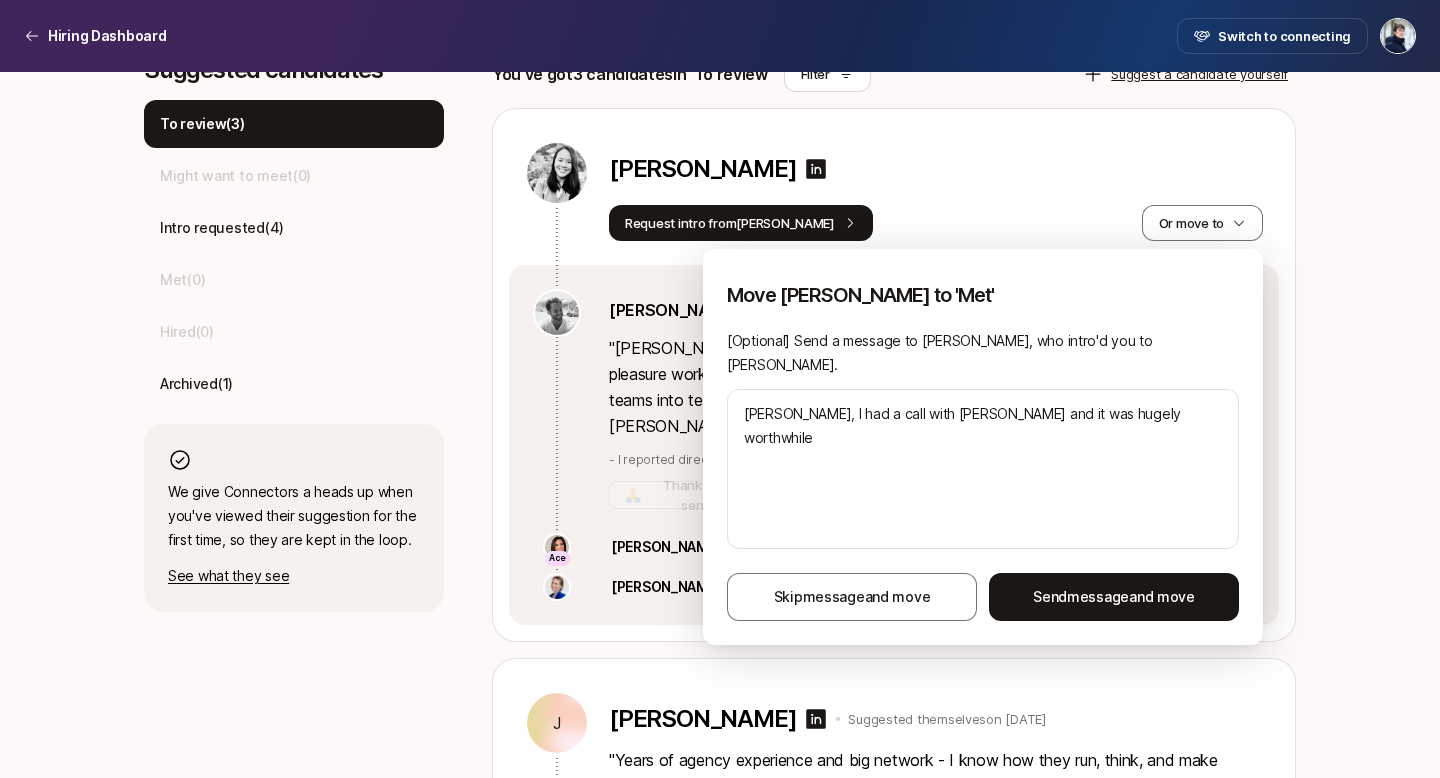 type on "[PERSON_NAME], I had a call with [PERSON_NAME] and it was hugely worthwhile." 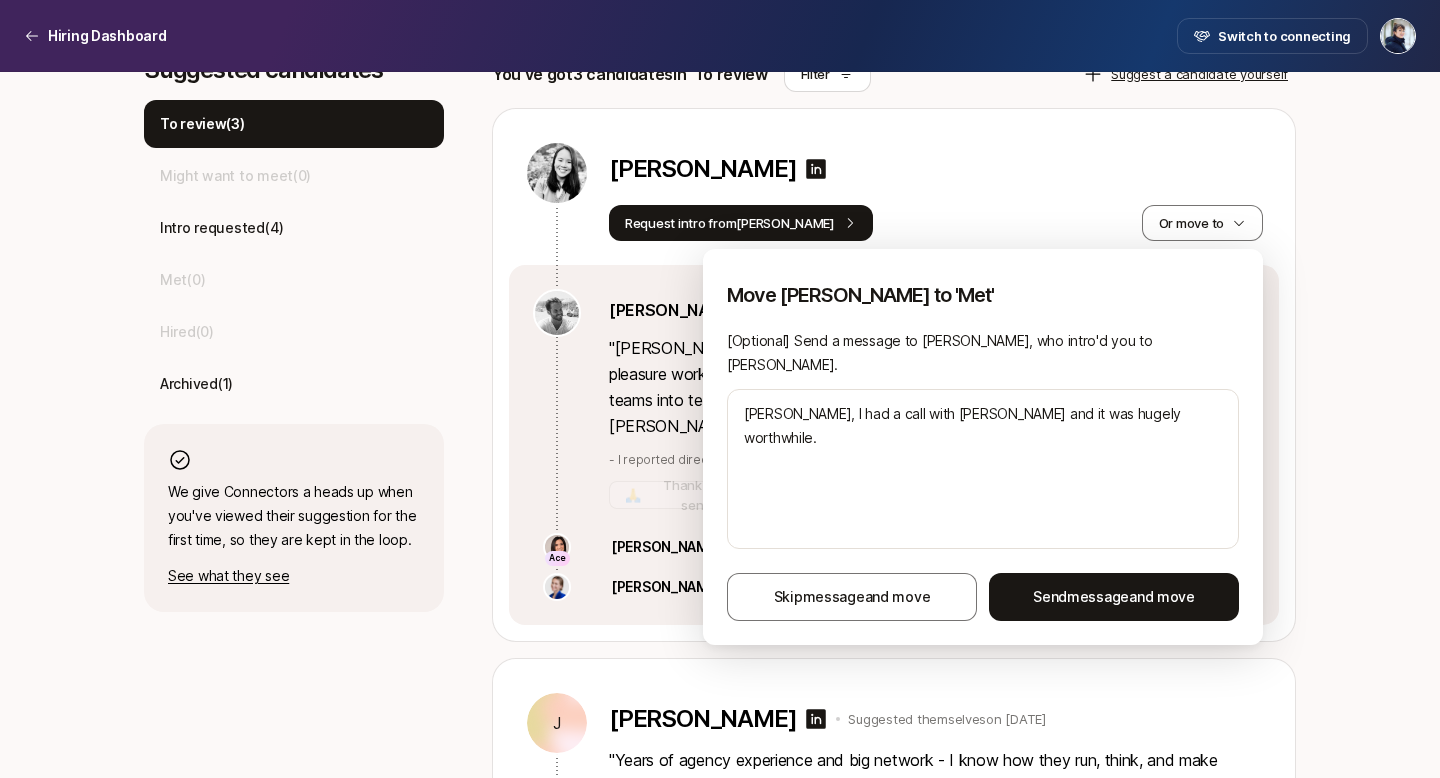 type on "[PERSON_NAME], I had a call with [PERSON_NAME] and it was hugely worthwhile." 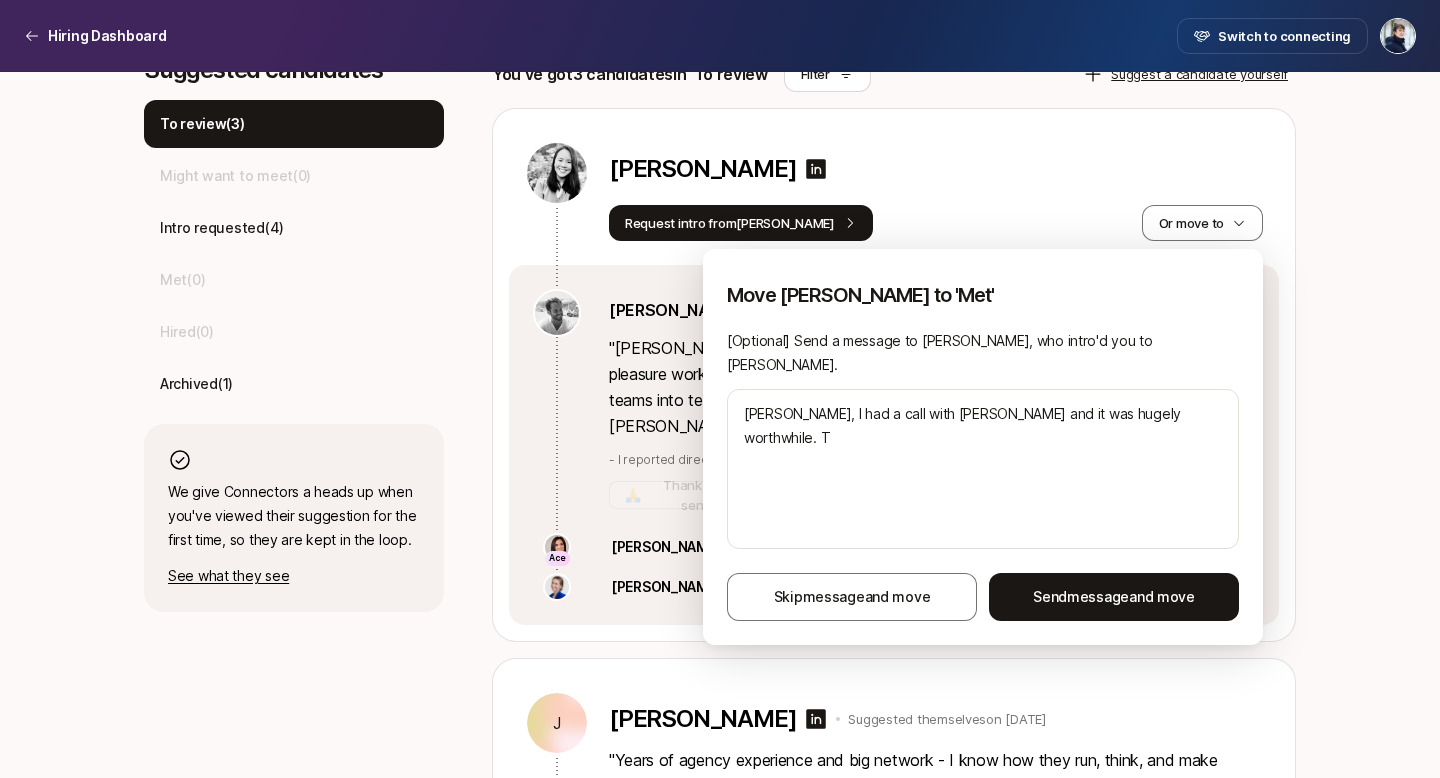 type on "[PERSON_NAME], I had a call with [PERSON_NAME] and it was hugely worthwhile. TH" 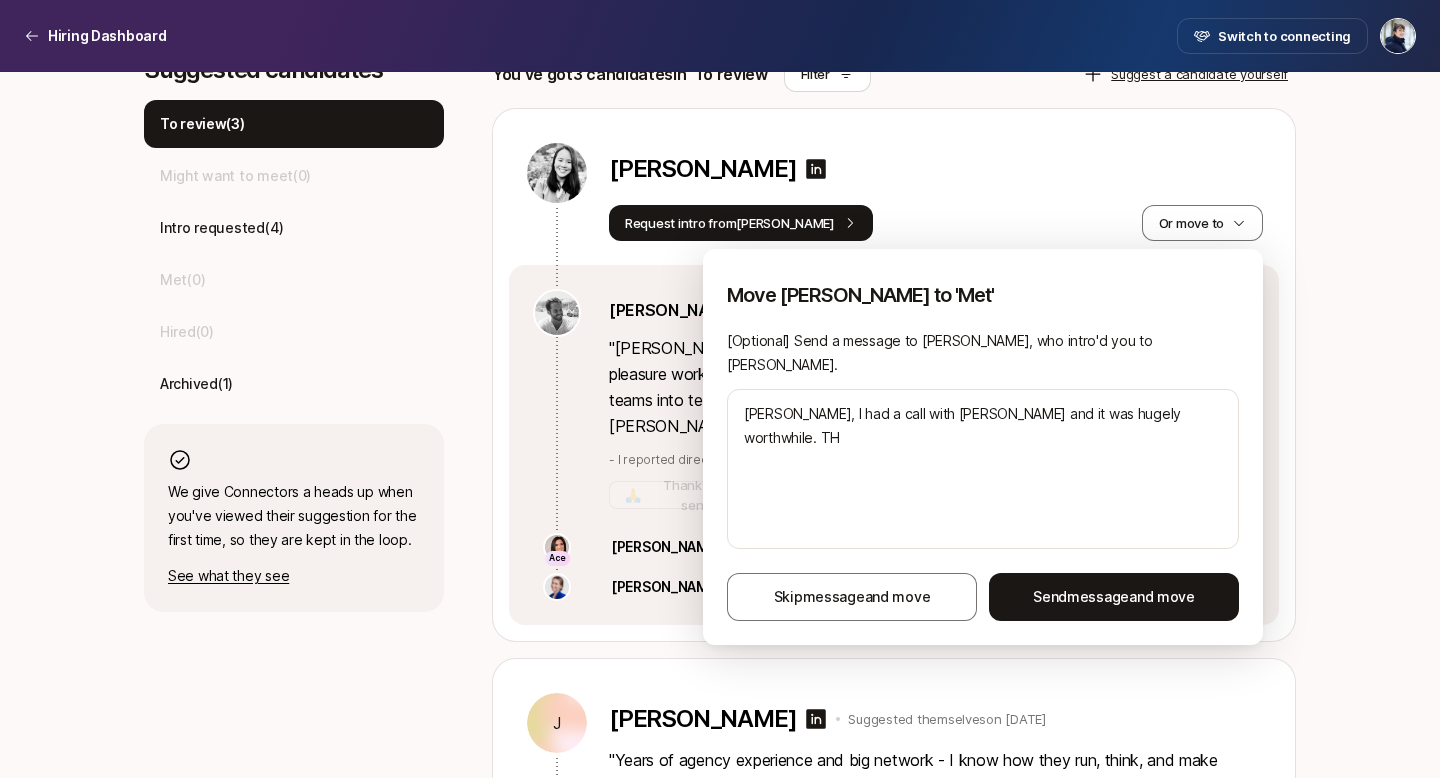type on "[PERSON_NAME], I had a call with [PERSON_NAME] and it was hugely worthwhile. THA" 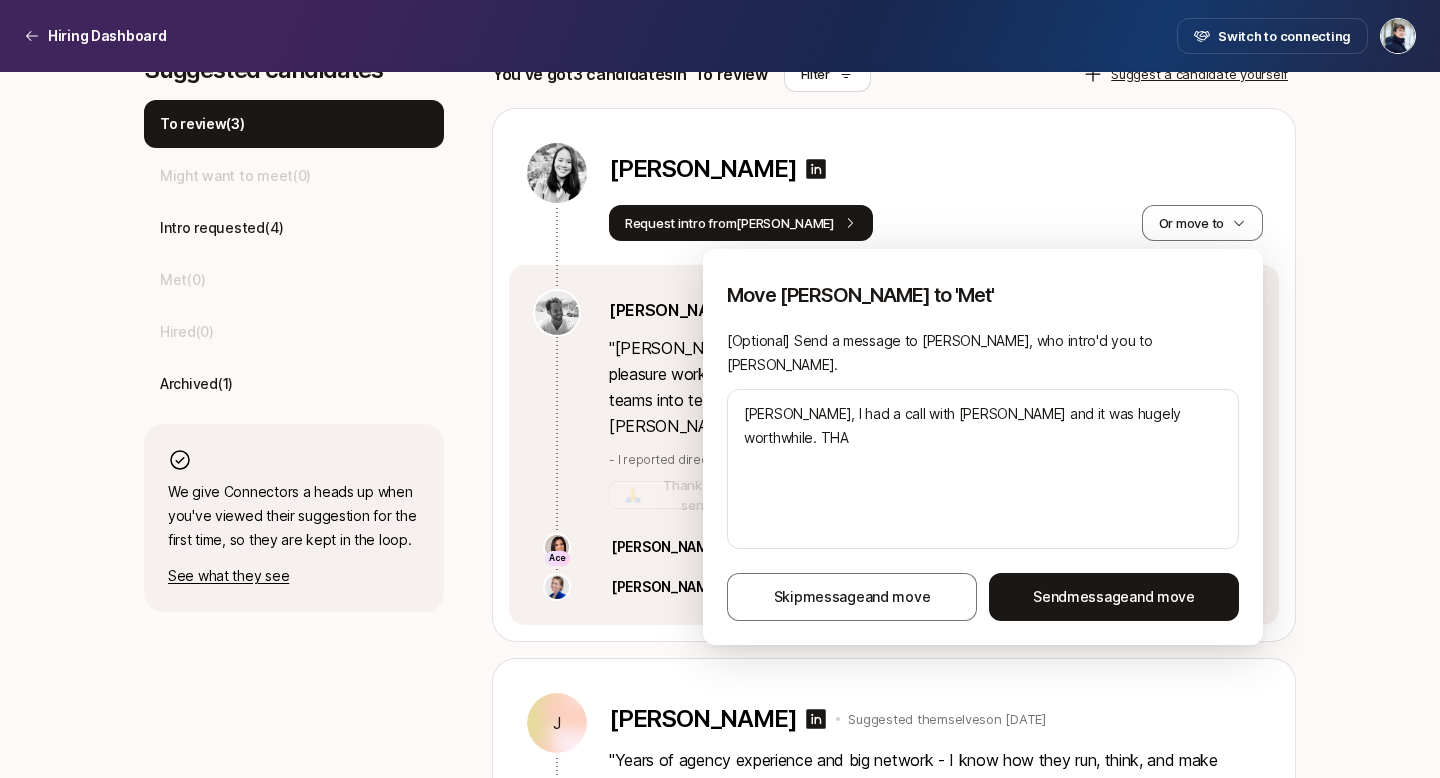 type on "[PERSON_NAME], I had a call with [PERSON_NAME] and it was hugely worthwhile. THAN" 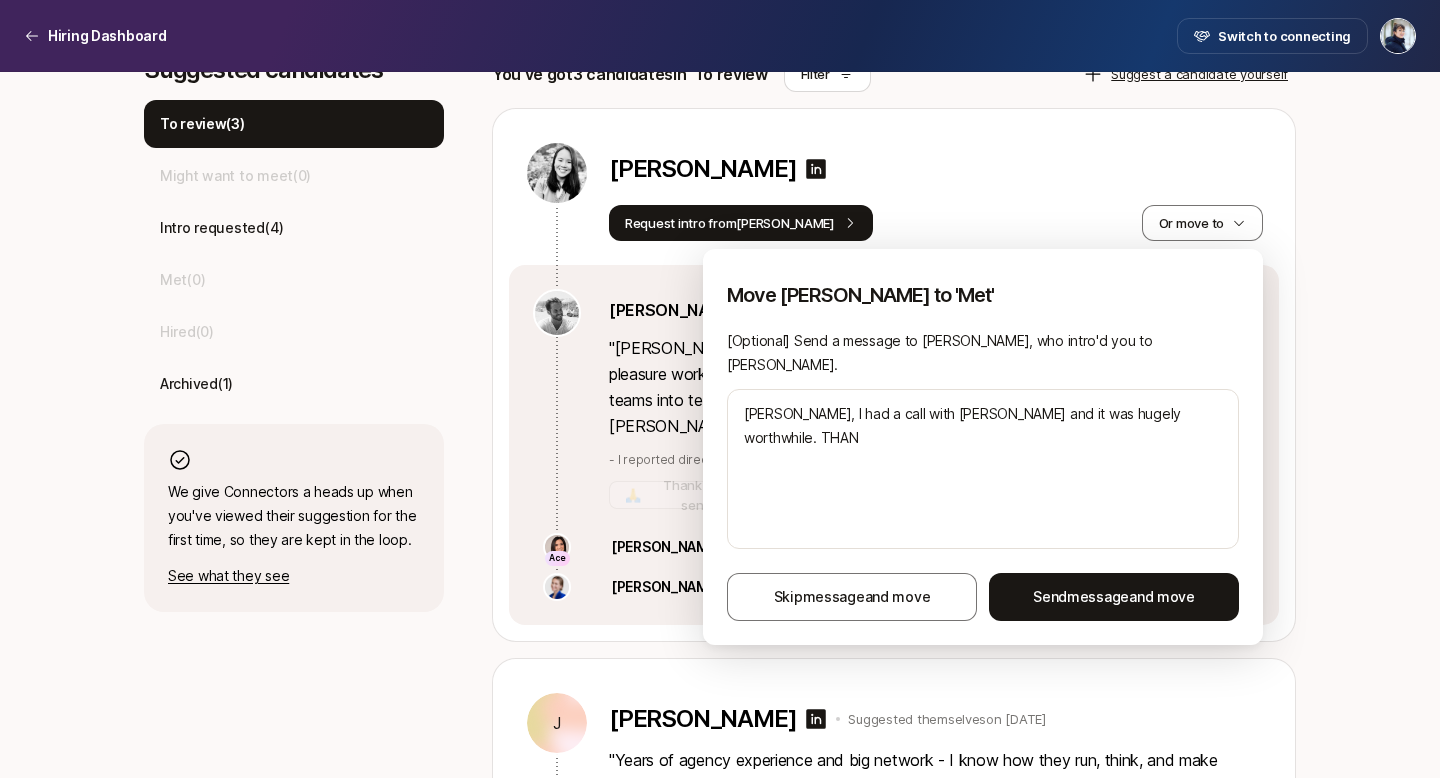 type on "[PERSON_NAME], I had a call with [PERSON_NAME] and it was hugely worthwhile. THANK" 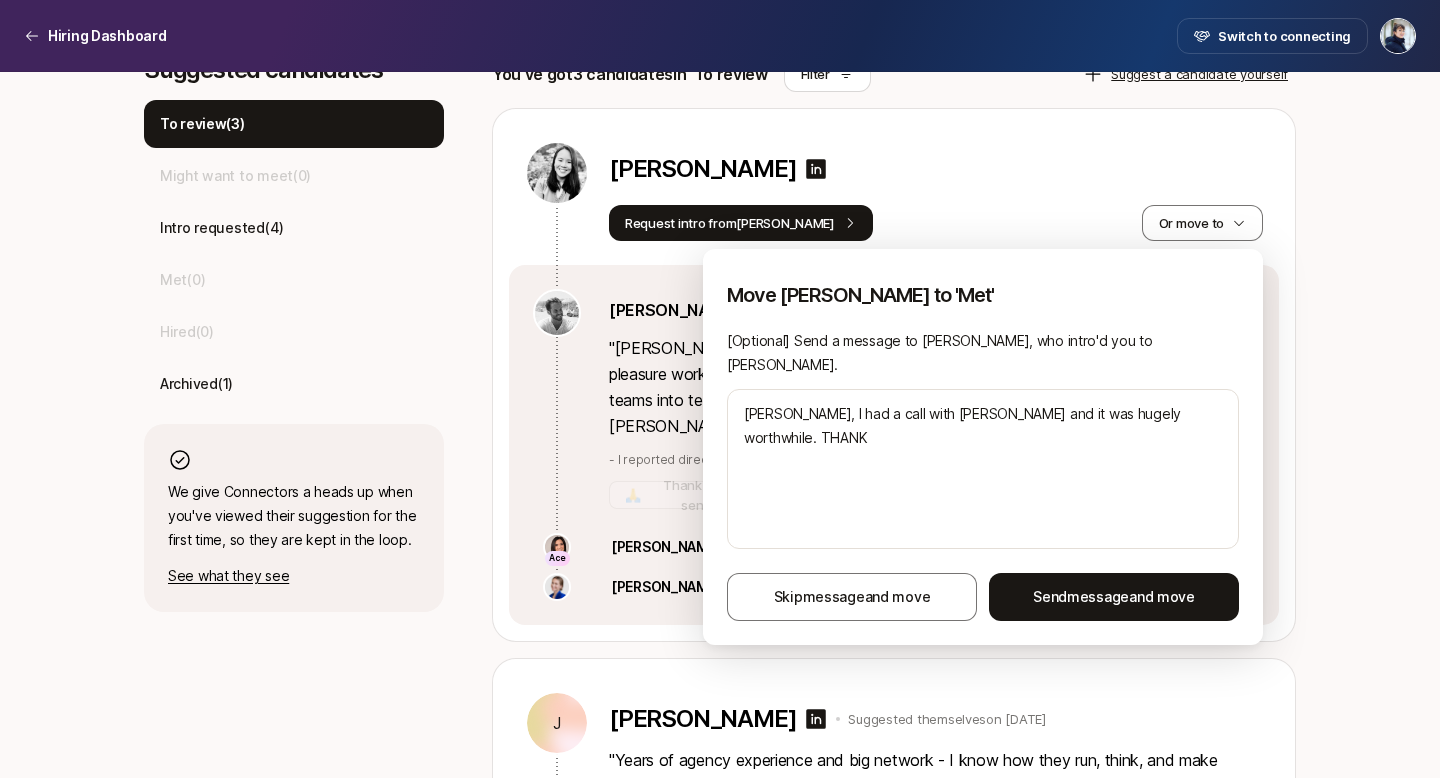 type on "[PERSON_NAME], I had a call with [PERSON_NAME] and it was hugely worthwhile. THANK" 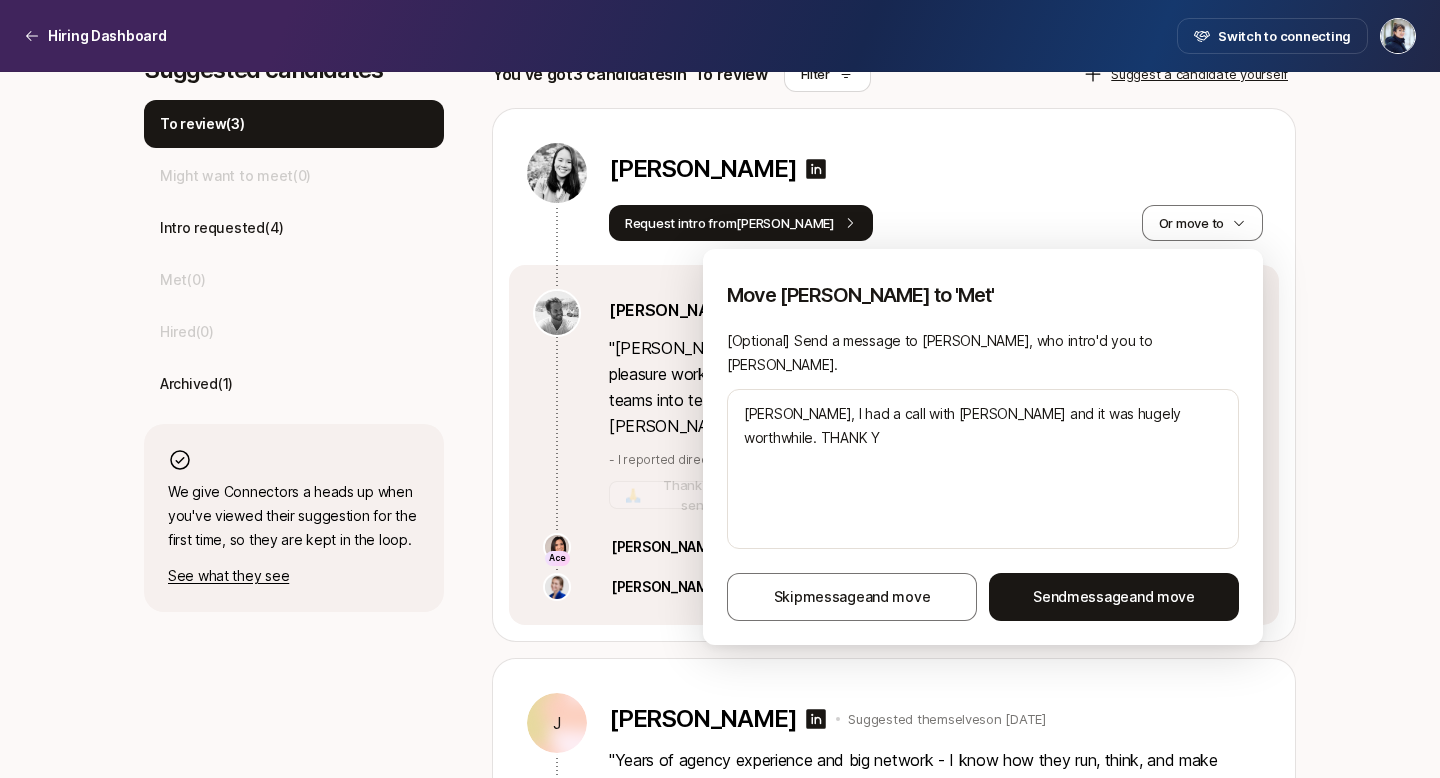 type on "[PERSON_NAME], I had a call with [PERSON_NAME] and it was hugely worthwhile. THANK YO" 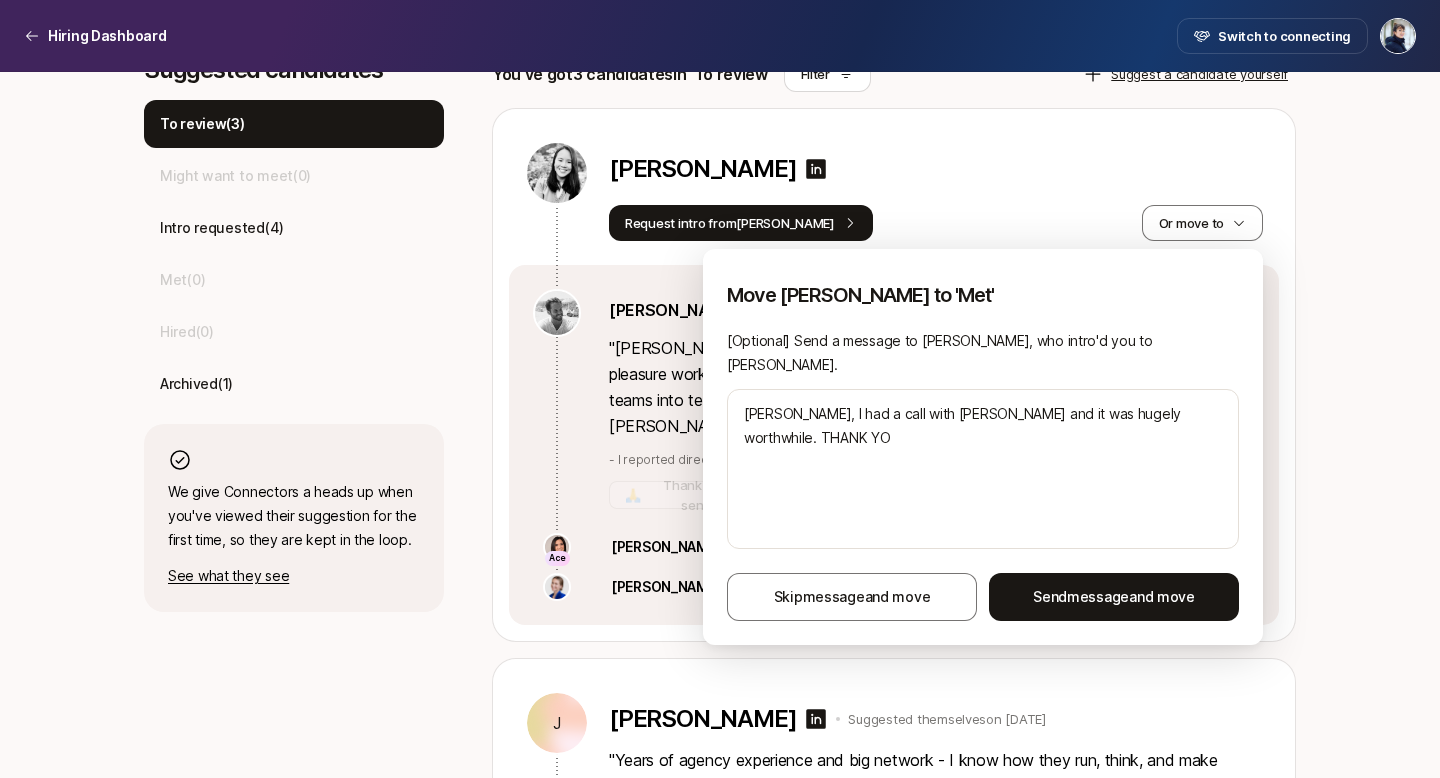 type on "[PERSON_NAME], I had a call with [PERSON_NAME] and it was hugely worthwhile. THANK YOU" 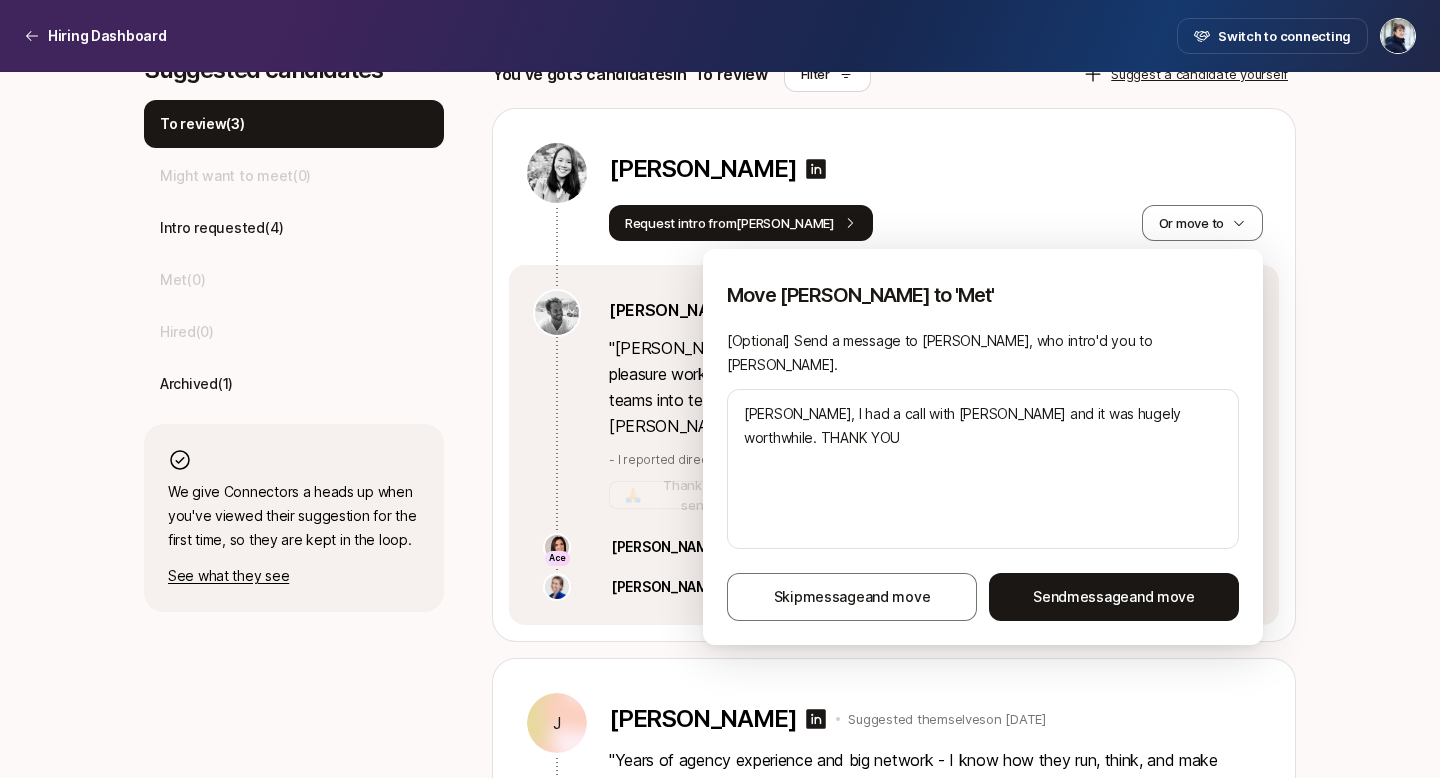 type on "[PERSON_NAME], I had a call with [PERSON_NAME] and it was hugely worthwhile. THANK YOU!" 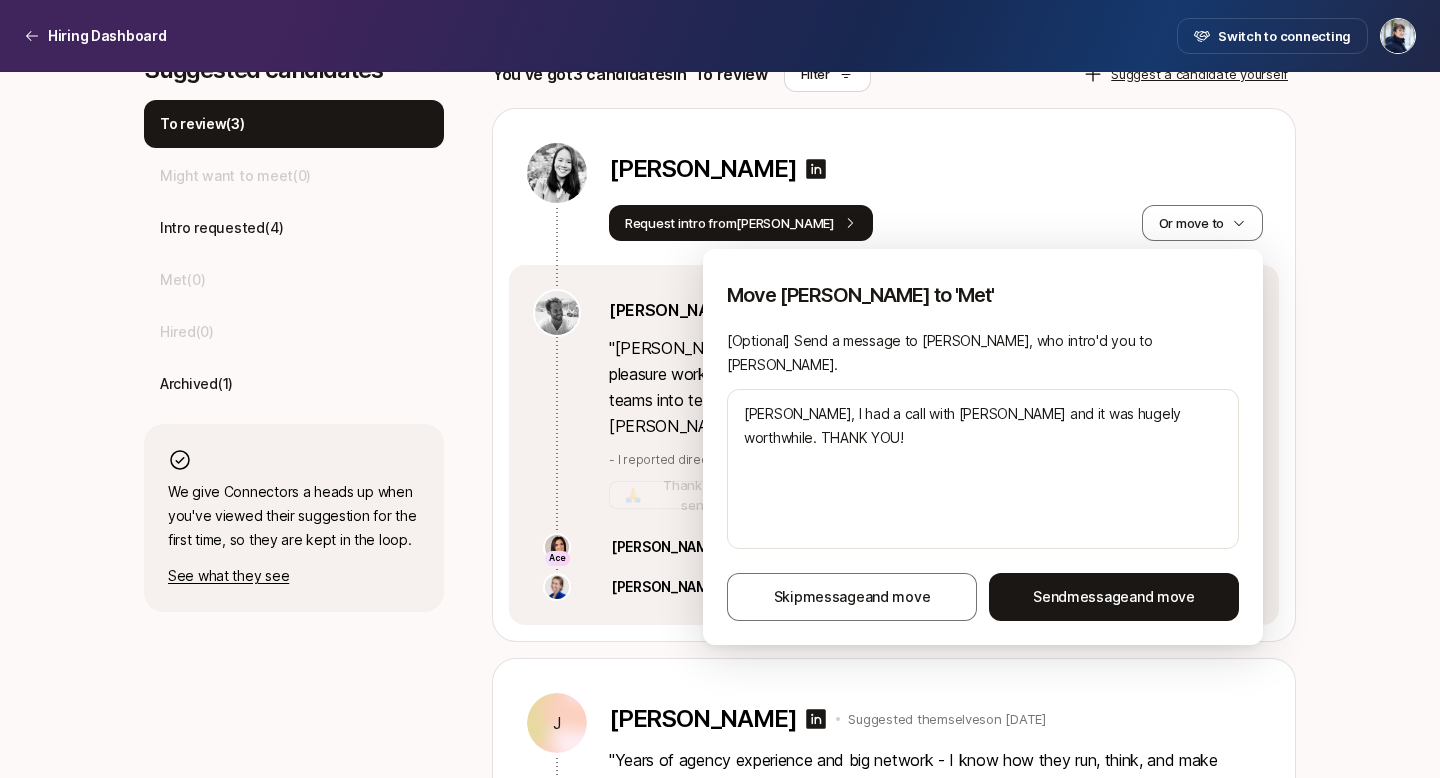 type on "[PERSON_NAME], I had a call with [PERSON_NAME] and it was hugely worthwhile. THANK YOU!" 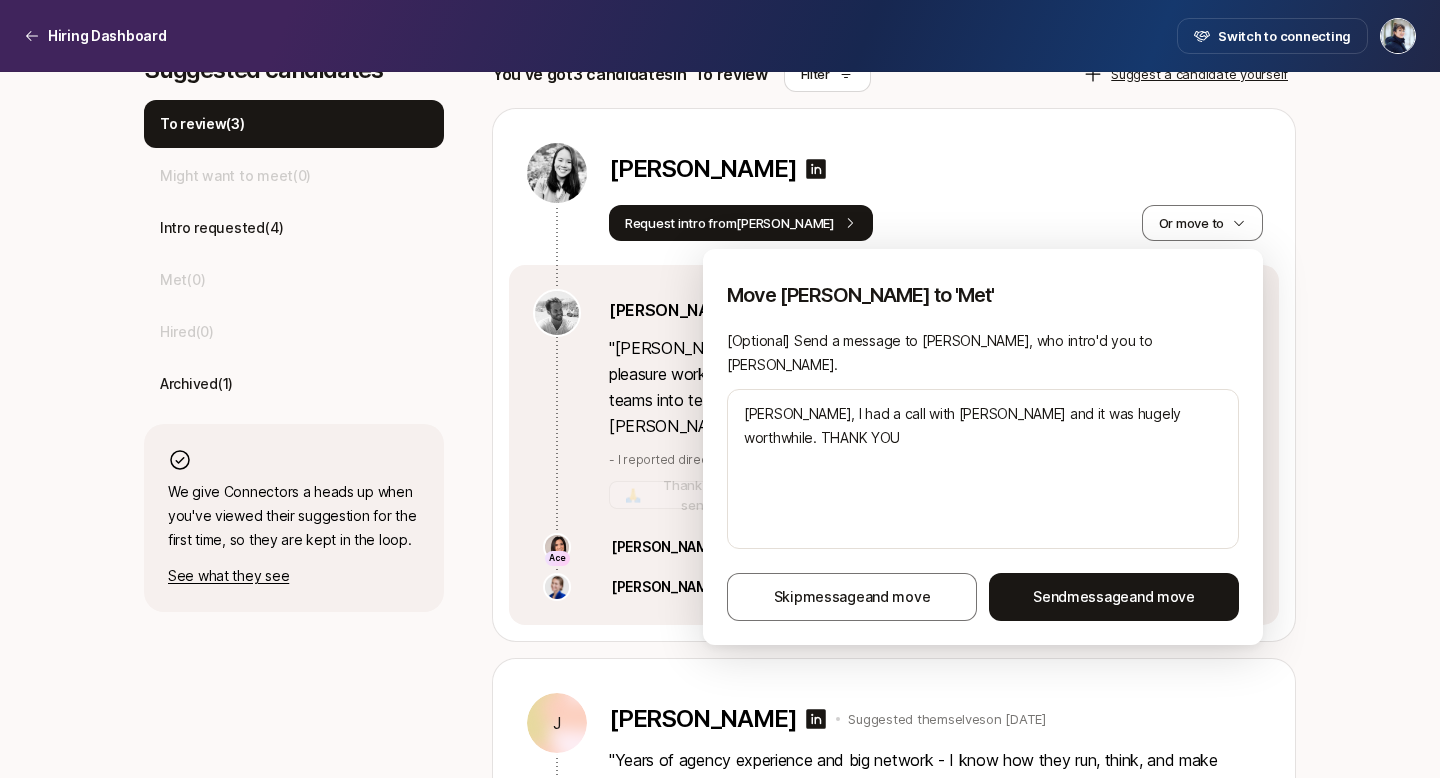 type on "[PERSON_NAME], I had a call with [PERSON_NAME] and it was hugely worthwhile. THANK YO" 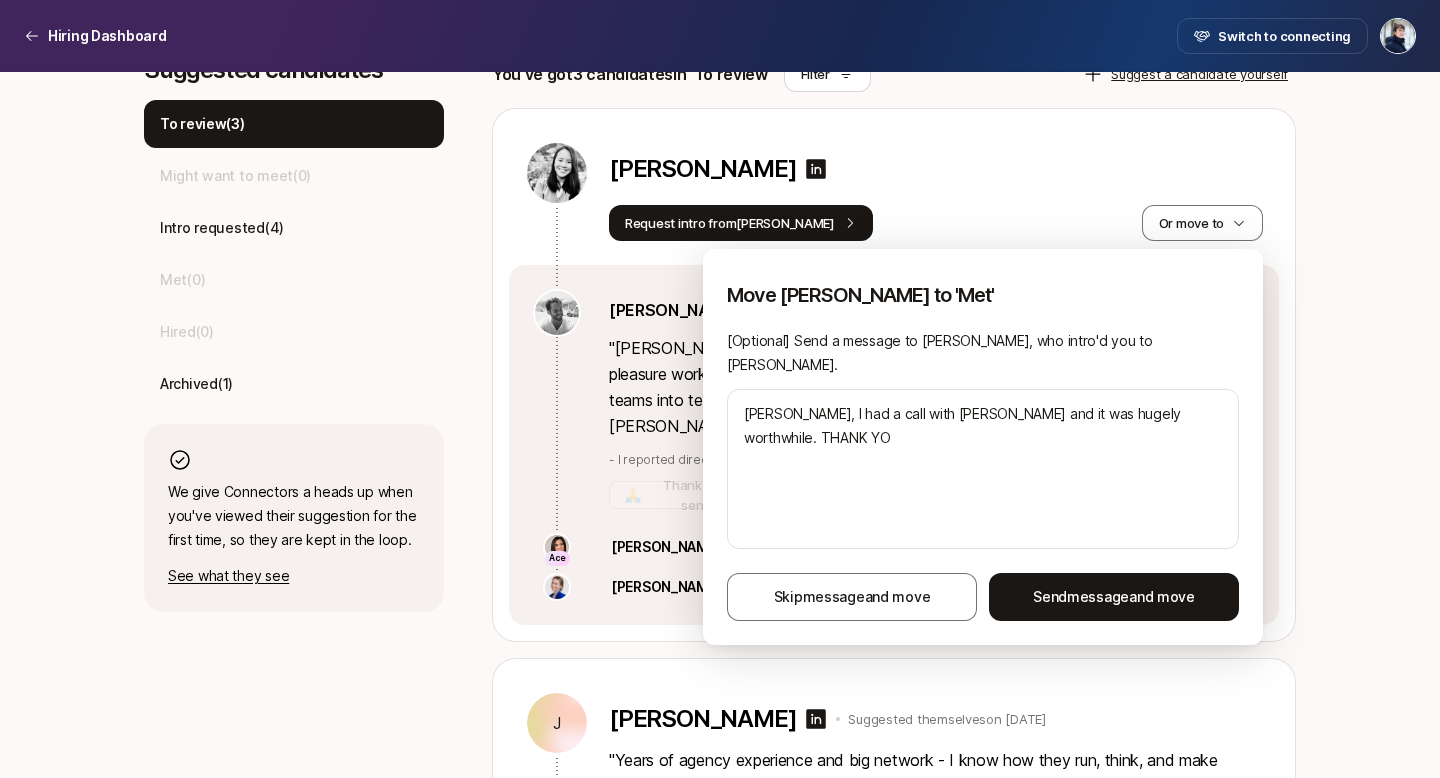type on "[PERSON_NAME], I had a call with [PERSON_NAME] and it was hugely worthwhile. THANK Y" 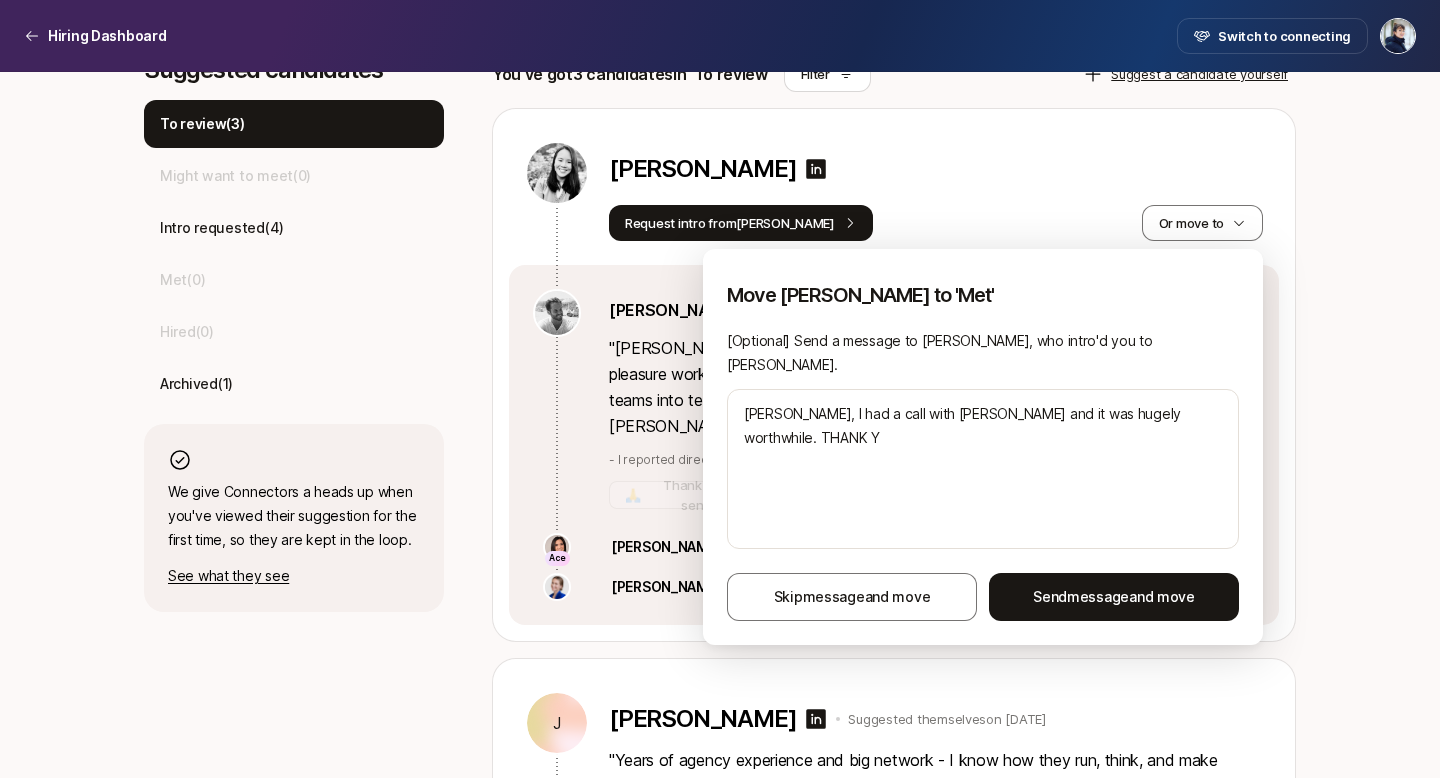 type on "[PERSON_NAME], I had a call with [PERSON_NAME] and it was hugely worthwhile. THANK" 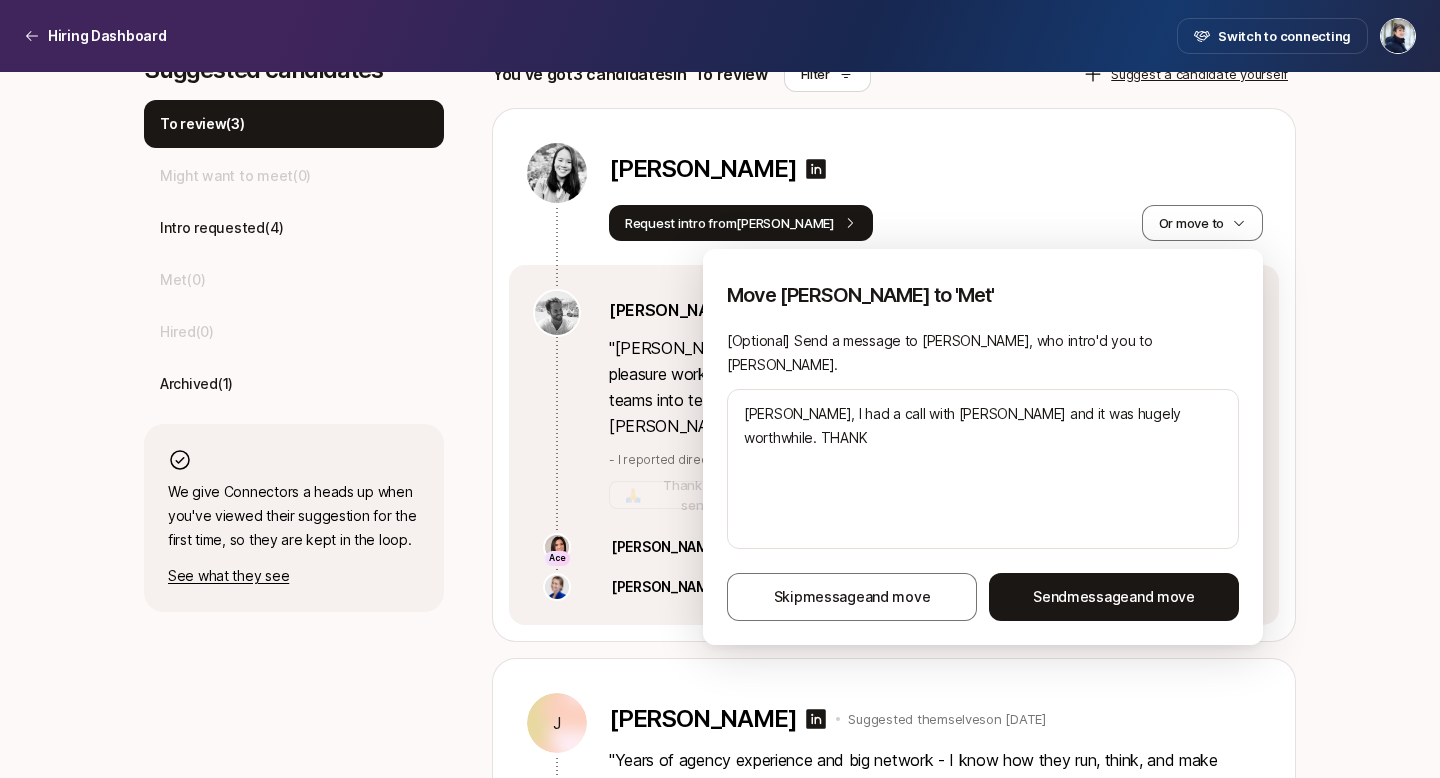 type on "[PERSON_NAME], I had a call with [PERSON_NAME] and it was hugely worthwhile. THANK" 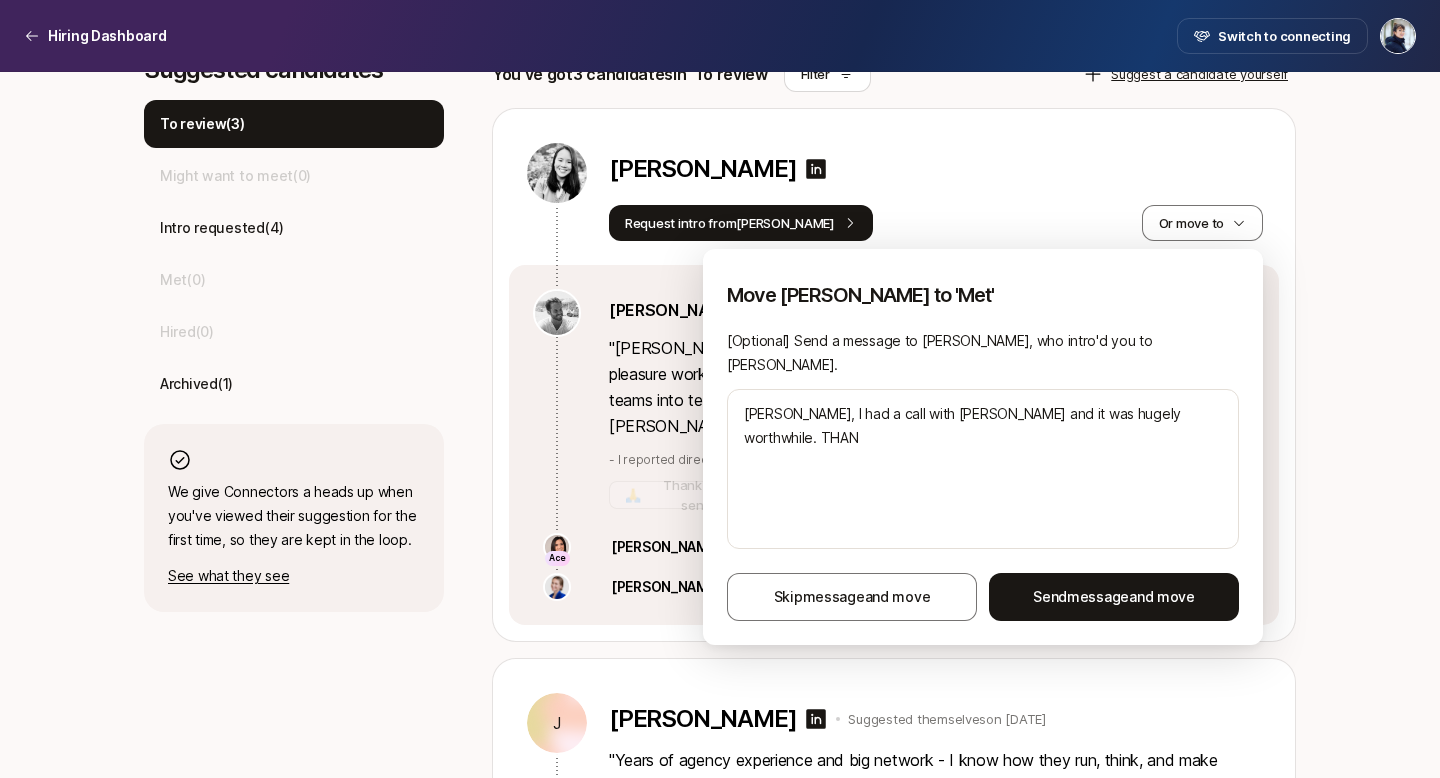 type on "[PERSON_NAME], I had a call with [PERSON_NAME] and it was hugely worthwhile. THA" 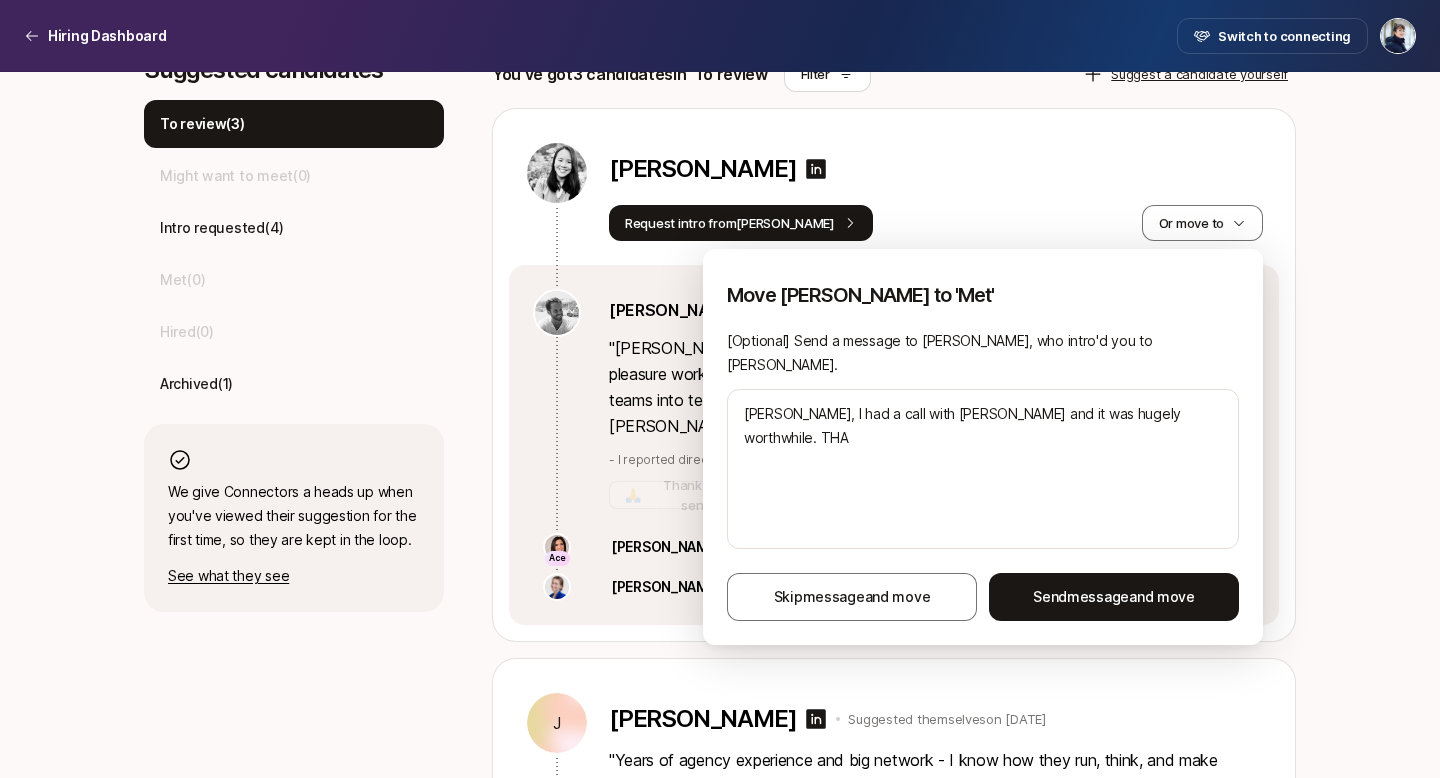 type on "[PERSON_NAME], I had a call with [PERSON_NAME] and it was hugely worthwhile. TH" 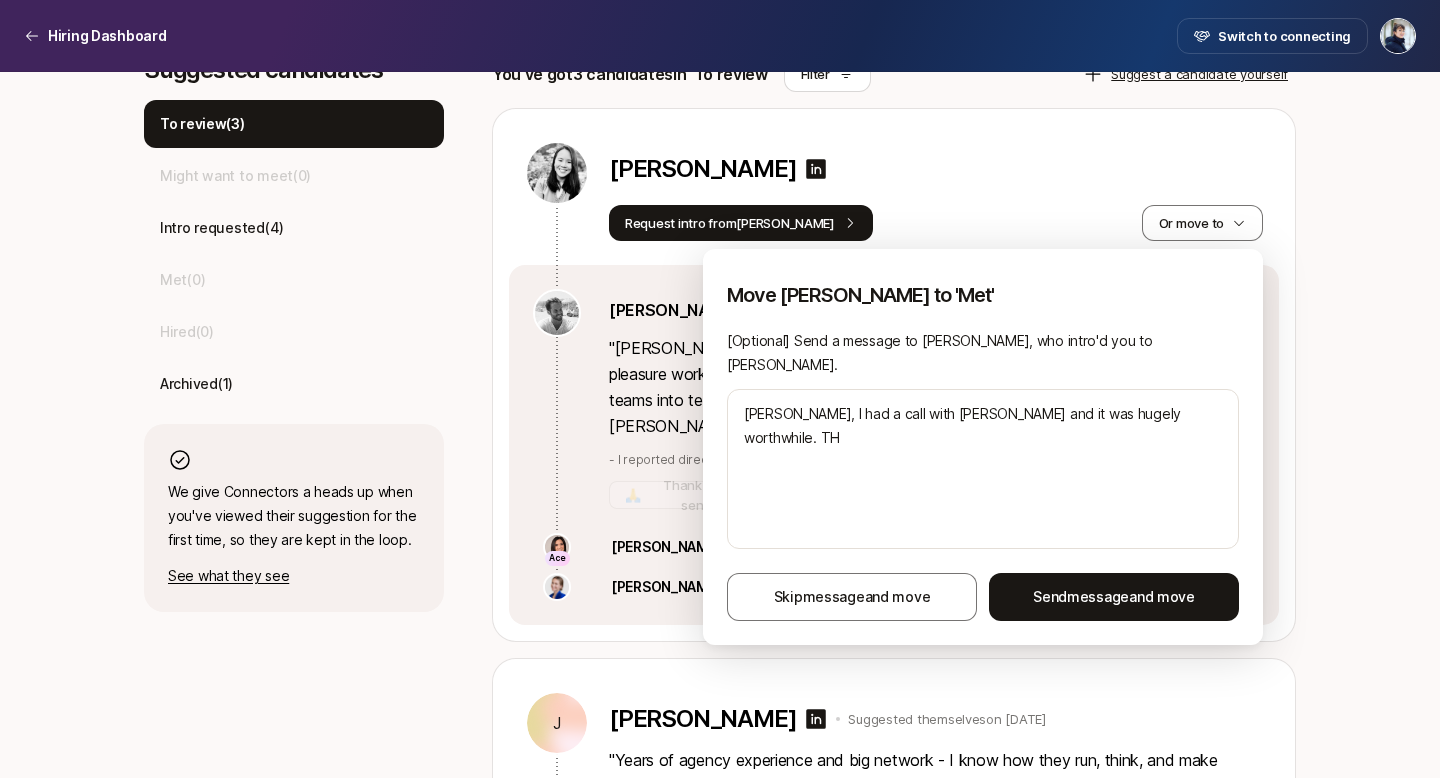 type on "[PERSON_NAME], I had a call with [PERSON_NAME] and it was hugely worthwhile. T" 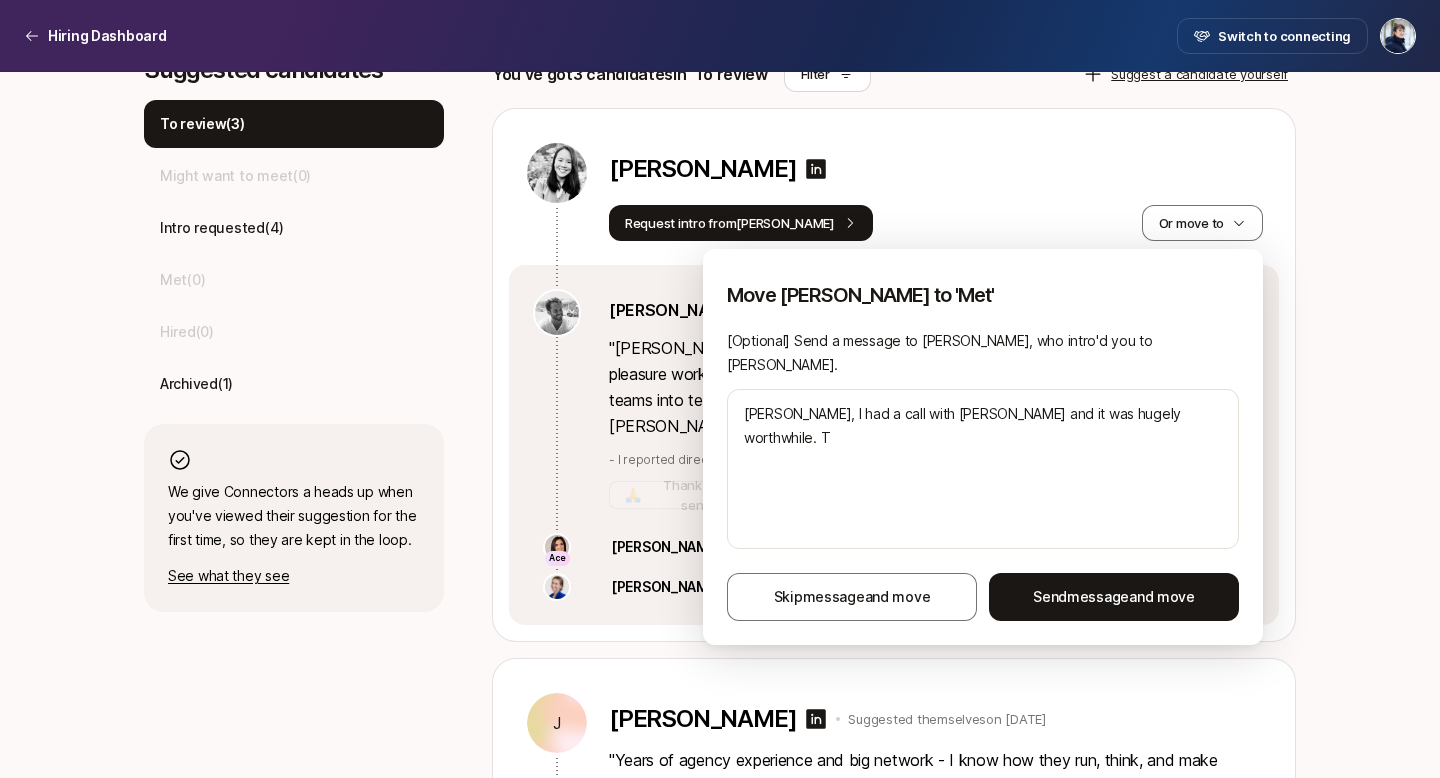 type on "[PERSON_NAME], I had a call with [PERSON_NAME] and it was hugely worthwhile. Th" 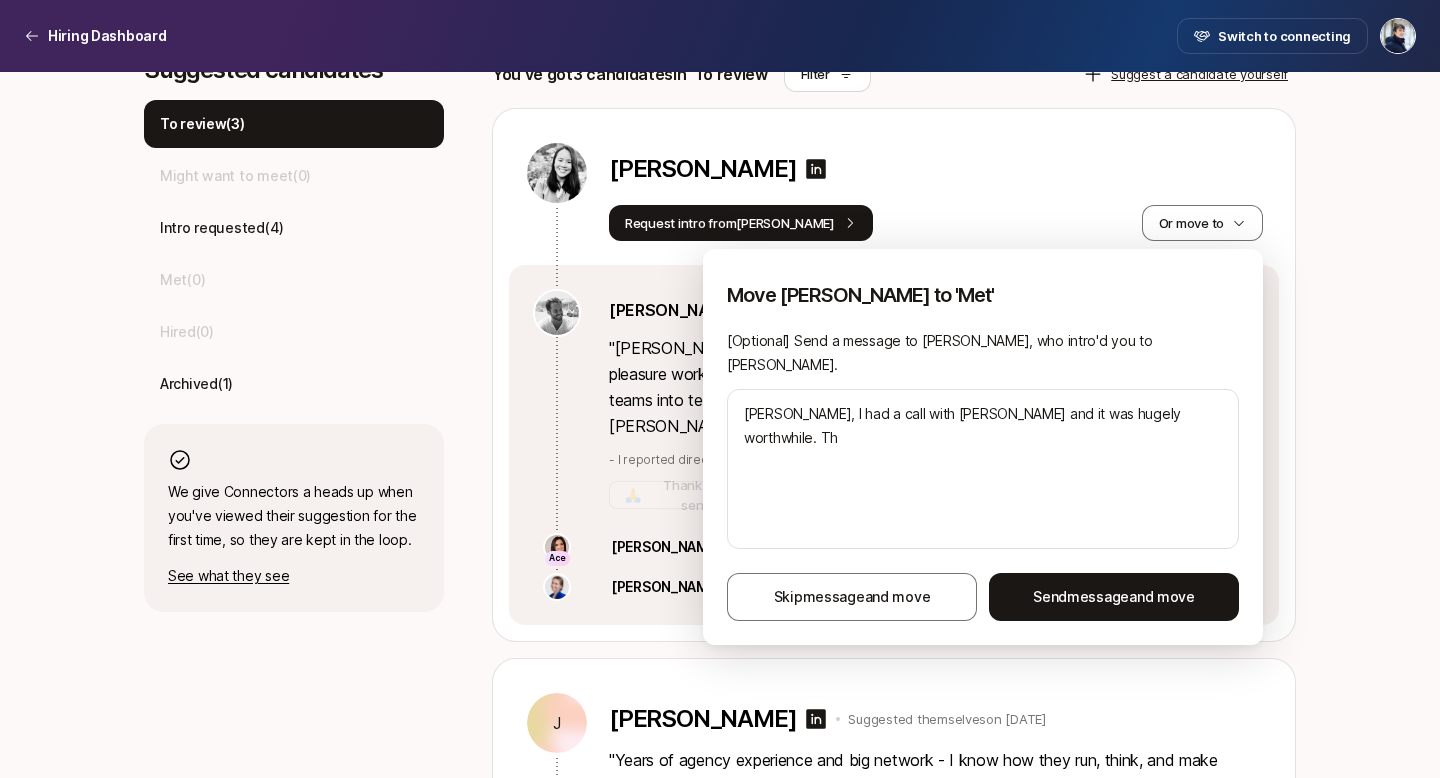 type on "[PERSON_NAME], I had a call with [PERSON_NAME] and it was hugely worthwhile. Tha" 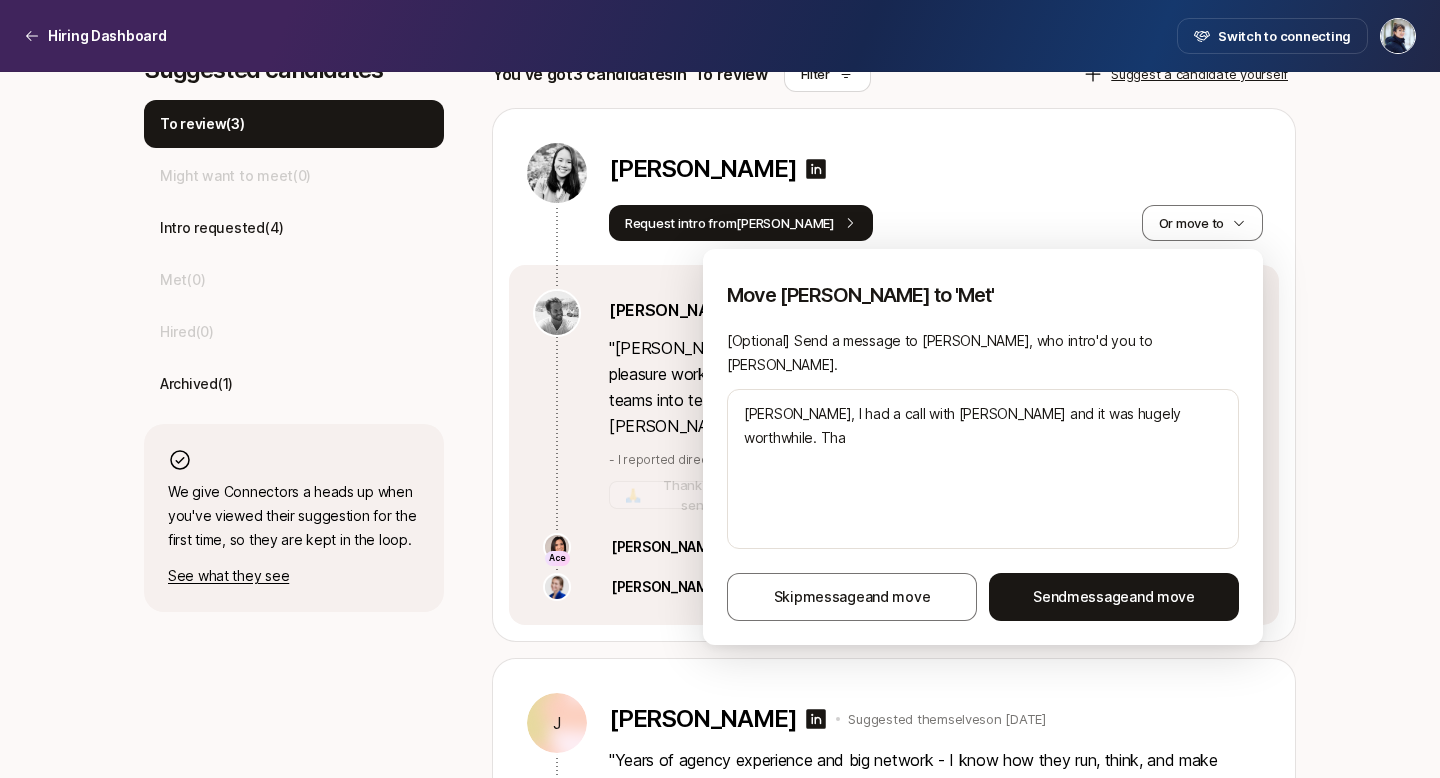 type on "[PERSON_NAME], I had a call with [PERSON_NAME] and it was hugely worthwhile. Than" 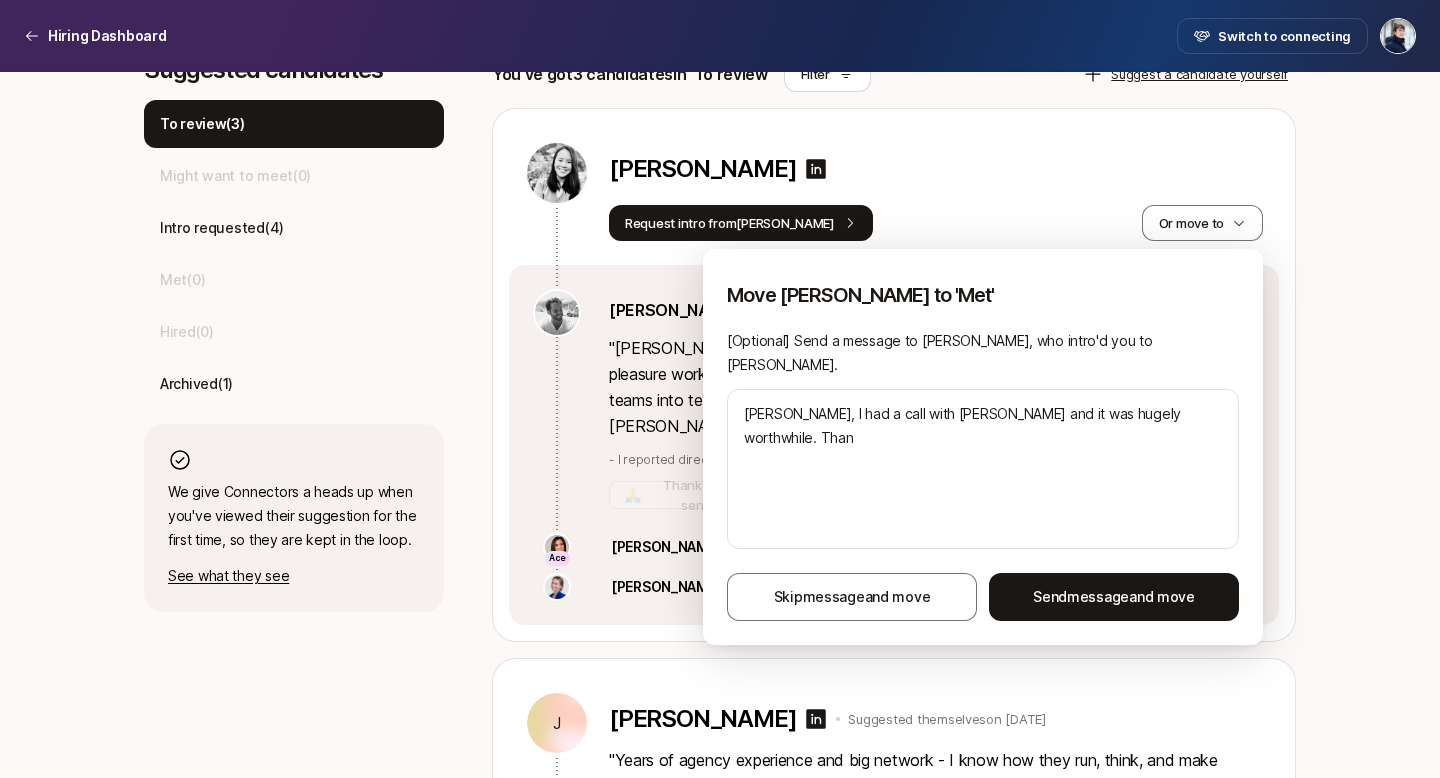 type on "[PERSON_NAME], I had a call with [PERSON_NAME] and it was hugely worthwhile. Thank" 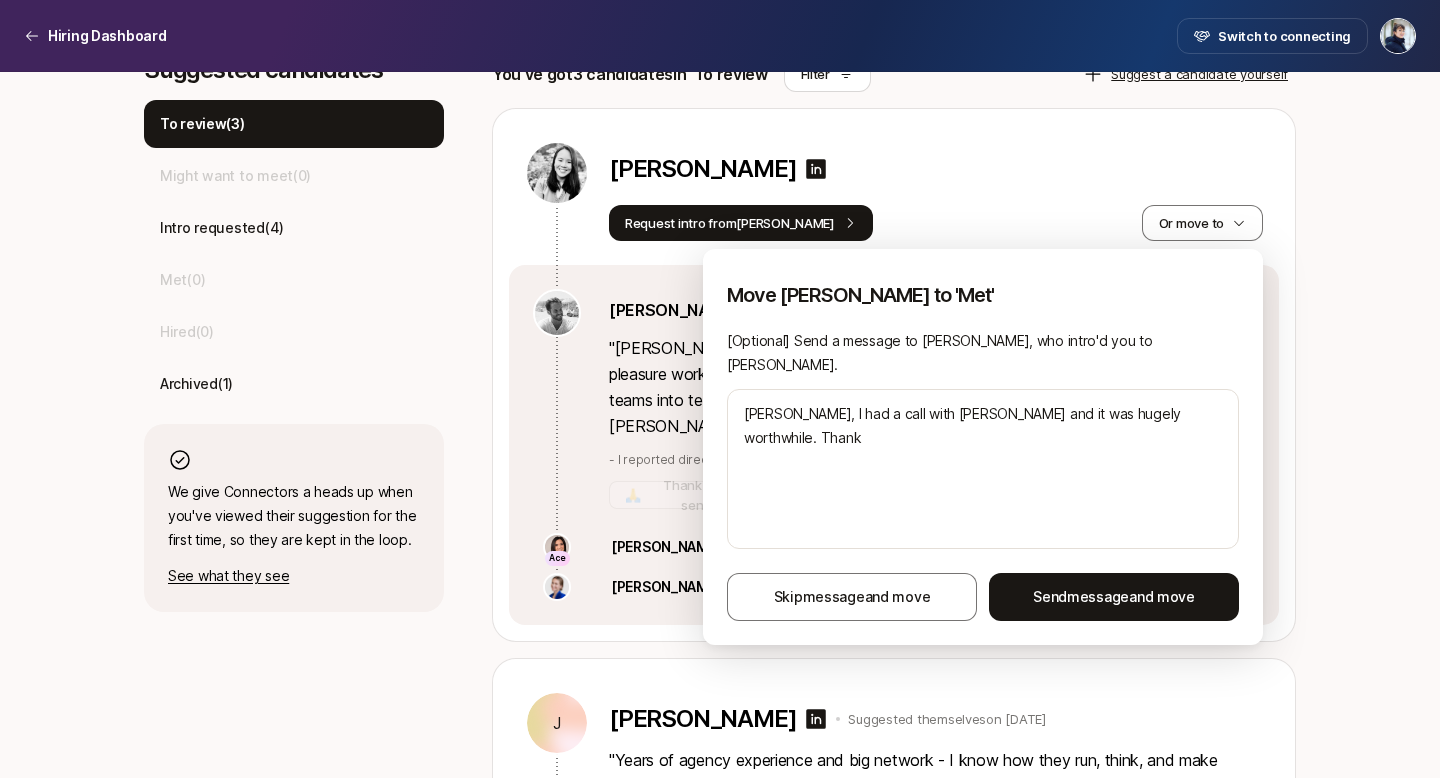 type on "x" 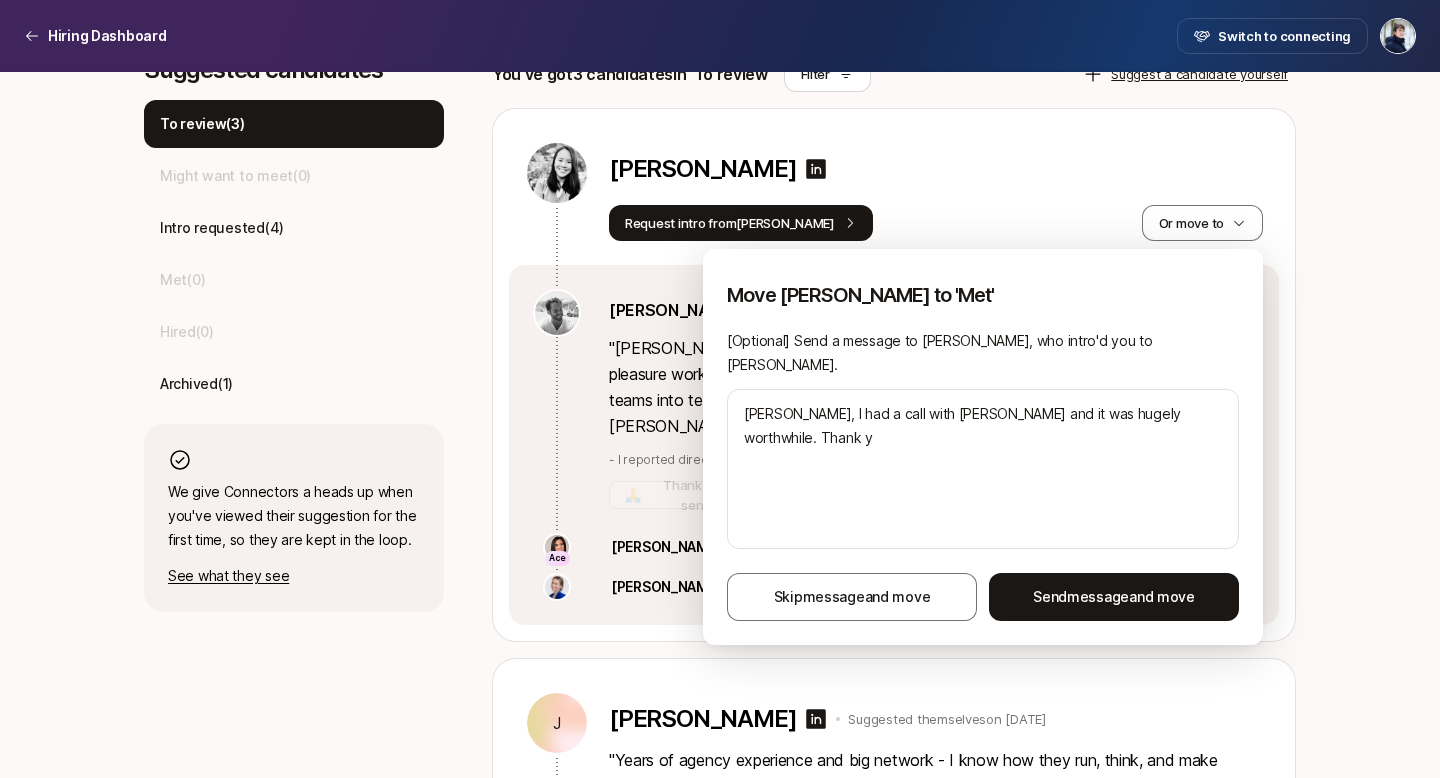 type on "[PERSON_NAME], I had a call with [PERSON_NAME] and it was hugely worthwhile. Thank yo" 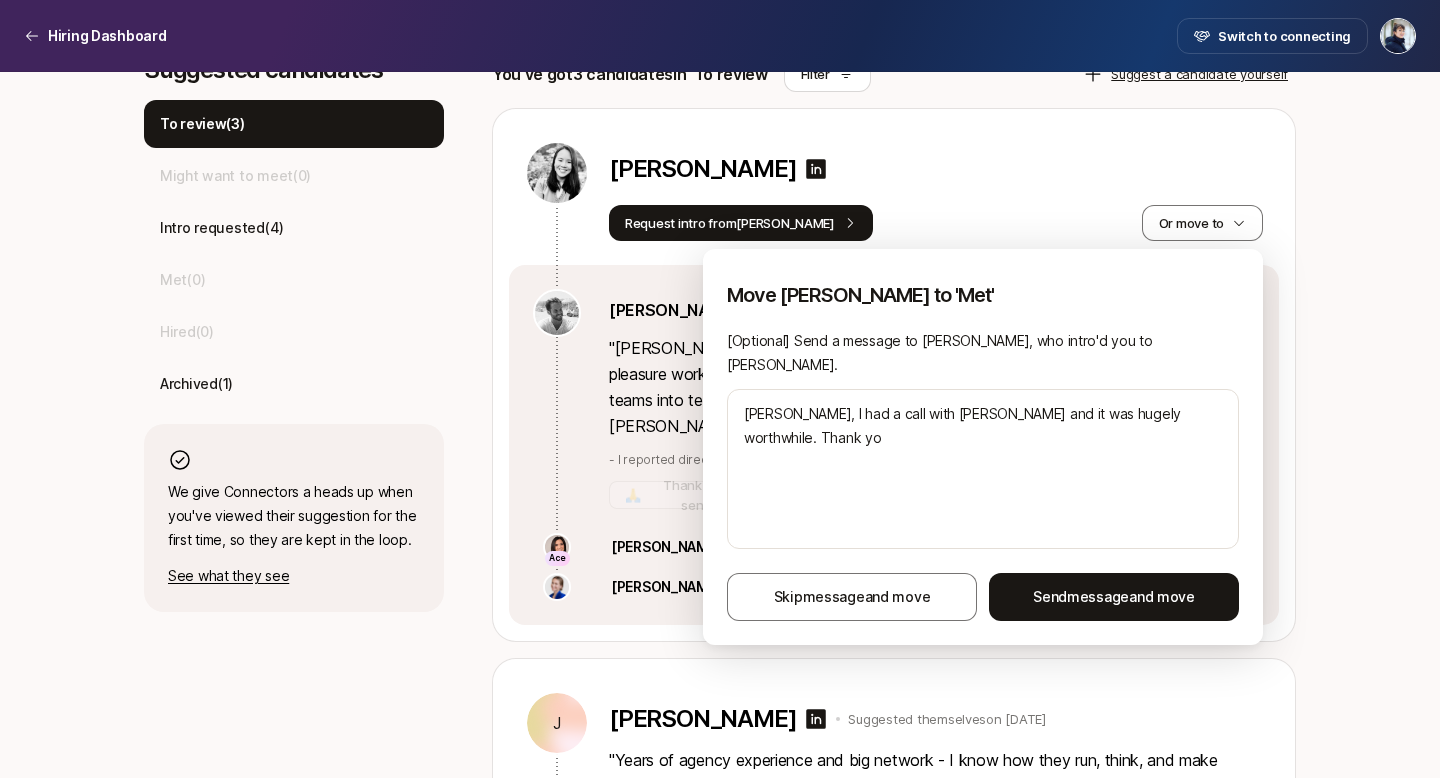 type on "[PERSON_NAME], I had a call with [PERSON_NAME] and it was hugely worthwhile. Thank you" 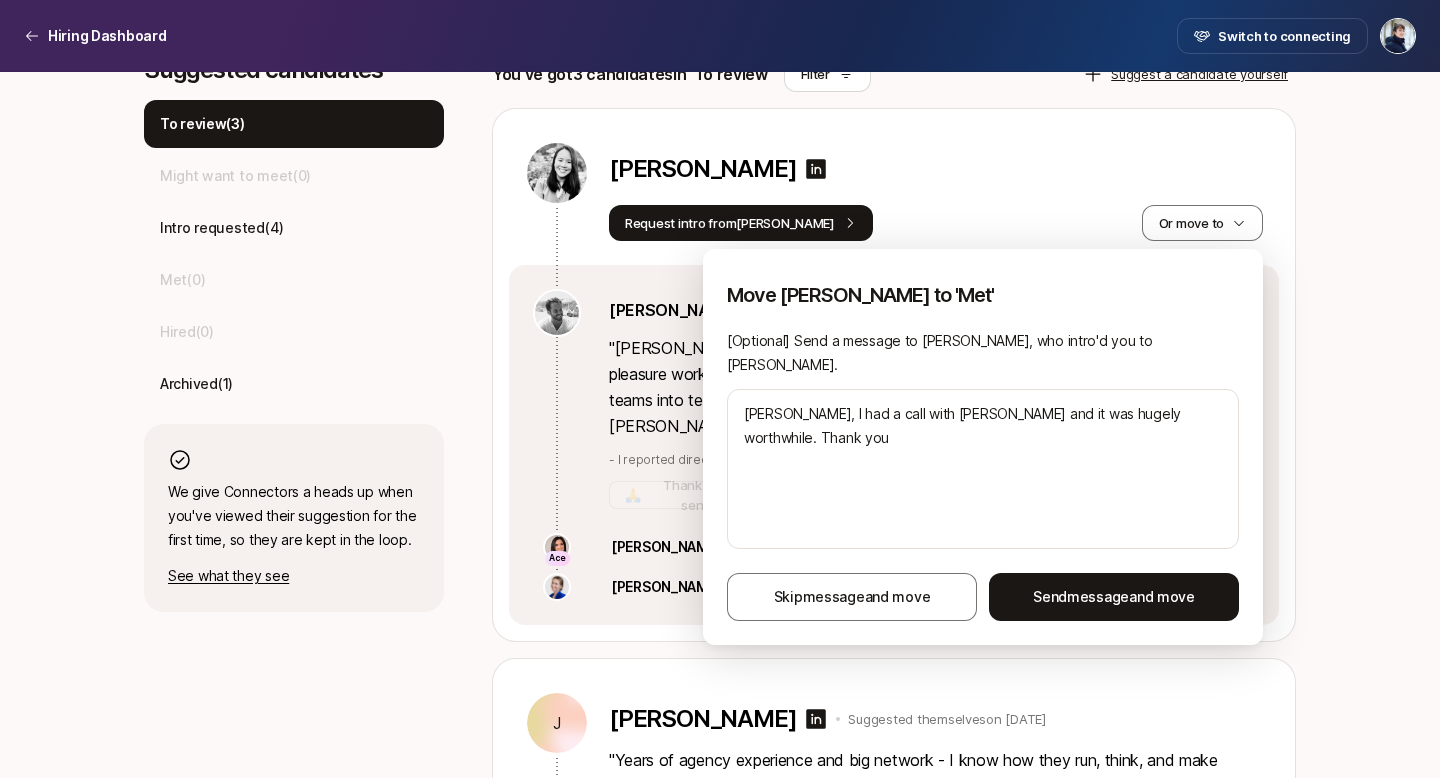 type on "[PERSON_NAME], I had a call with [PERSON_NAME] and it was hugely worthwhile. Thank you" 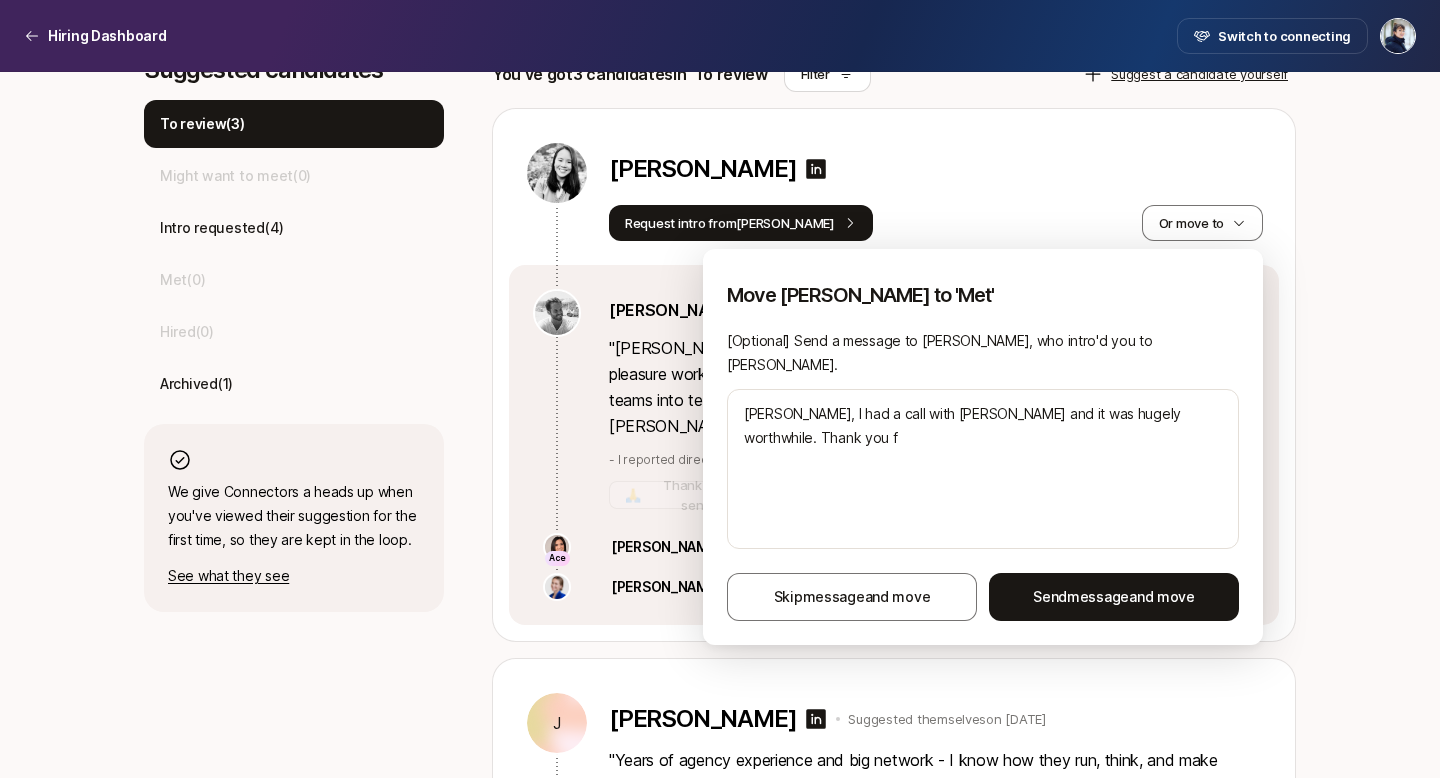type on "[PERSON_NAME], I had a call with [PERSON_NAME] and it was hugely worthwhile. Thank you fo" 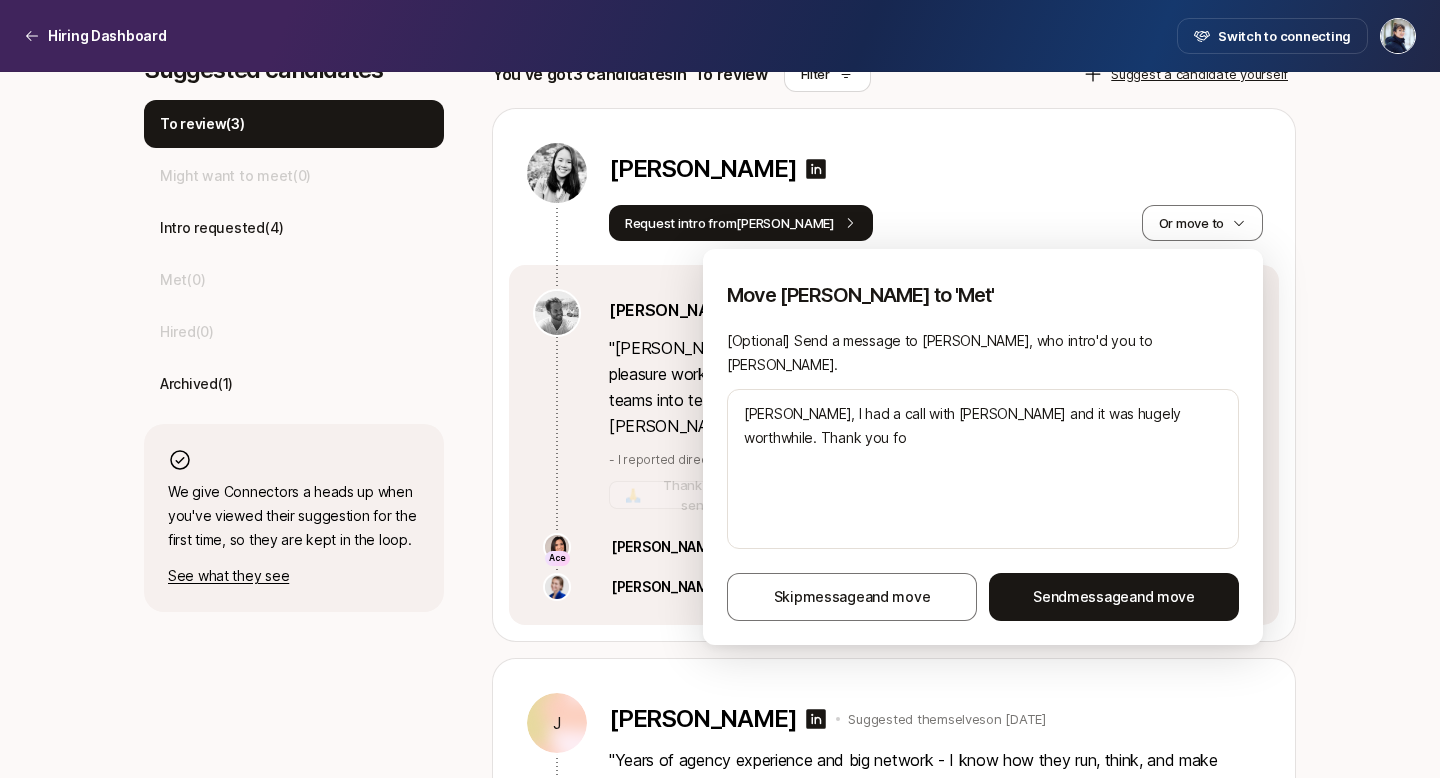 type on "[PERSON_NAME], I had a call with [PERSON_NAME] and it was hugely worthwhile. Thank you for" 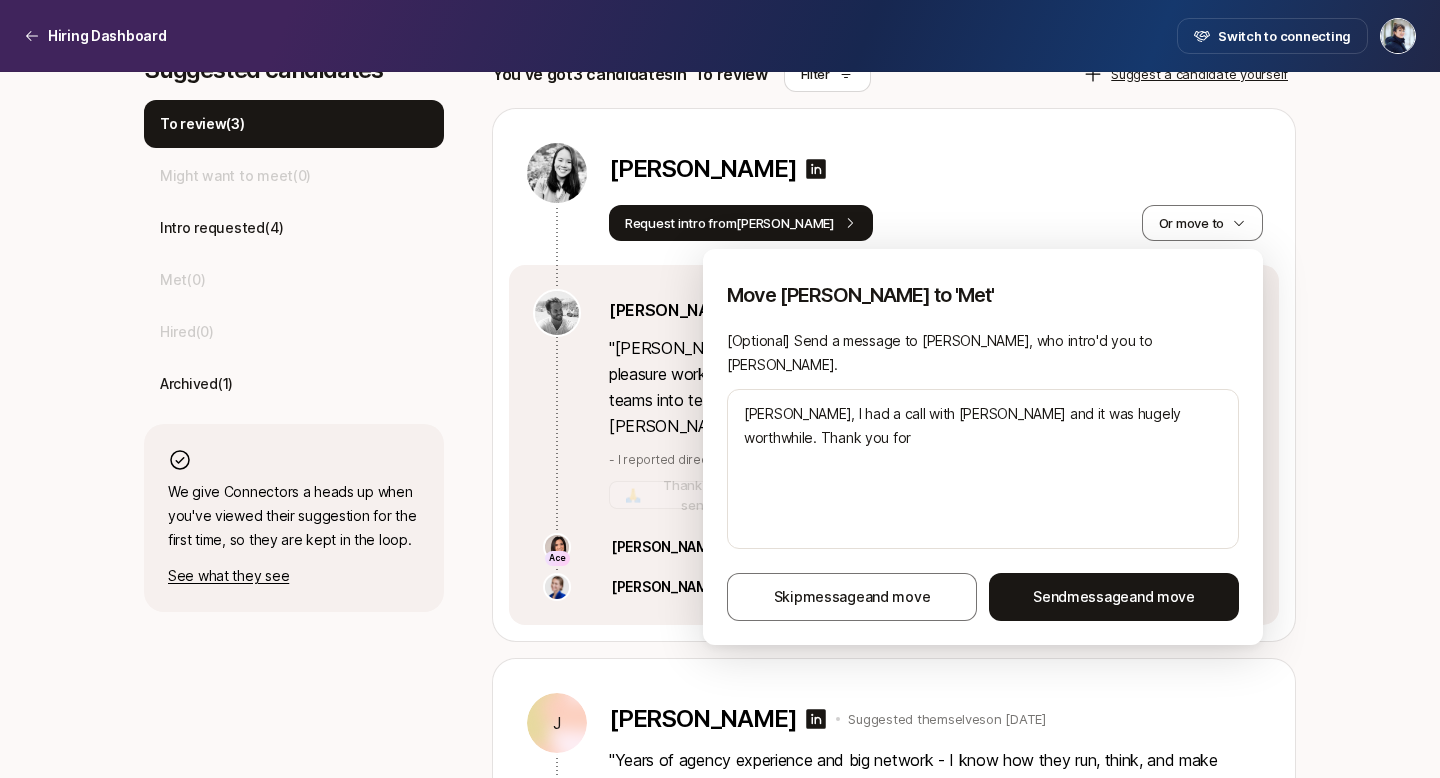 type on "[PERSON_NAME], I had a call with [PERSON_NAME] and it was hugely worthwhile. Thank you for" 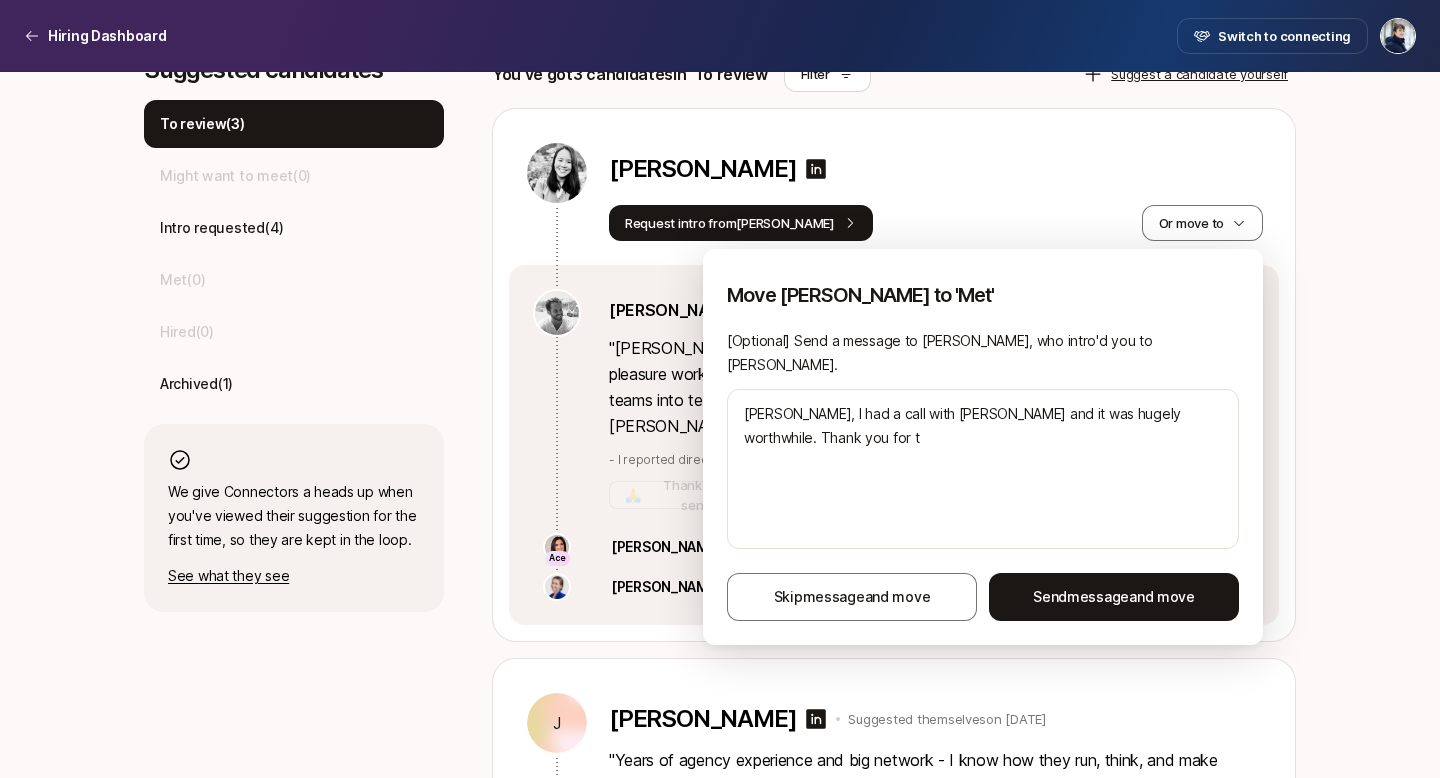 type on "[PERSON_NAME], I had a call with [PERSON_NAME] and it was hugely worthwhile. Thank you for th" 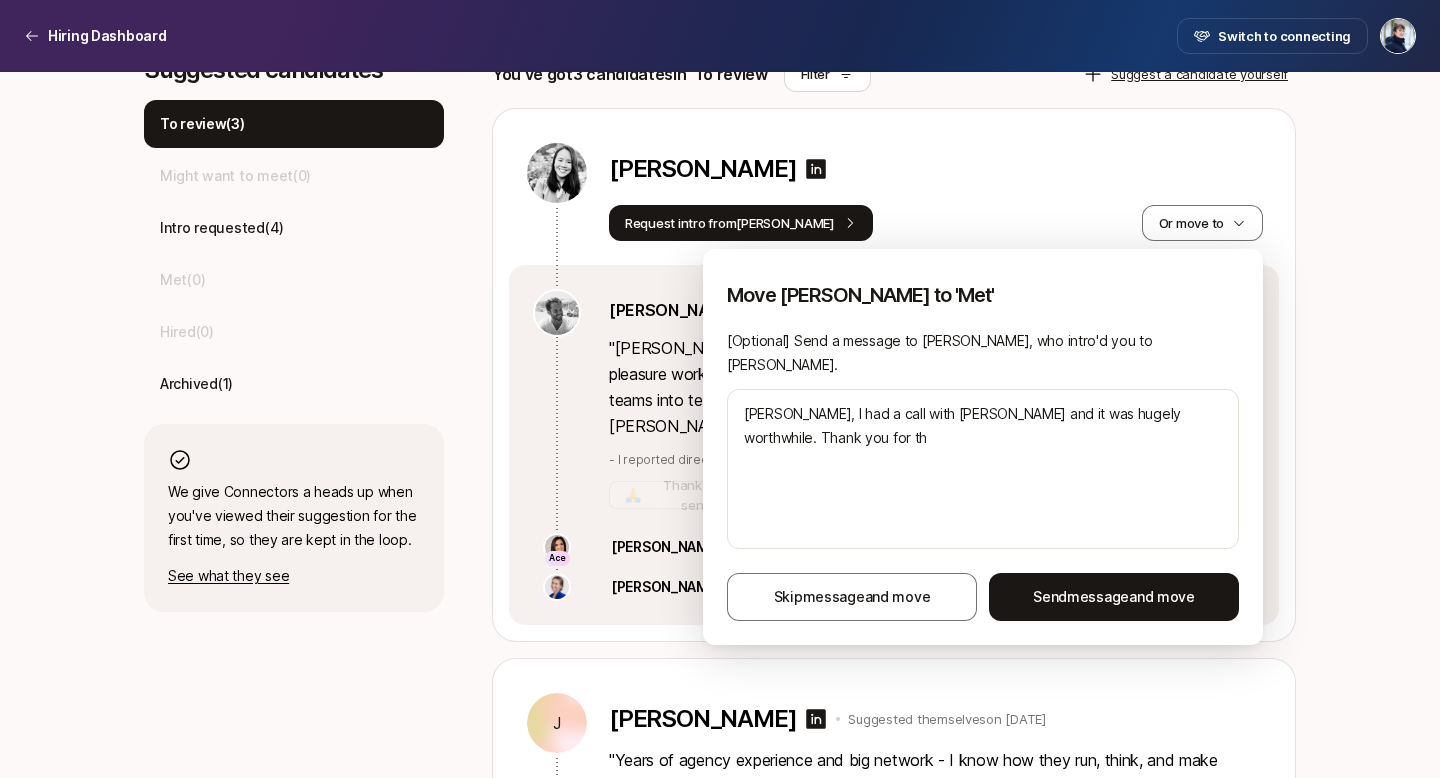 type on "[PERSON_NAME], I had a call with [PERSON_NAME] and it was hugely worthwhile. Thank you for the" 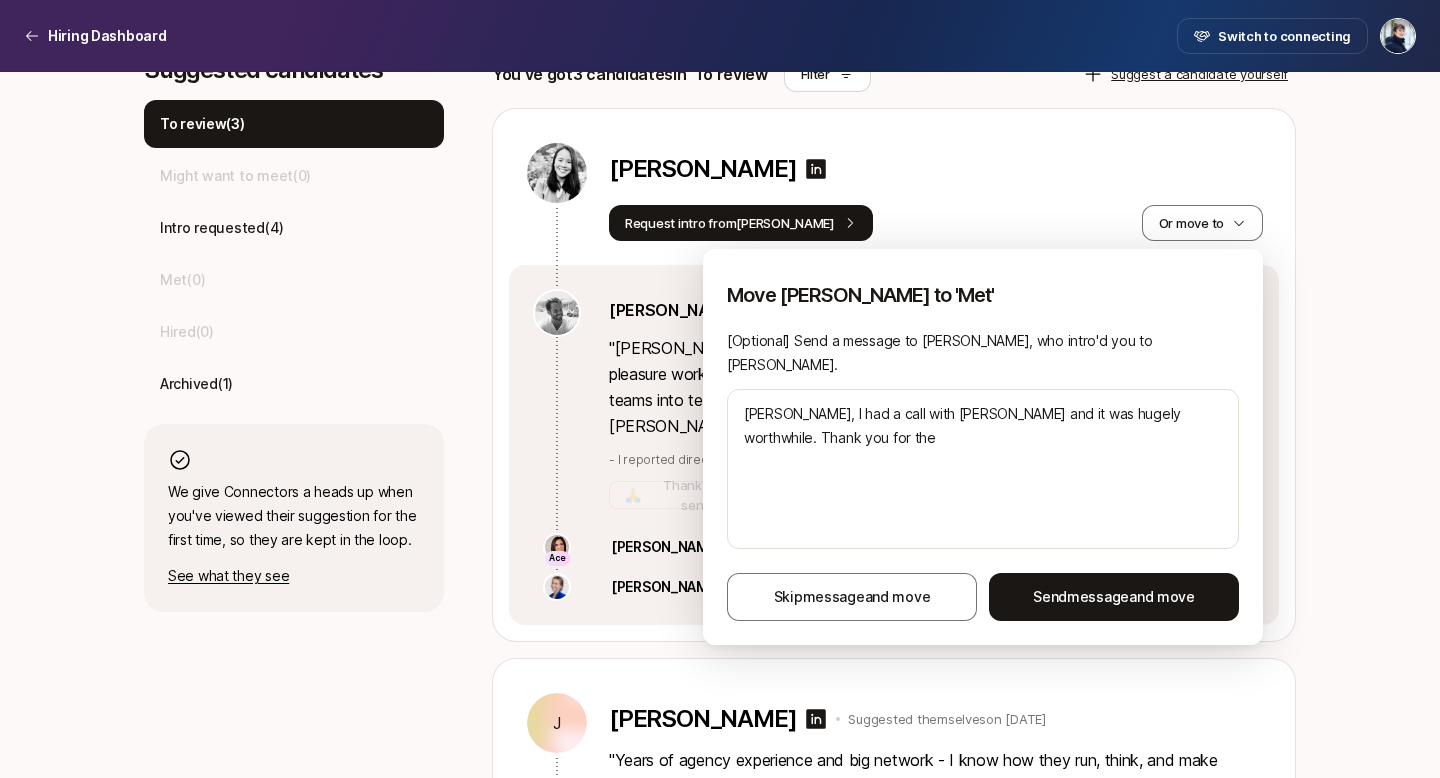 type on "[PERSON_NAME], I had a call with [PERSON_NAME] and it was hugely worthwhile. Thank you for the" 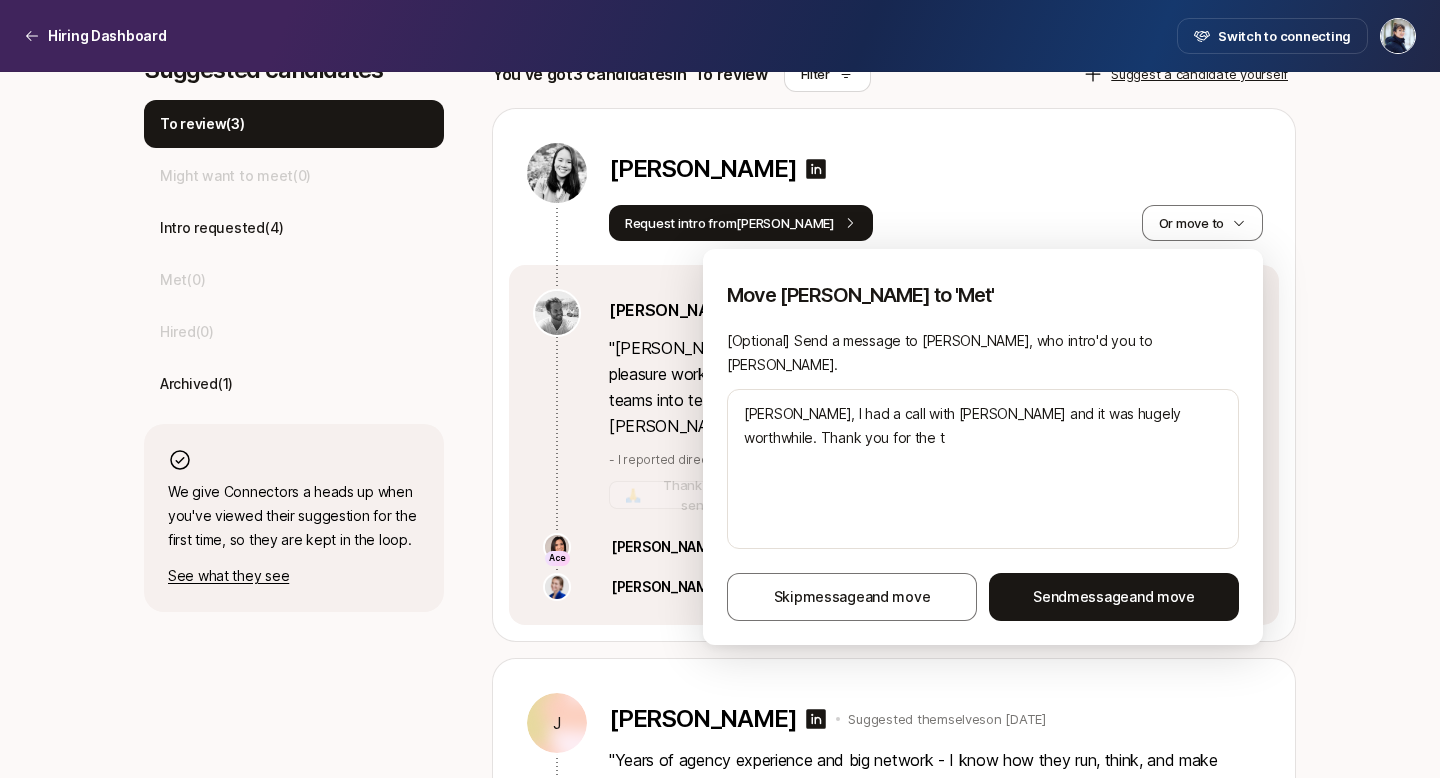 type 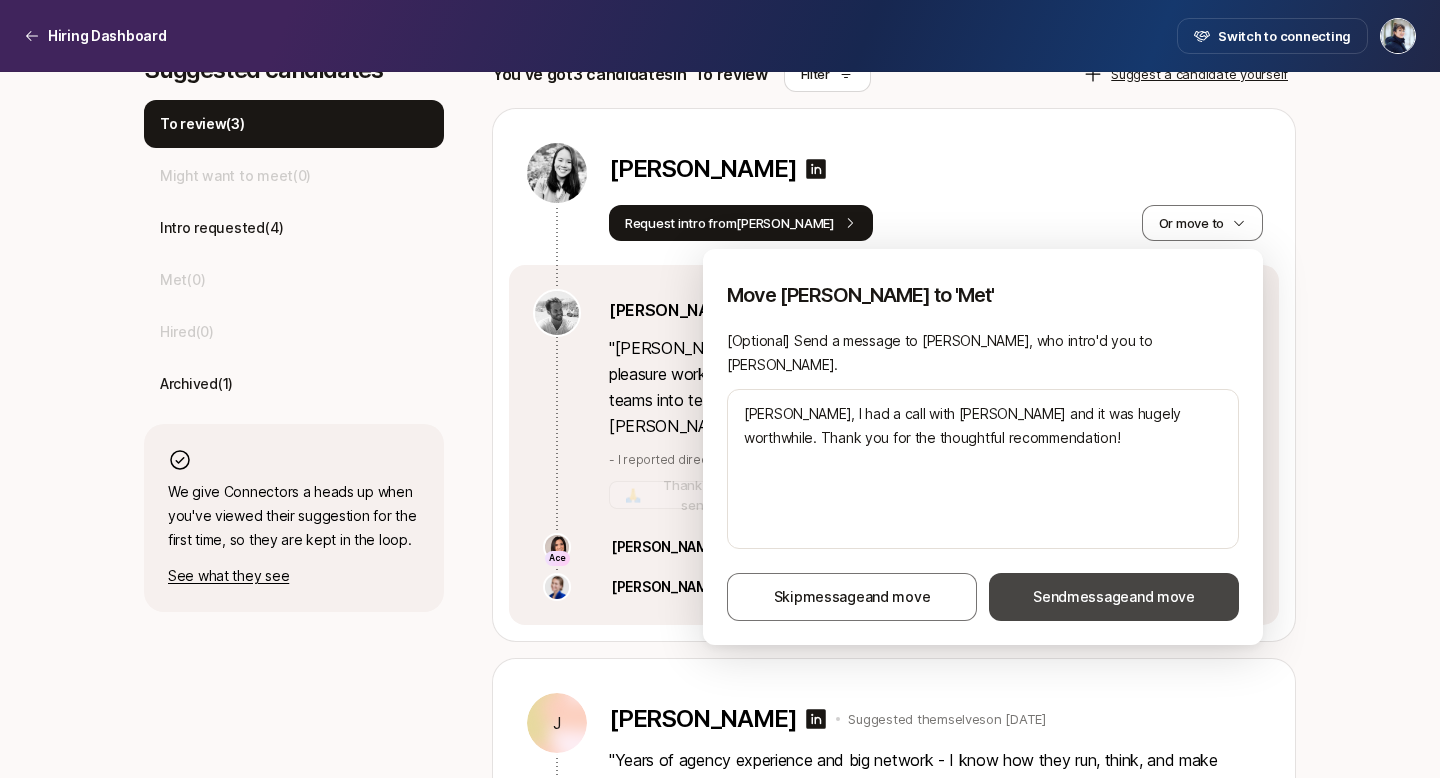 click on "Send  message  and move" at bounding box center [1114, 597] 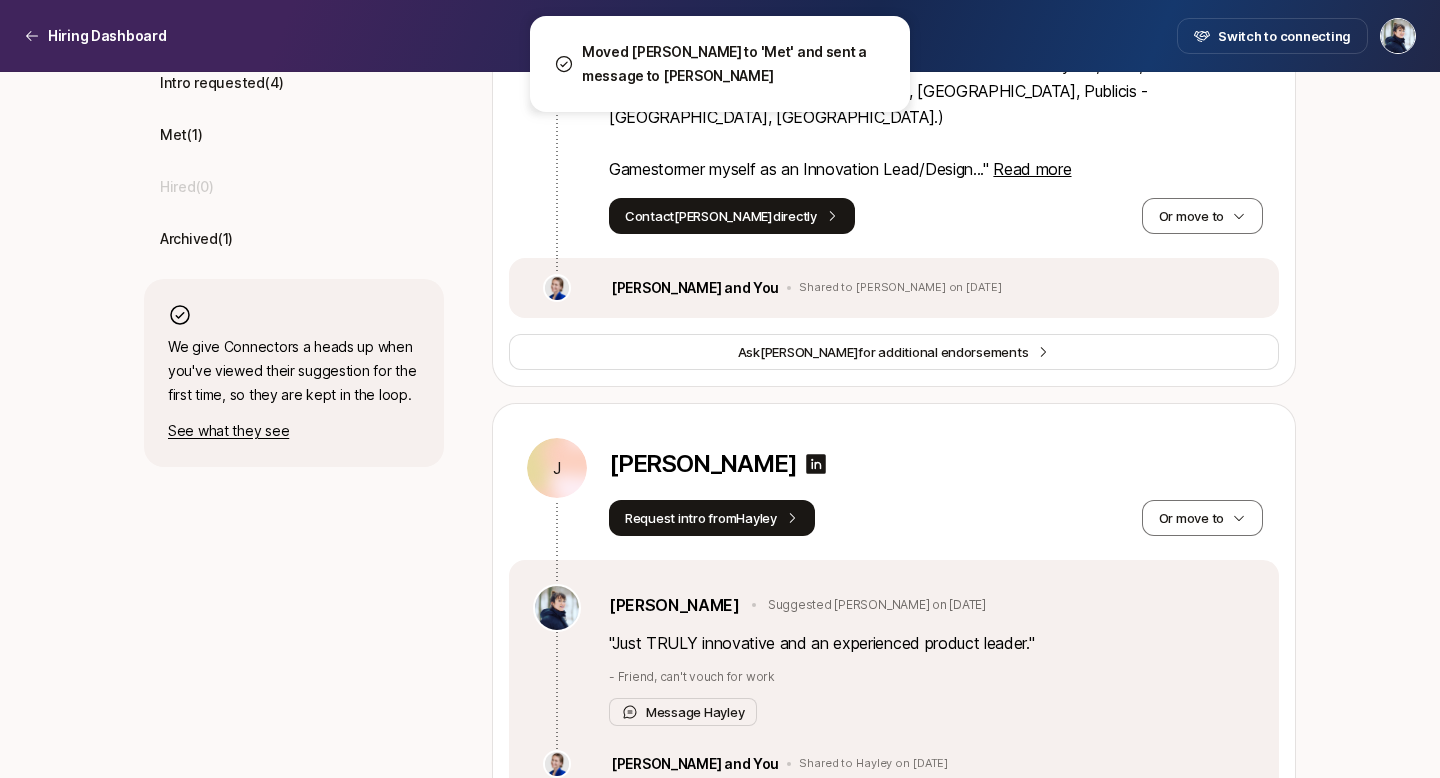 scroll, scrollTop: 813, scrollLeft: 0, axis: vertical 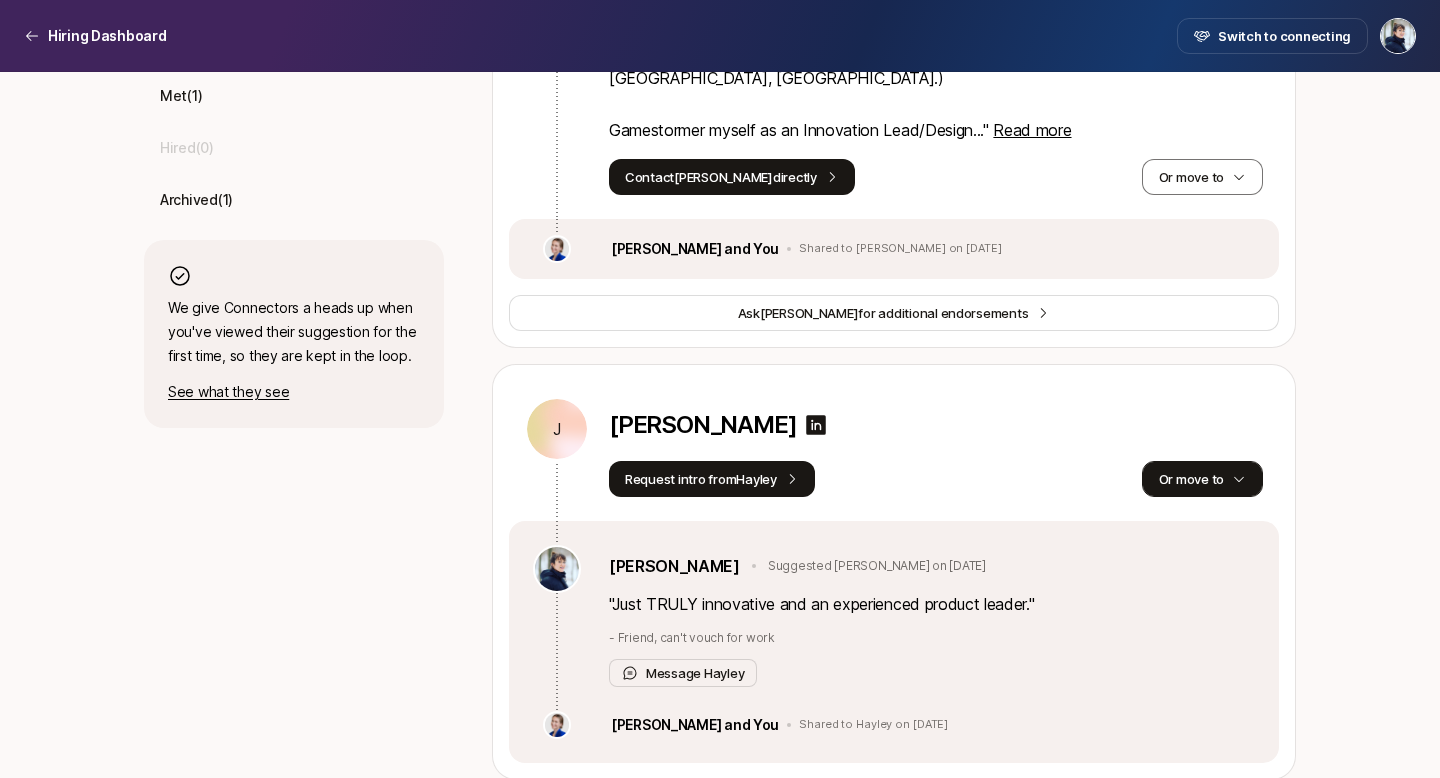 click on "Or move to" at bounding box center [1202, 479] 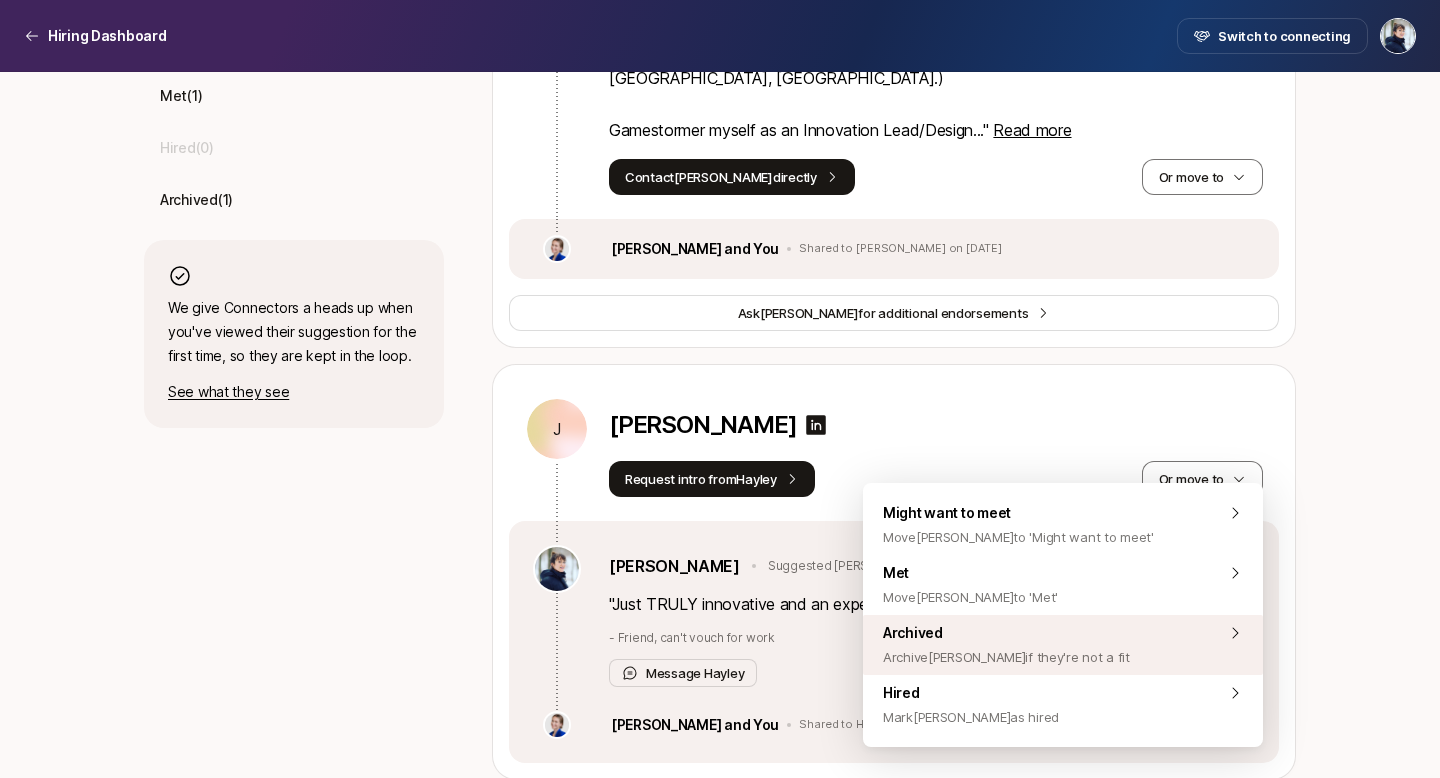 click on "Archive  [PERSON_NAME]  if they're not a fit" at bounding box center [1006, 657] 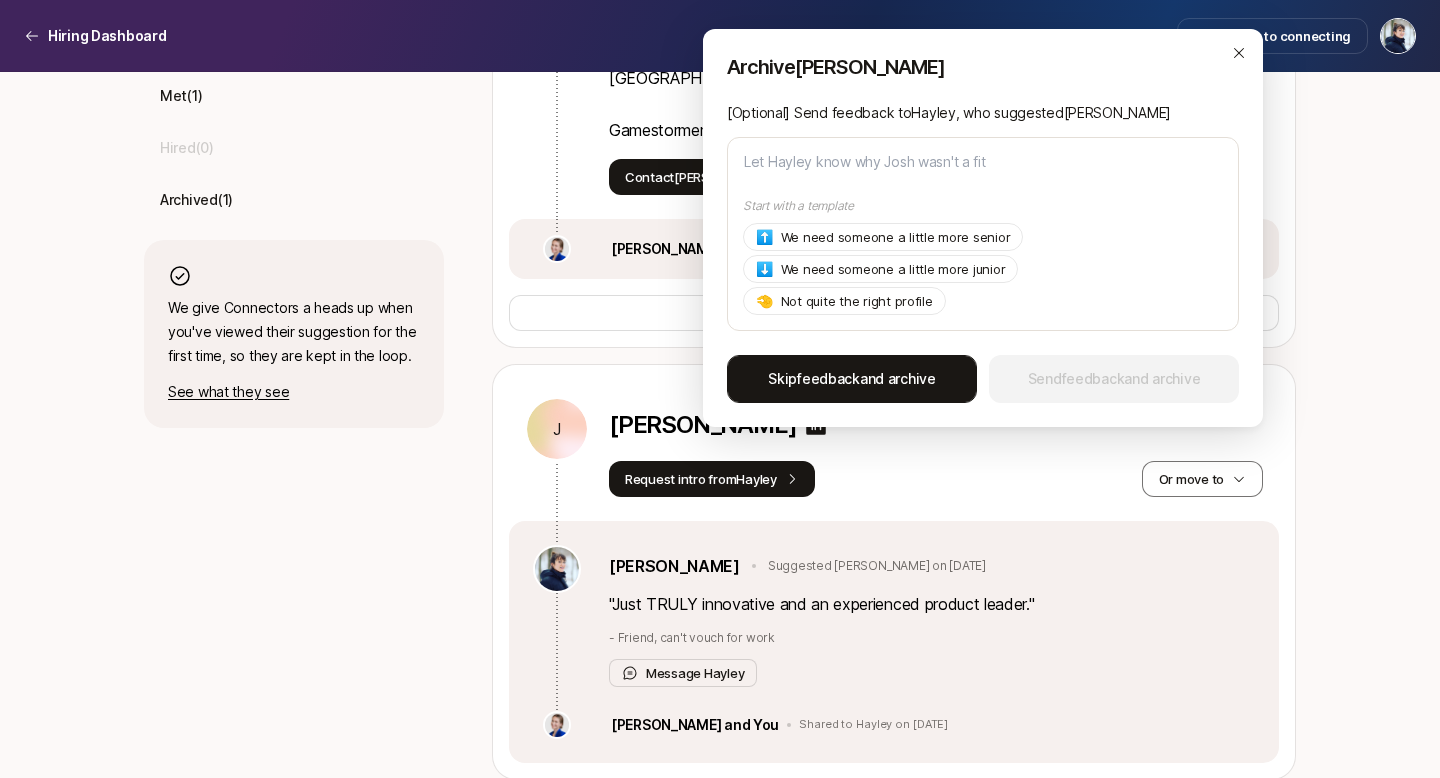 click on "Skip  feedback  and archive" at bounding box center (852, 379) 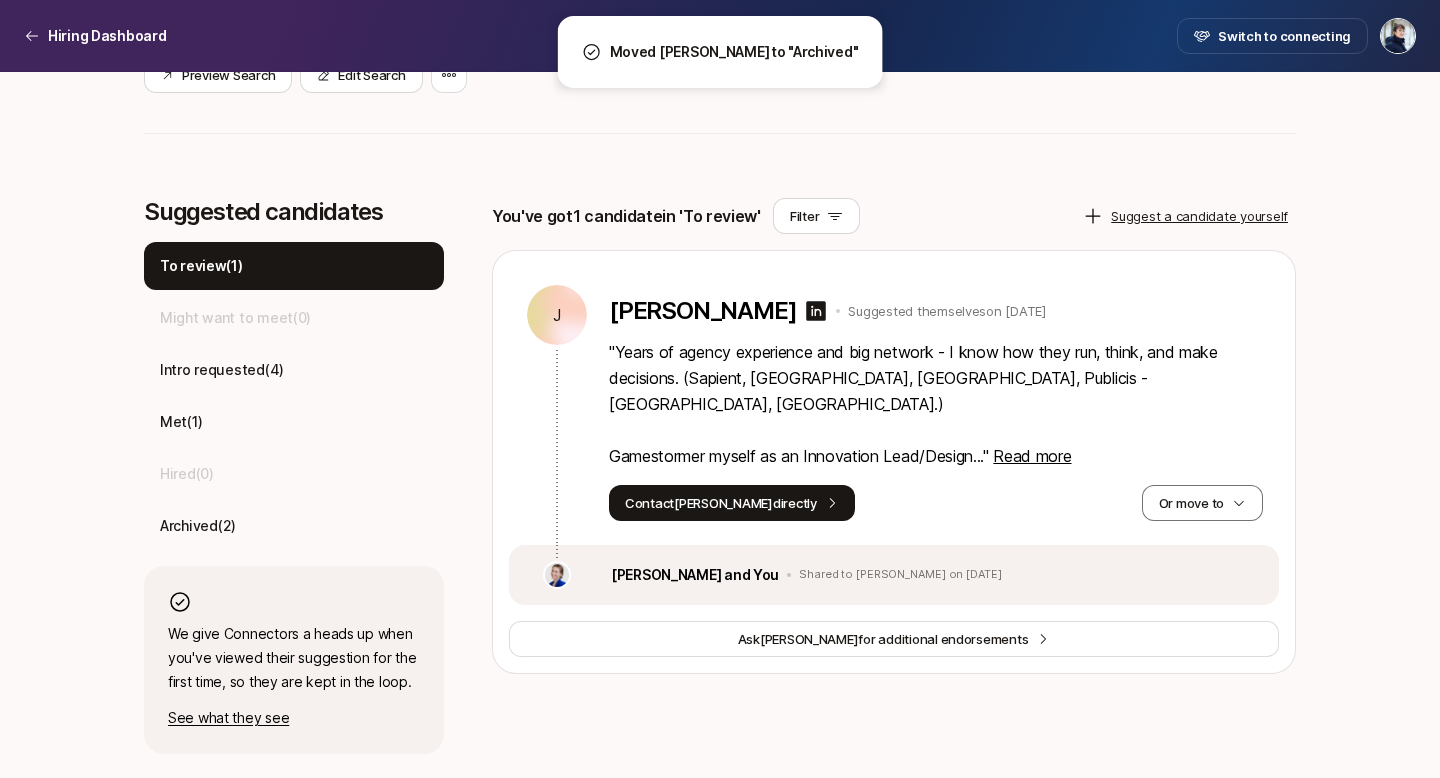 scroll, scrollTop: 487, scrollLeft: 0, axis: vertical 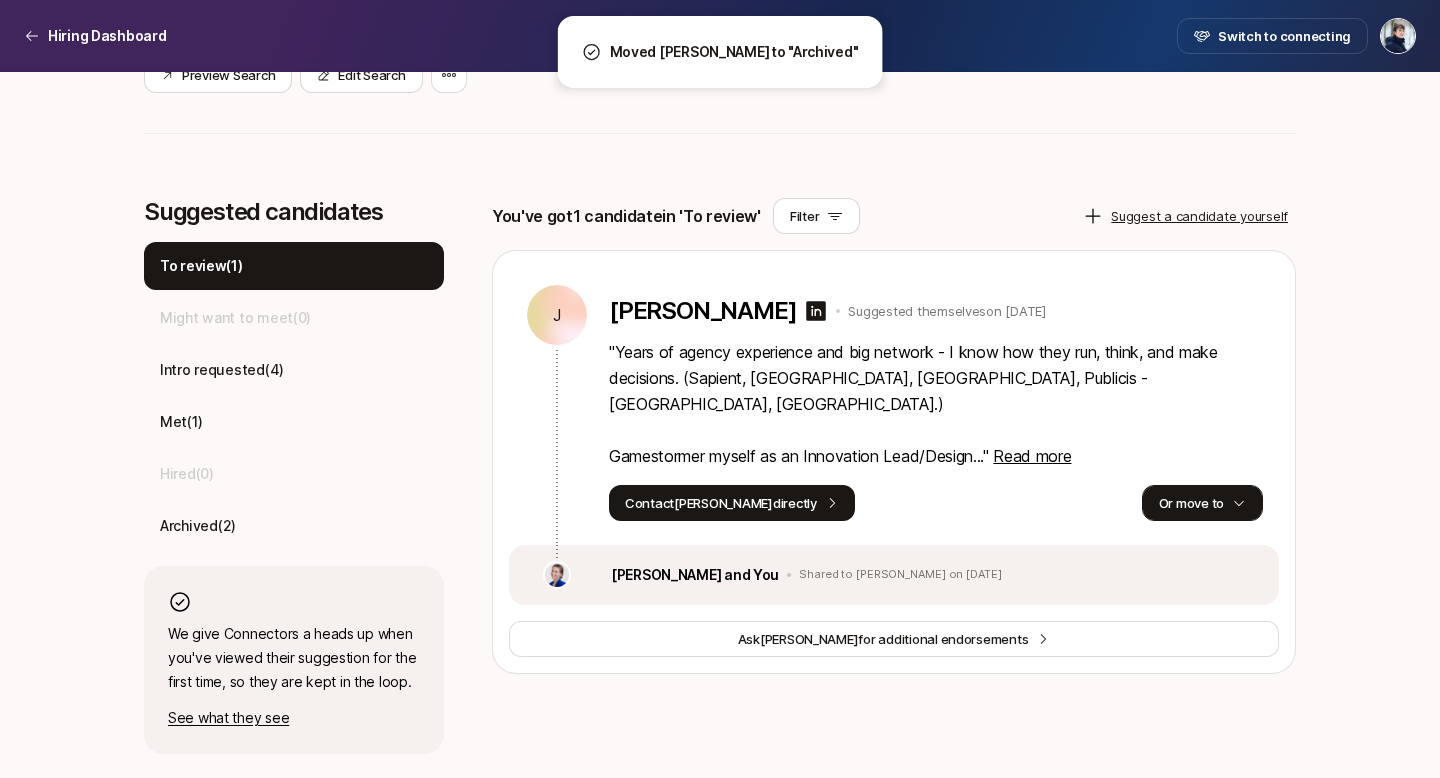click on "Or move to" at bounding box center [1202, 503] 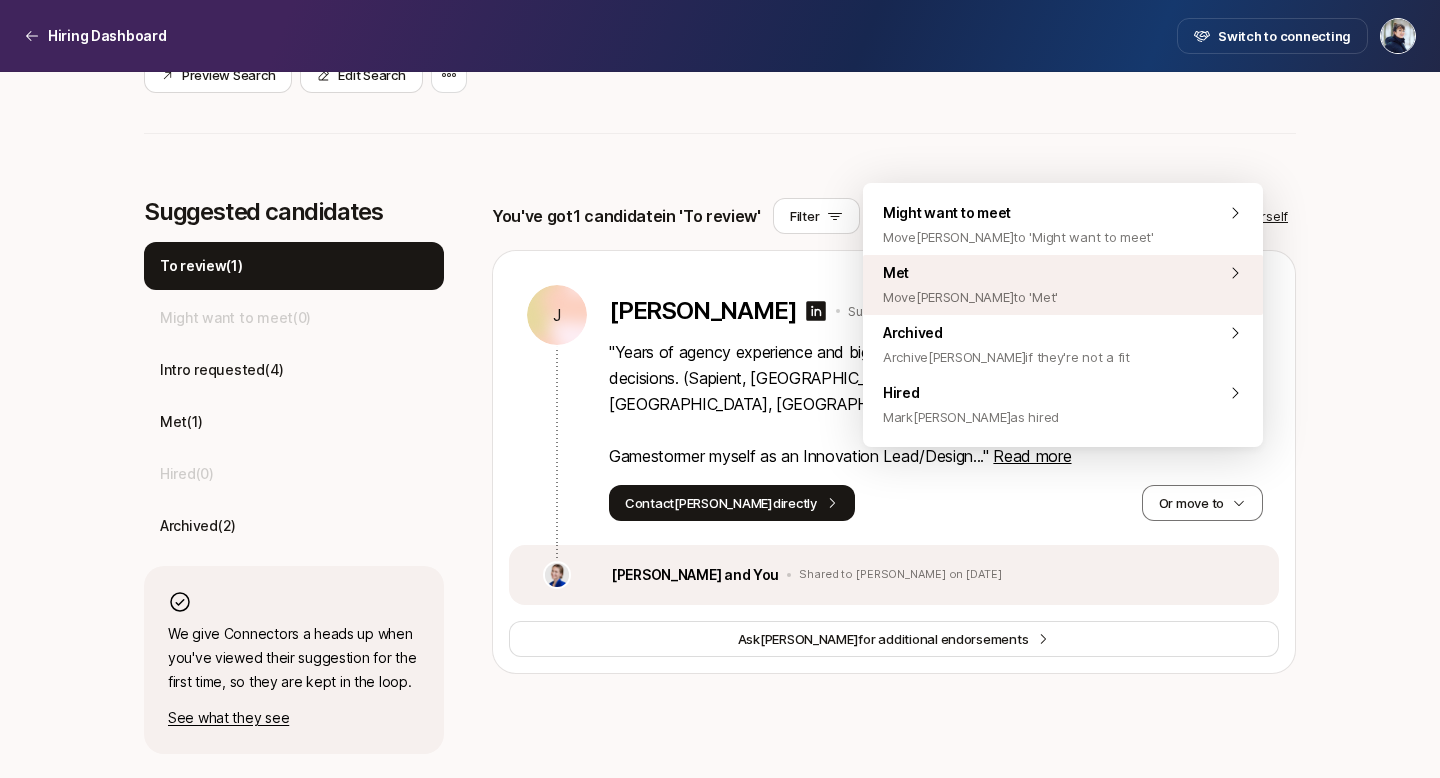 click on "Met Move  [PERSON_NAME]  to 'Met'" at bounding box center [1063, 285] 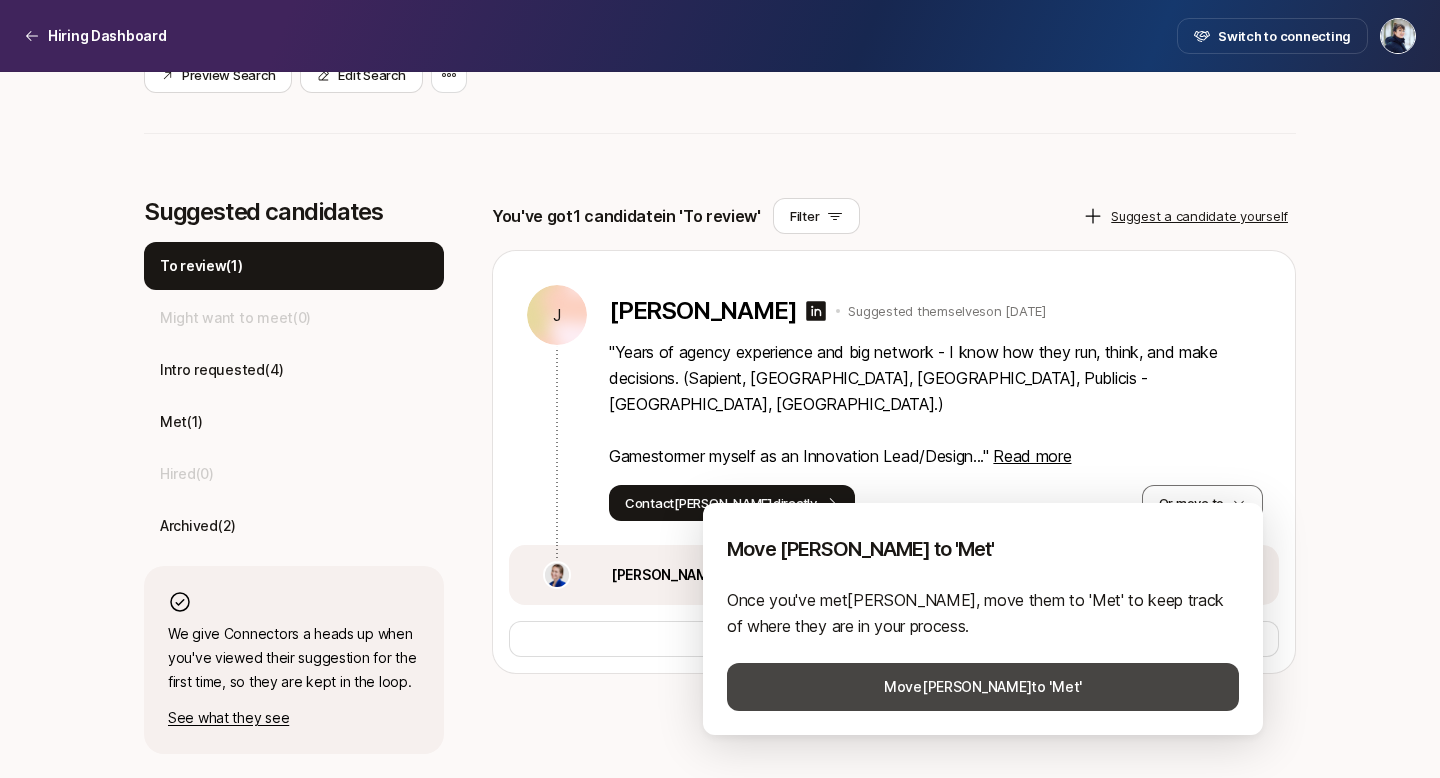 click on "Move  [PERSON_NAME]  to 'Met'" at bounding box center [983, 687] 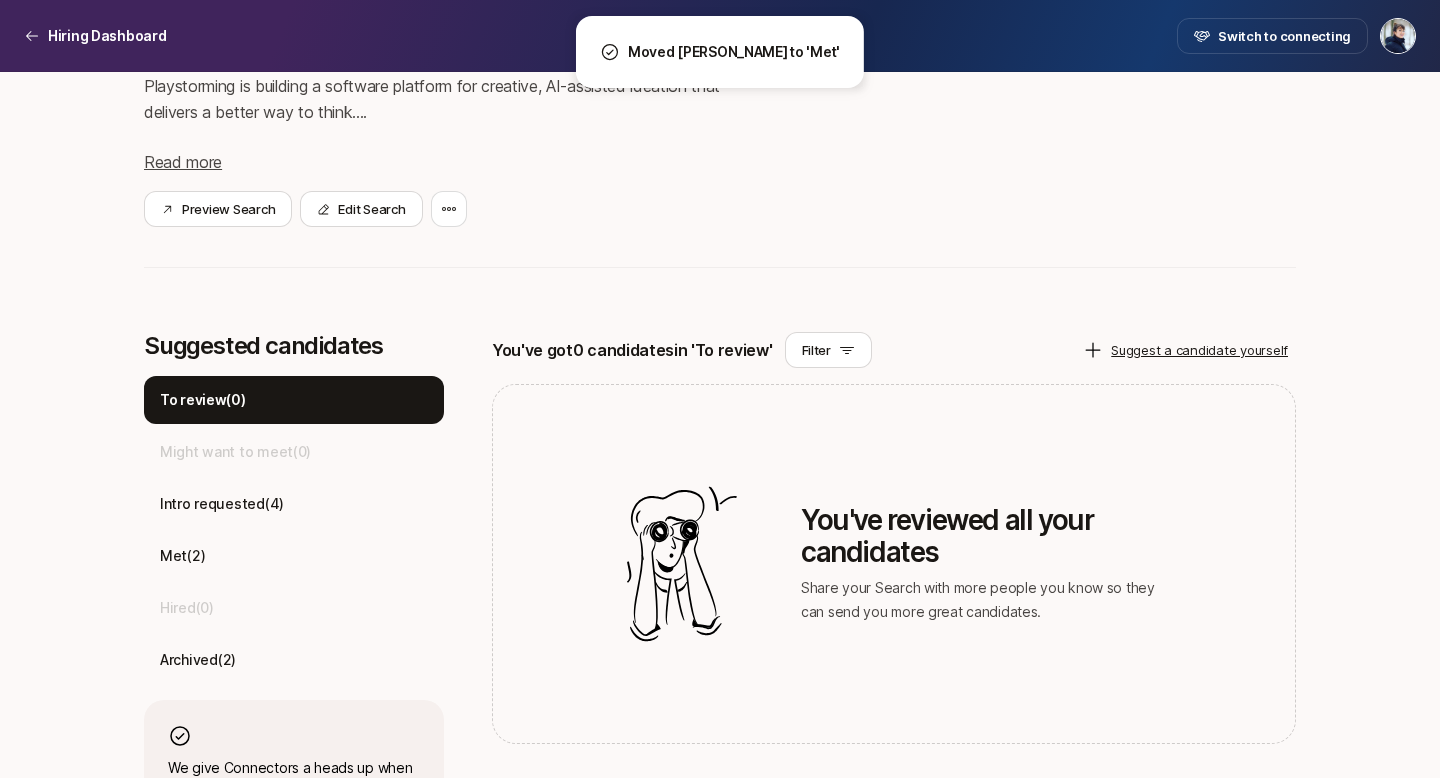 scroll, scrollTop: 485, scrollLeft: 0, axis: vertical 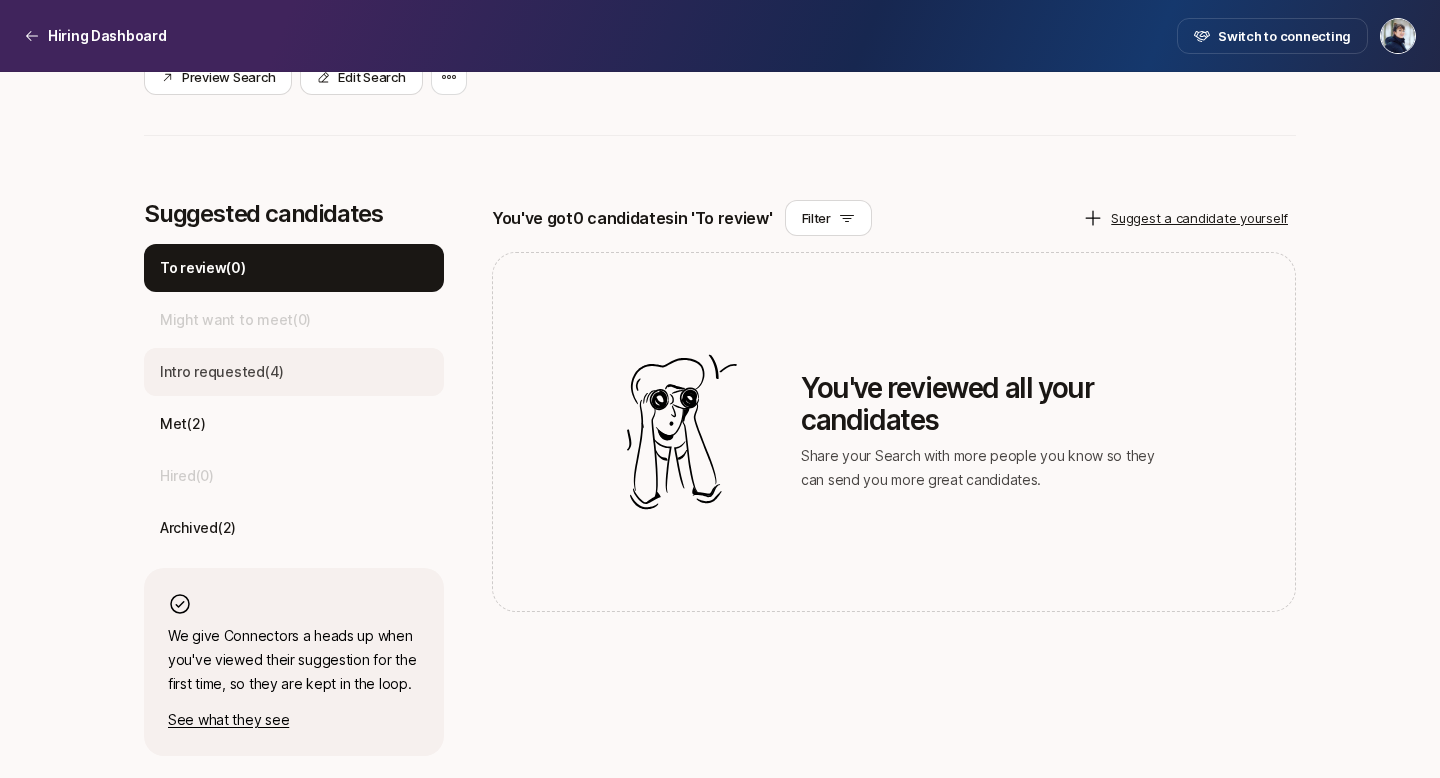 click on "Intro requested  ( 4 )" at bounding box center [222, 372] 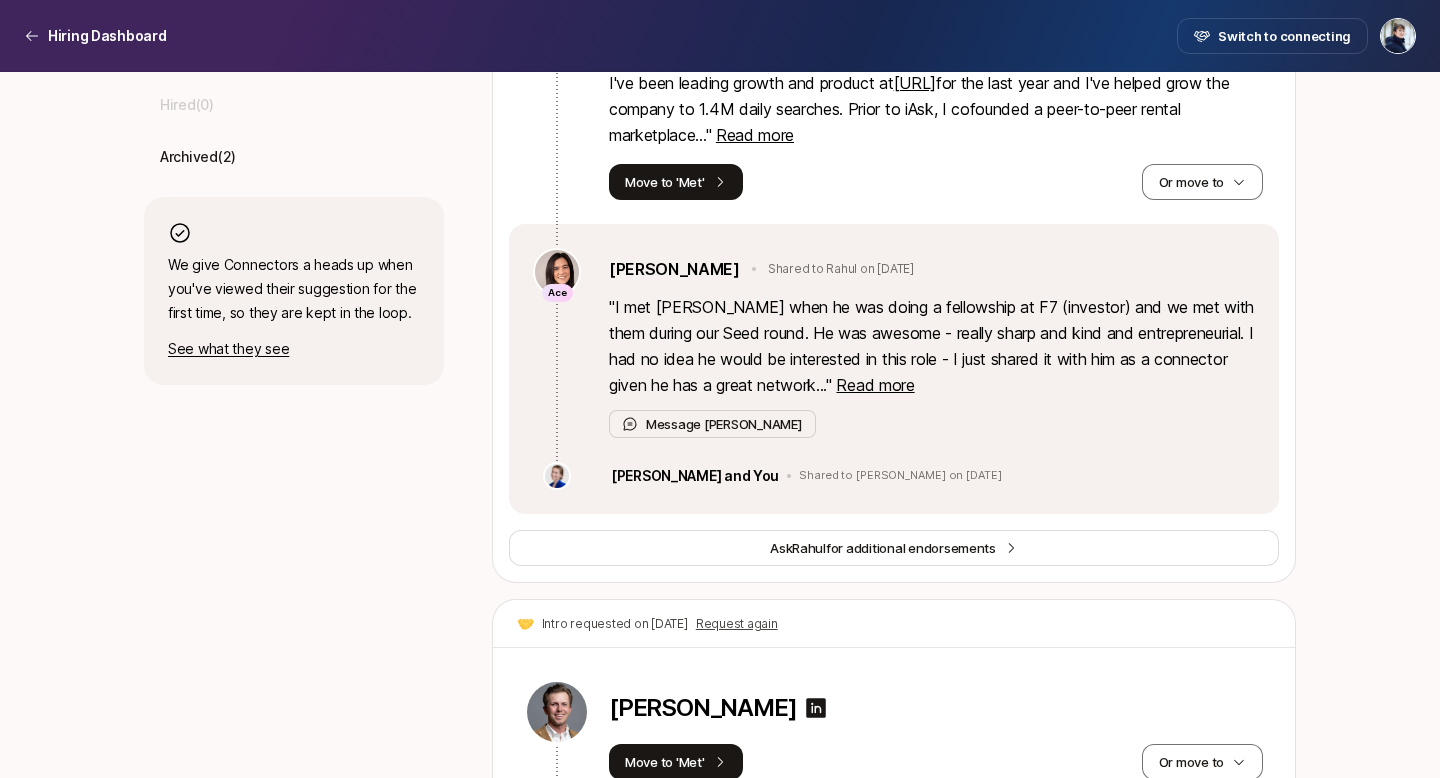 scroll, scrollTop: 1296, scrollLeft: 0, axis: vertical 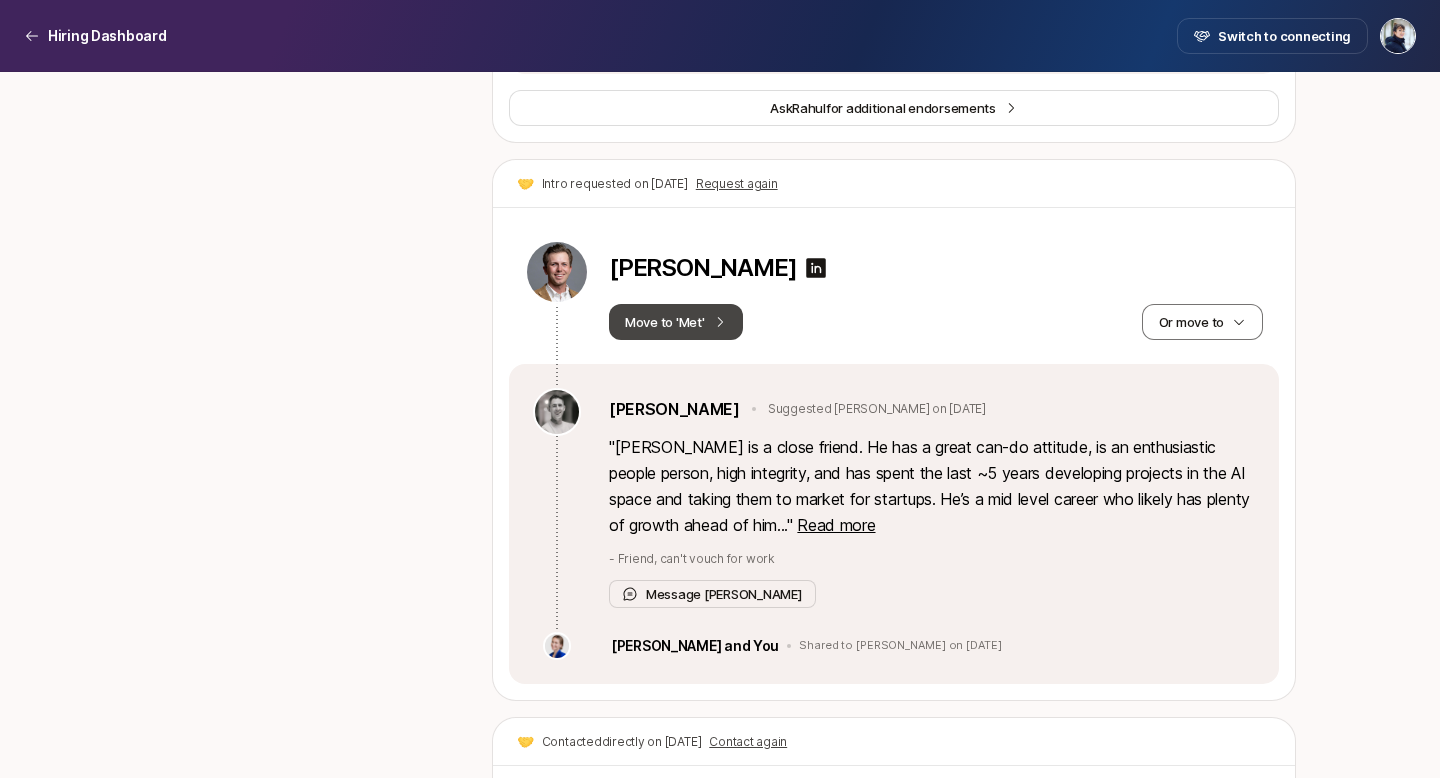 click on "Move to 'Met'" at bounding box center [676, 322] 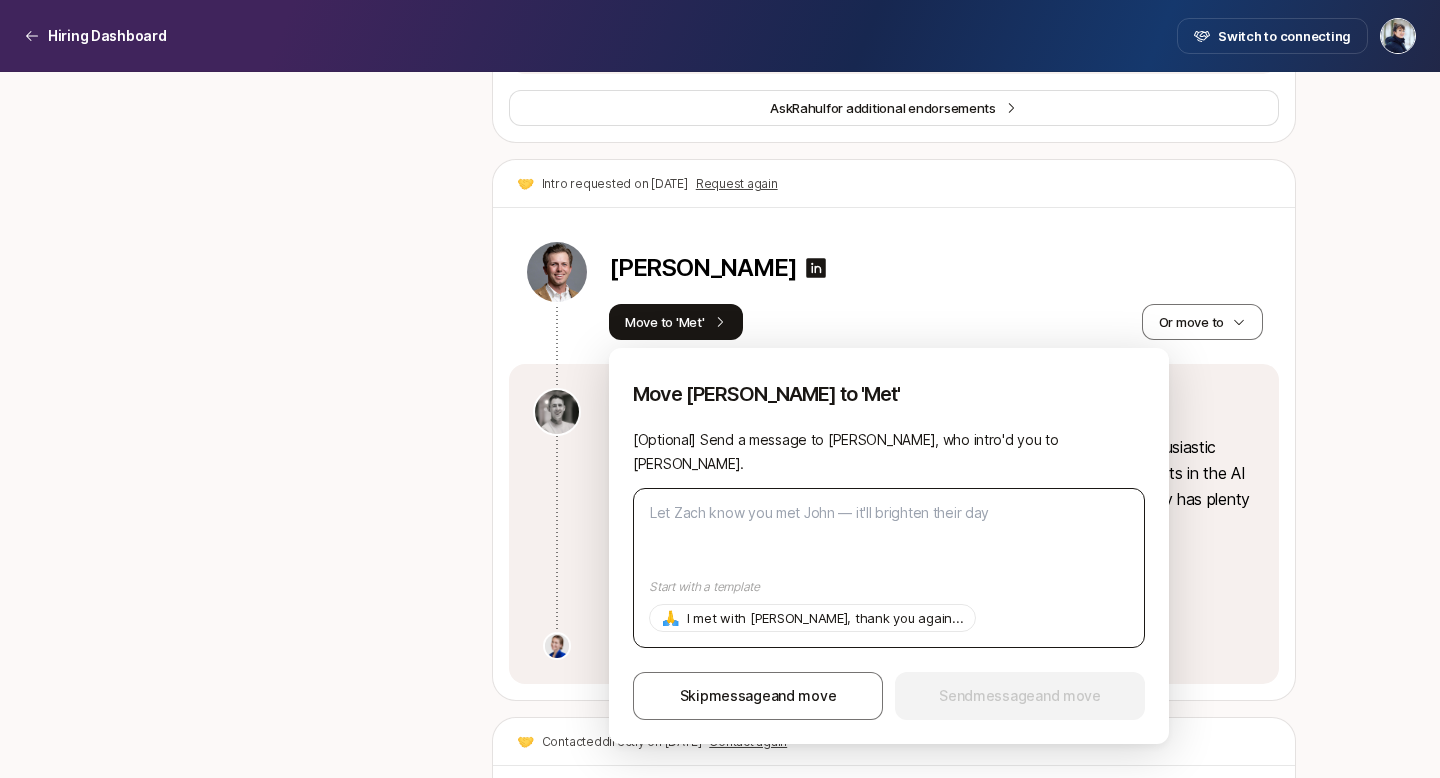 click at bounding box center [889, 568] 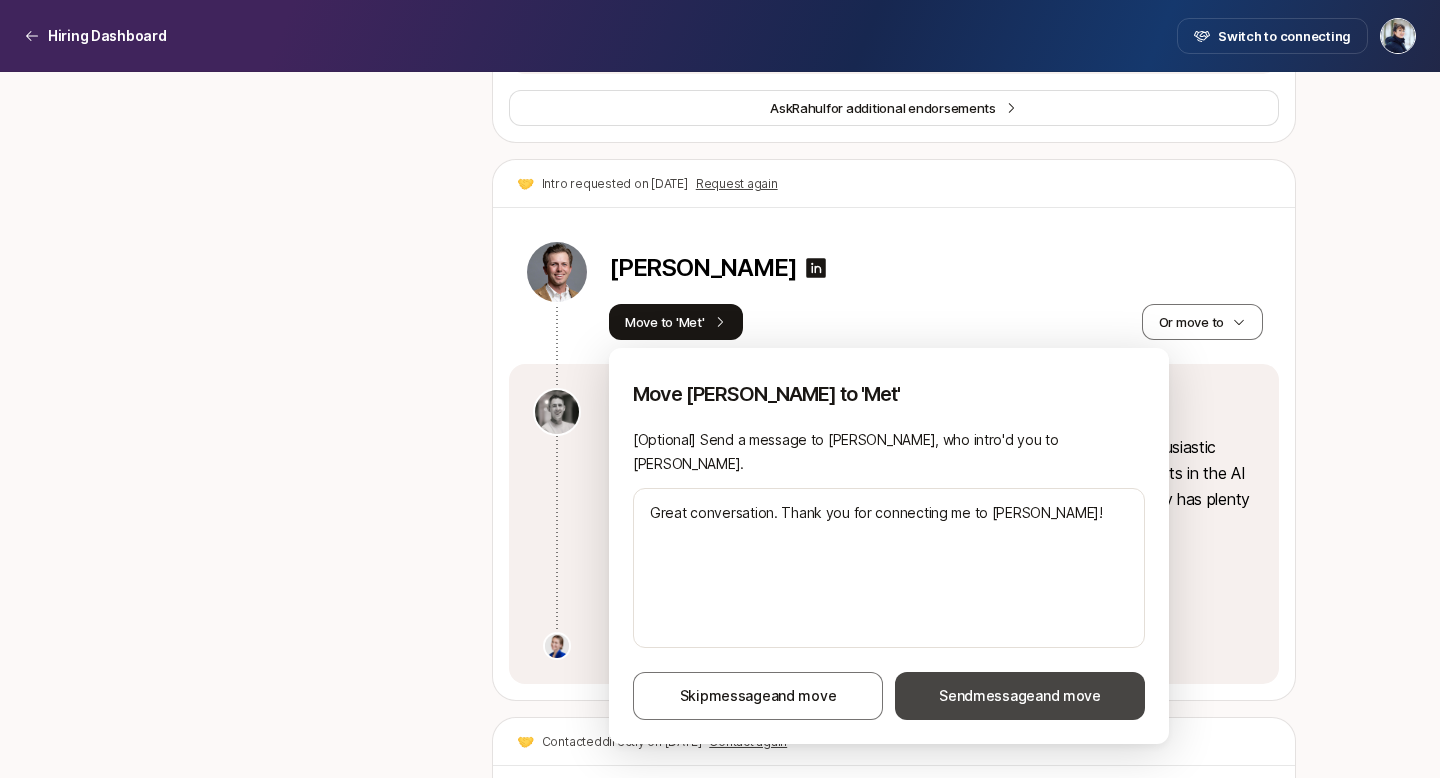 click on "Send  message  and move" at bounding box center (1020, 696) 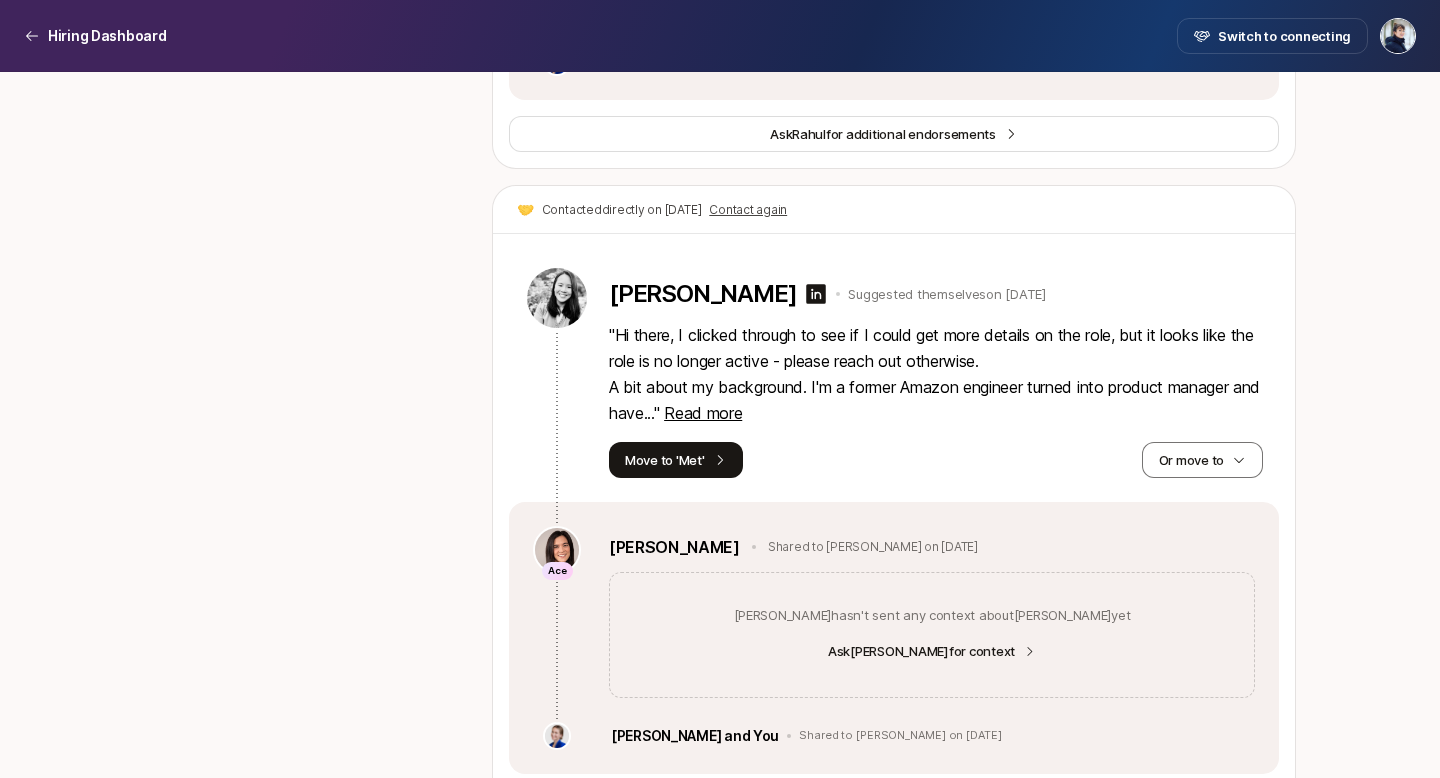 scroll, scrollTop: 1285, scrollLeft: 0, axis: vertical 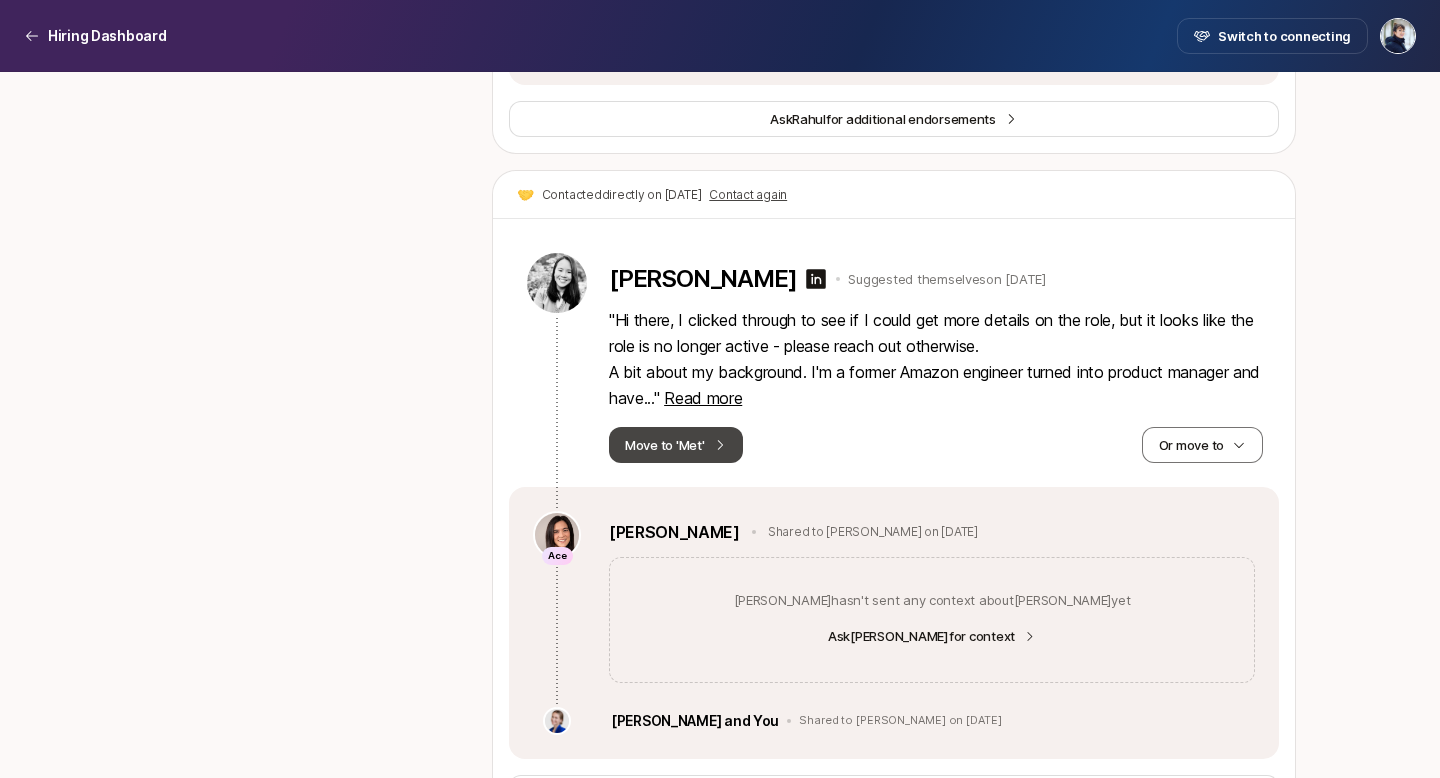click on "Move to 'Met'" at bounding box center (676, 445) 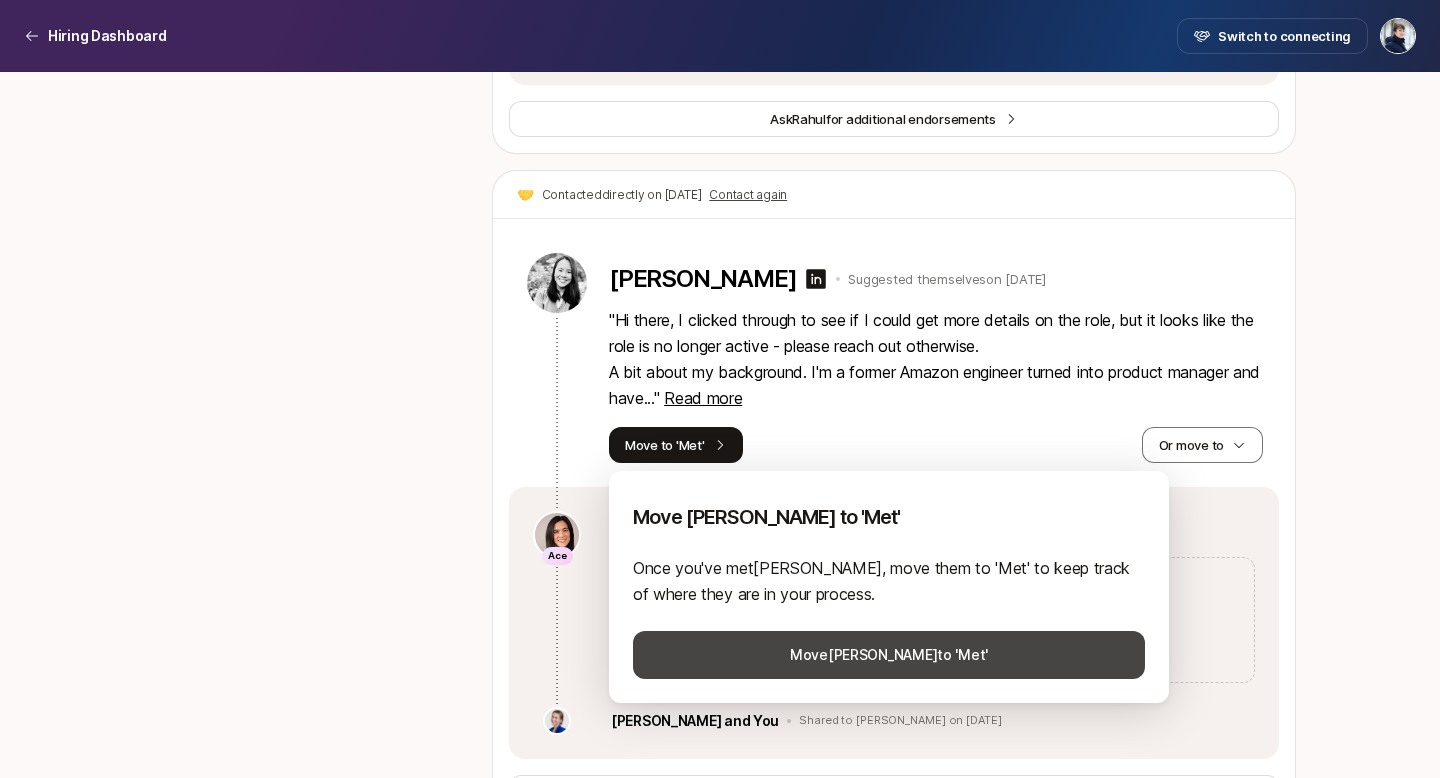 click on "Move  [PERSON_NAME]  to 'Met'" at bounding box center [889, 655] 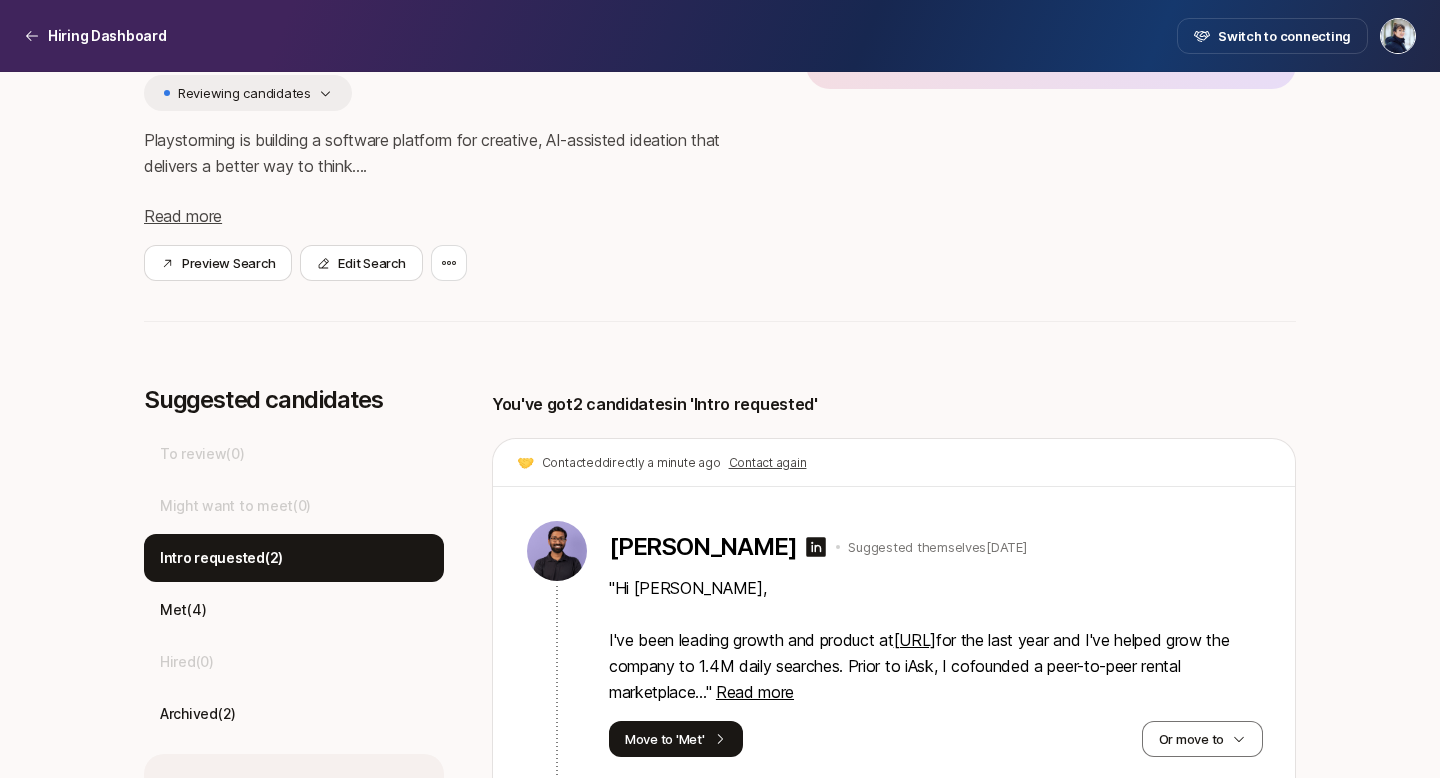 scroll, scrollTop: 0, scrollLeft: 0, axis: both 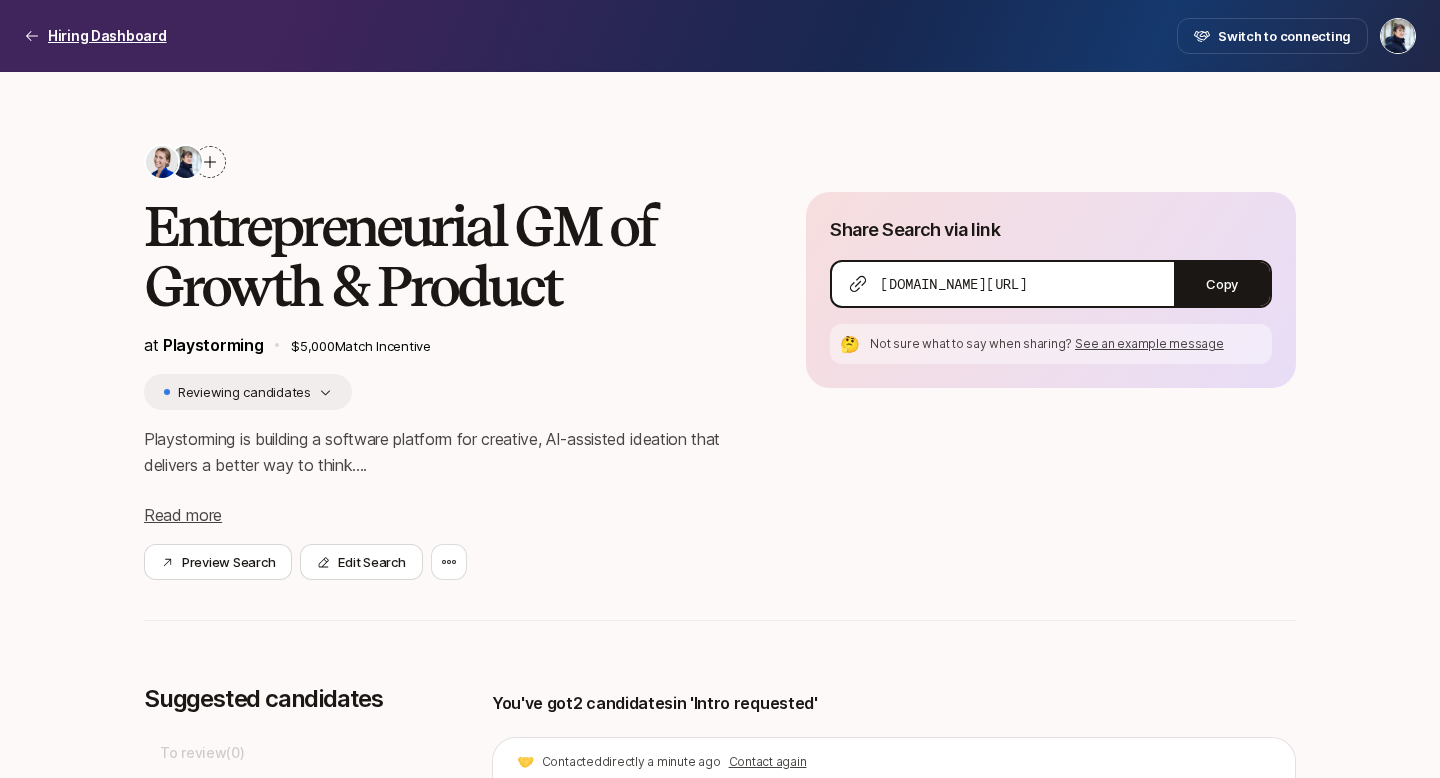 click on "Hiring Dashboard" at bounding box center [107, 36] 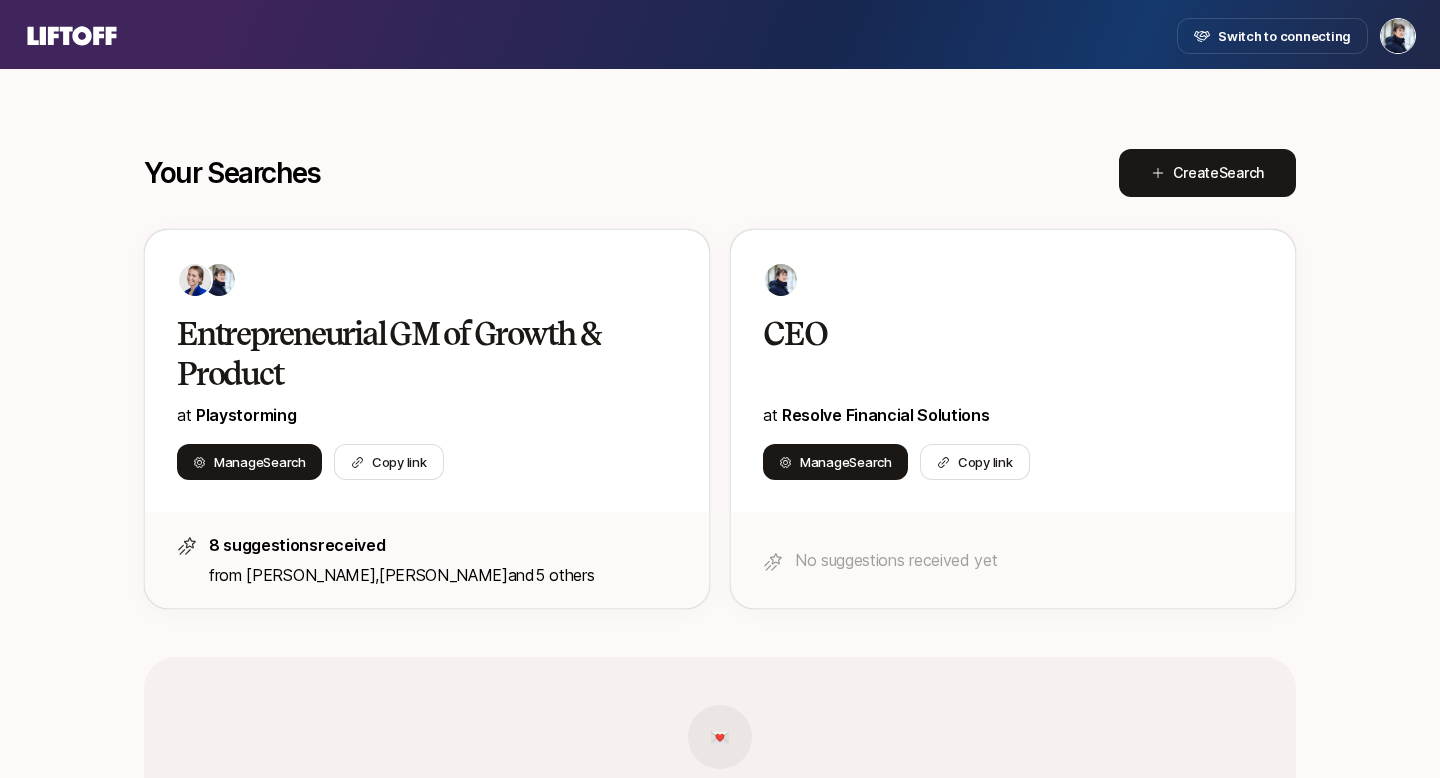 click on "Switch to connecting Hire  through Liftoff Leverage your network to find the best people for the job Your Searches   Create  Search Entrepreneurial GM of Growth & Product at   Playstorming Manage  Search  Copy link 8 suggestions  received from   [PERSON_NAME] ,  [PERSON_NAME]  and  5   others CEO at   Resolve Financial Solutions Manage  Search  Copy link No suggestions received yet 💌 Invite someone else who’s hiring So they can connect with people who might be a fit Invite to Liftoff   x" at bounding box center [720, 152] 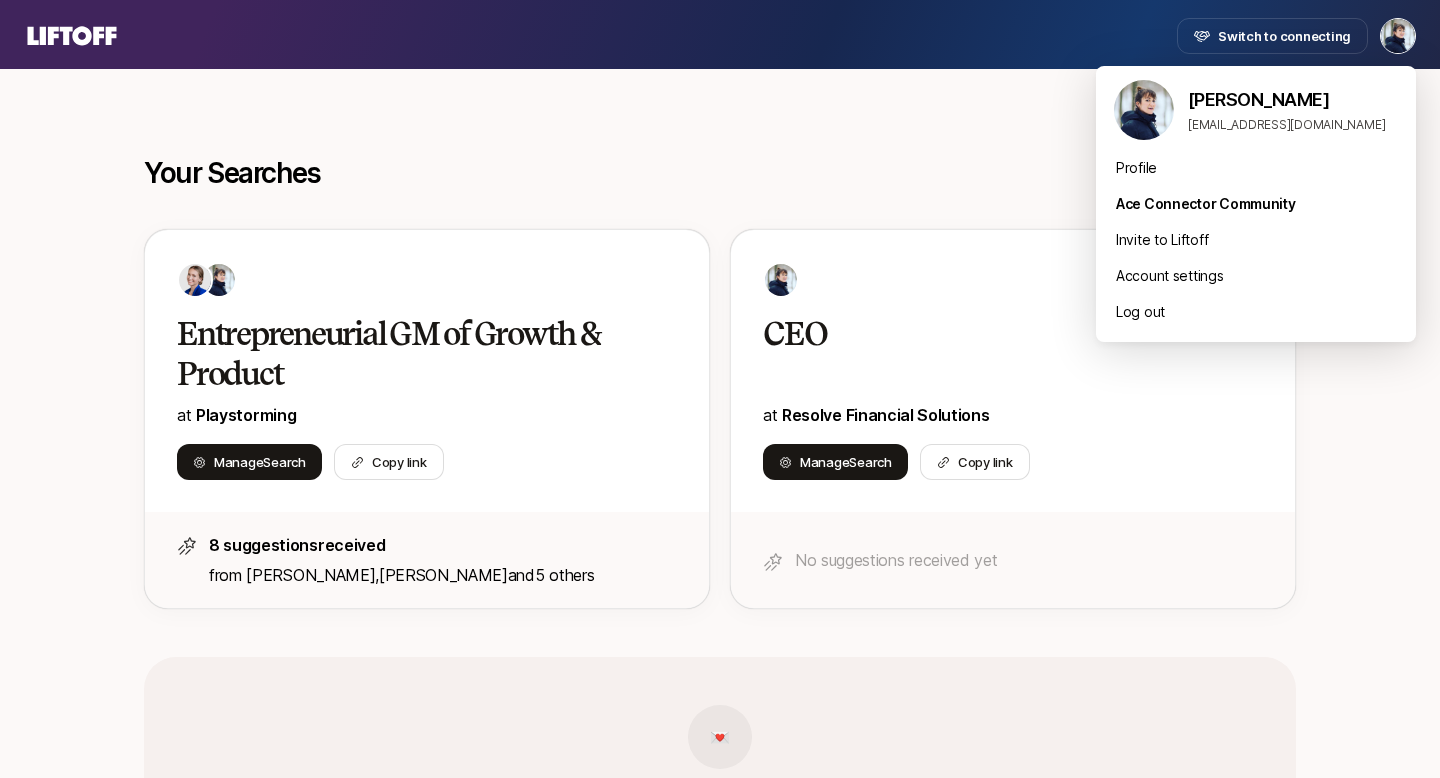 click on "Switch to connecting Hire  through Liftoff Leverage your network to find the best people for the job Your Searches   Create  Search Entrepreneurial GM of Growth & Product at   Playstorming Manage  Search  Copy link 8 suggestions  received from   [PERSON_NAME] ,  [PERSON_NAME]  and  5   others CEO at   Resolve Financial Solutions Manage  Search  Copy link No suggestions received yet 💌 Invite someone else who’s hiring So they can connect with people who might be a fit Invite to Liftoff   x [PERSON_NAME] [PERSON_NAME][EMAIL_ADDRESS][DOMAIN_NAME] Profile Ace Connector Community Invite to Liftoff Account settings Log out" at bounding box center [720, 152] 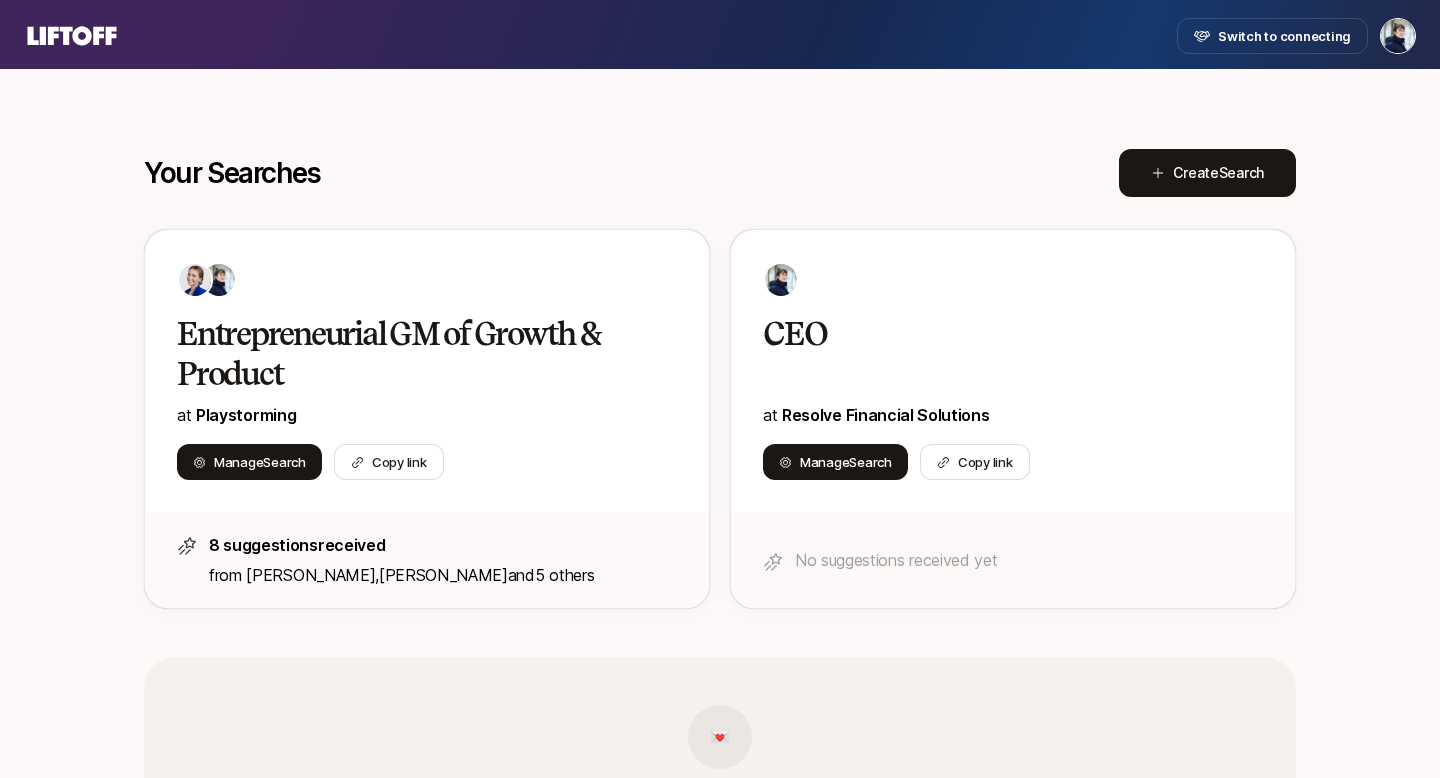 click 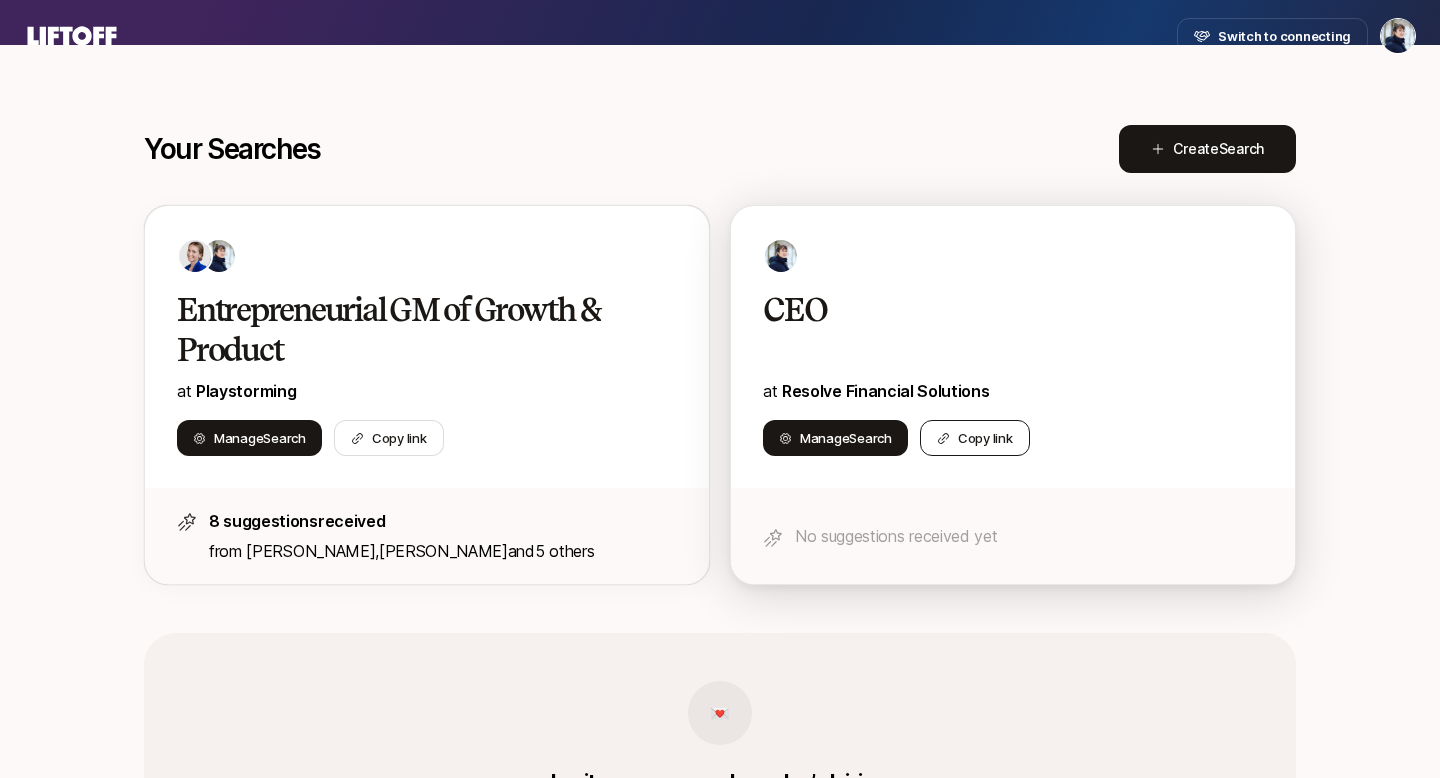scroll, scrollTop: 262, scrollLeft: 0, axis: vertical 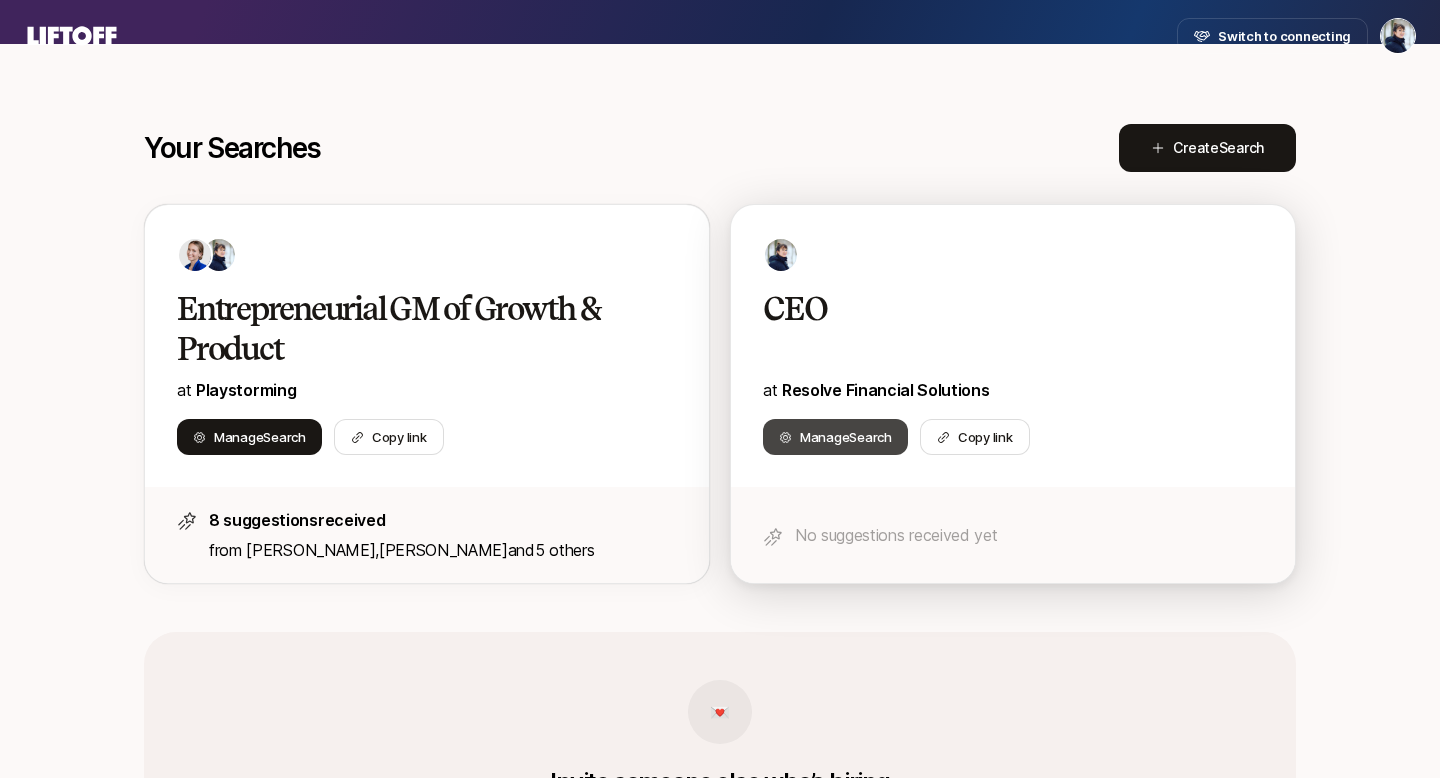click on "Search" at bounding box center (870, 437) 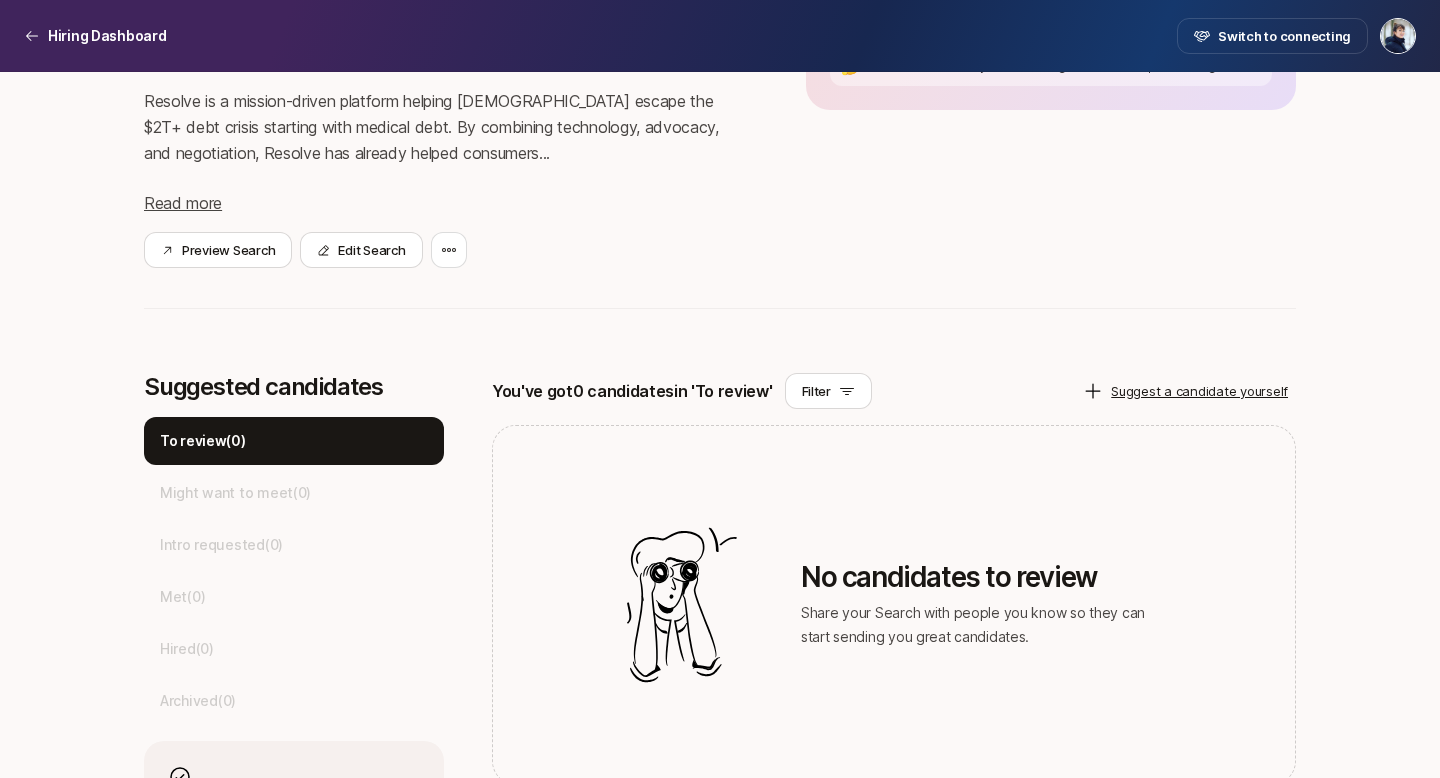 scroll, scrollTop: 253, scrollLeft: 0, axis: vertical 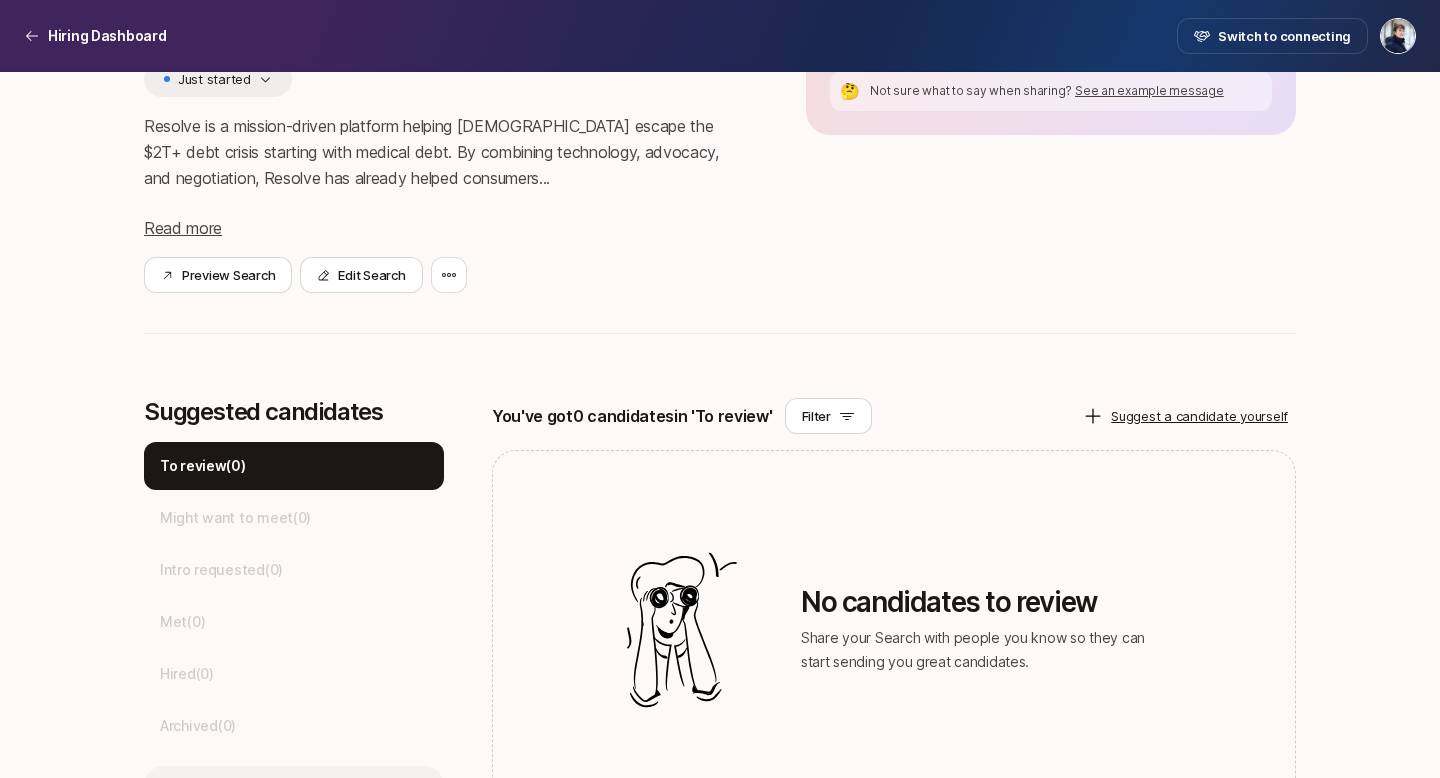 click at bounding box center [449, 275] 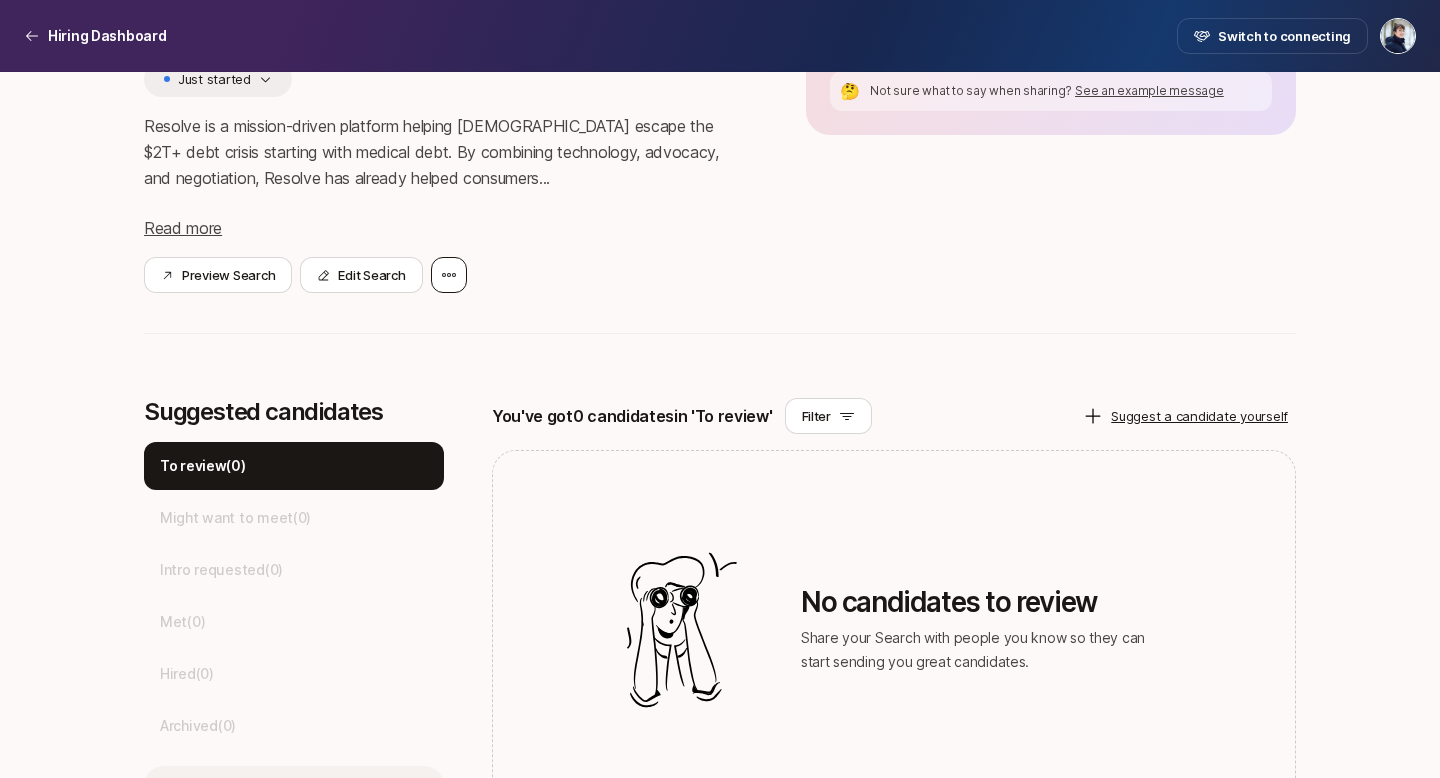 click at bounding box center [449, 275] 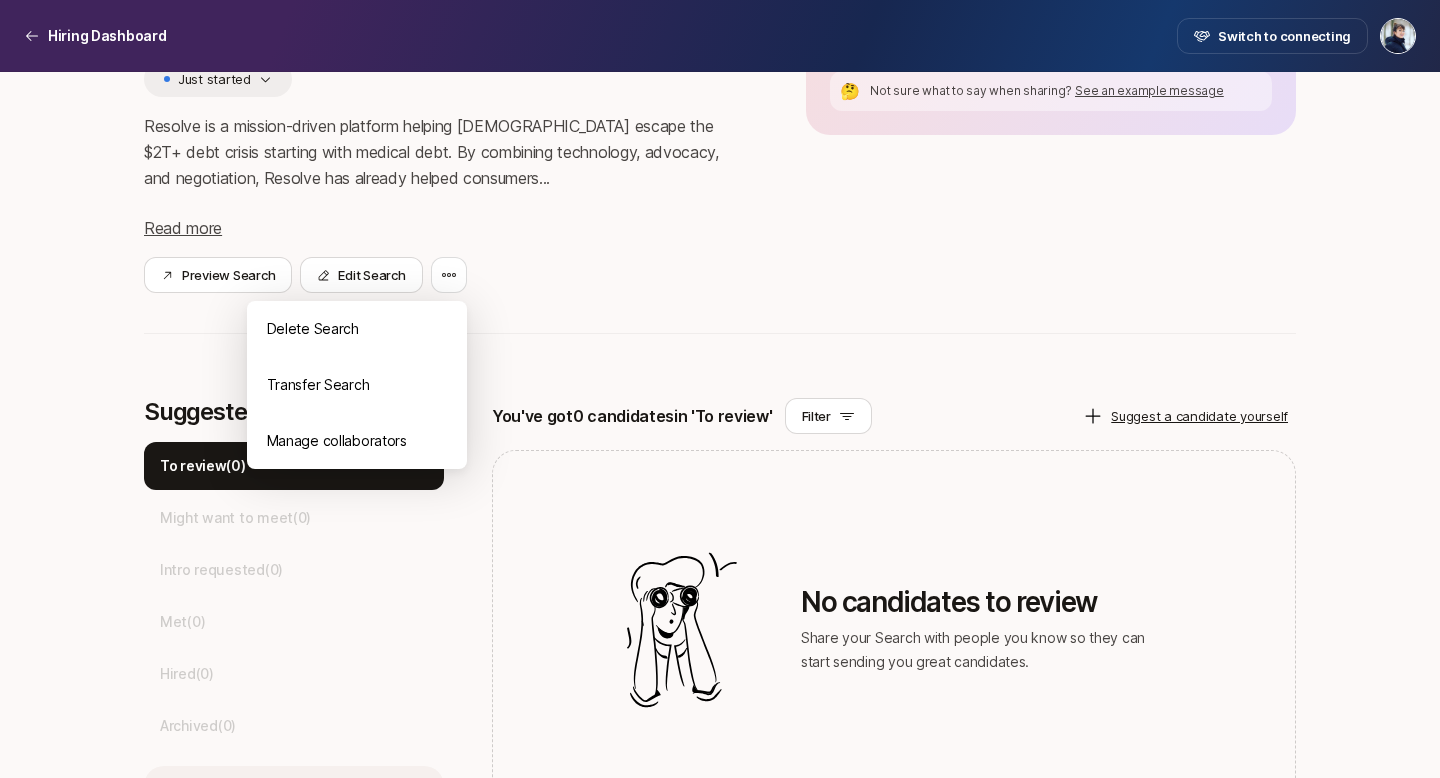 click on "Preview Search Edit Search Delete Search Transfer Search Manage collaborators" at bounding box center [443, 275] 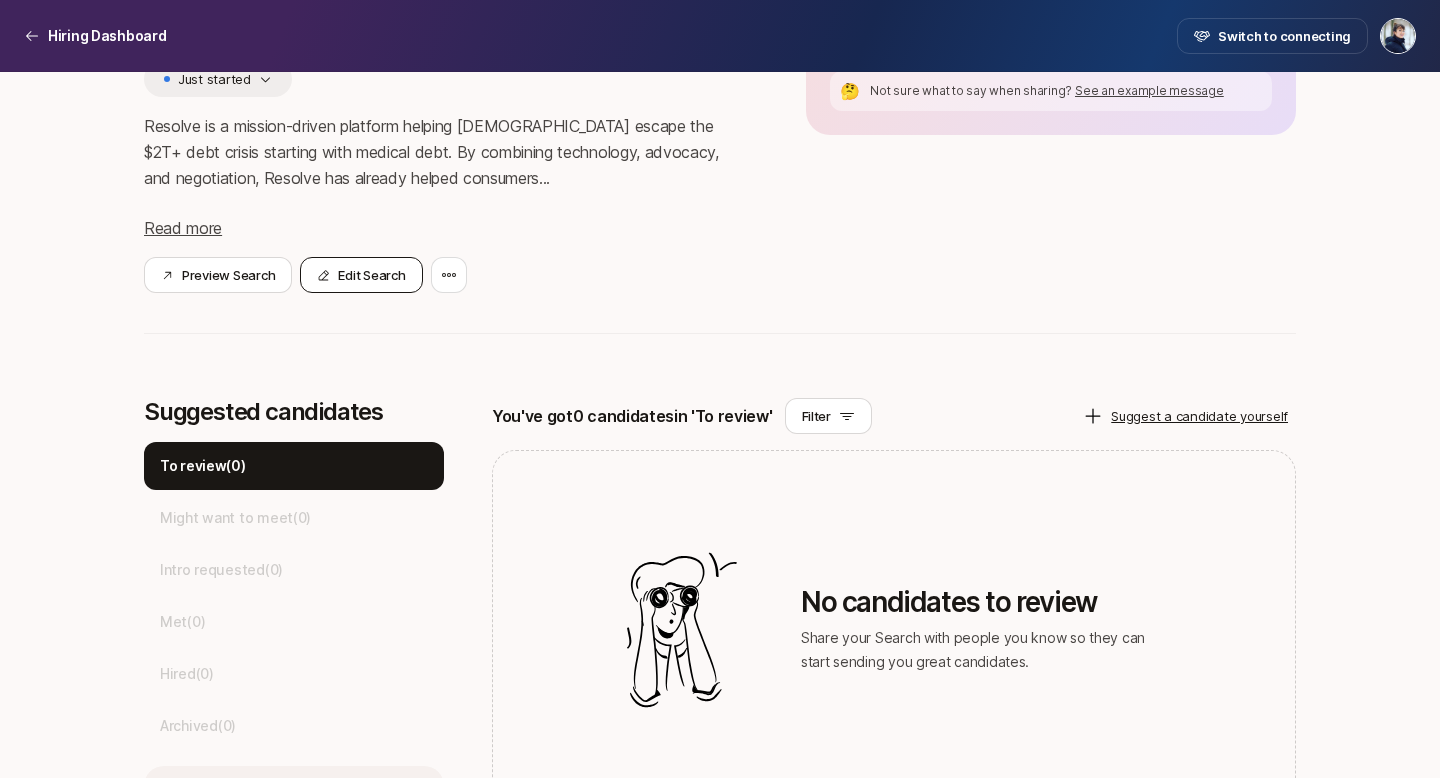 click on "Edit Search" at bounding box center [361, 275] 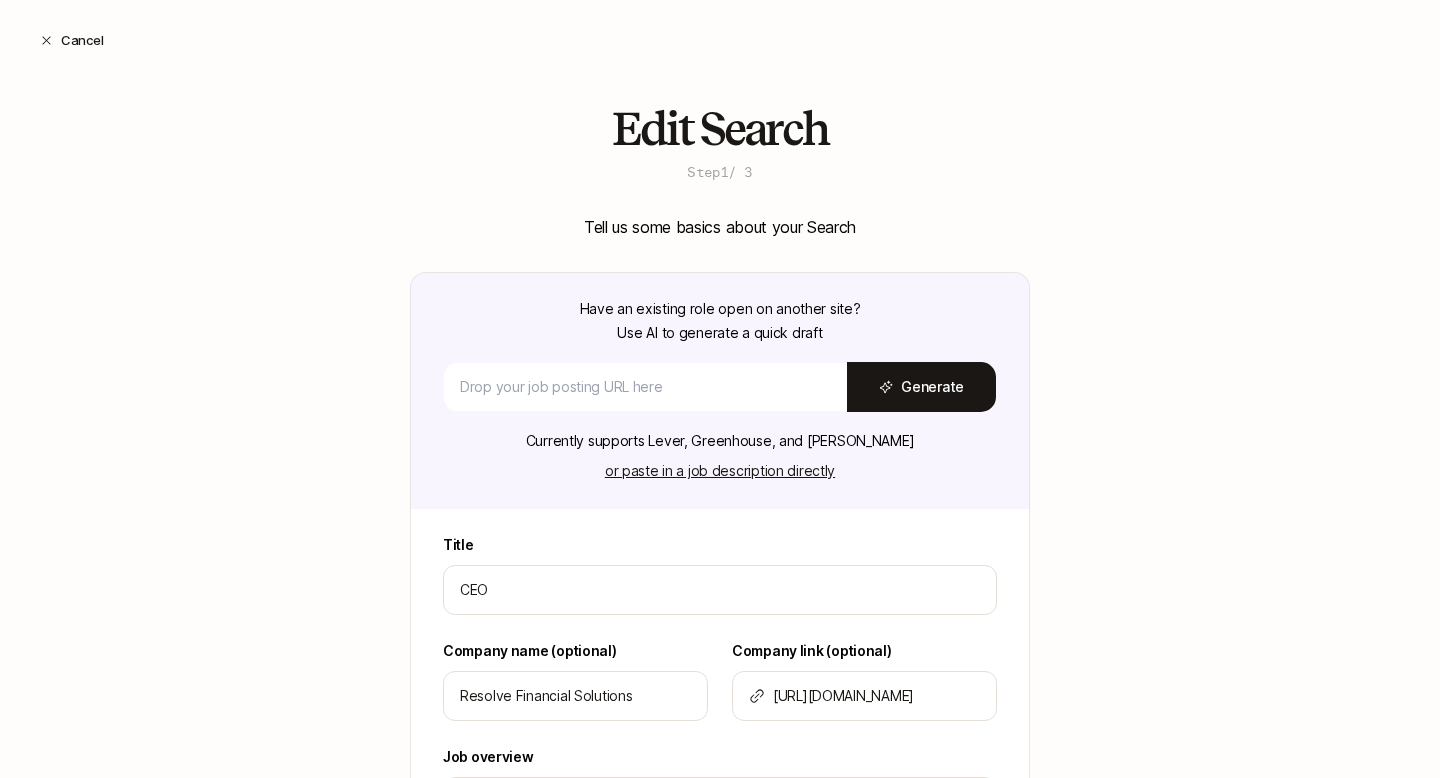 scroll, scrollTop: 139, scrollLeft: 0, axis: vertical 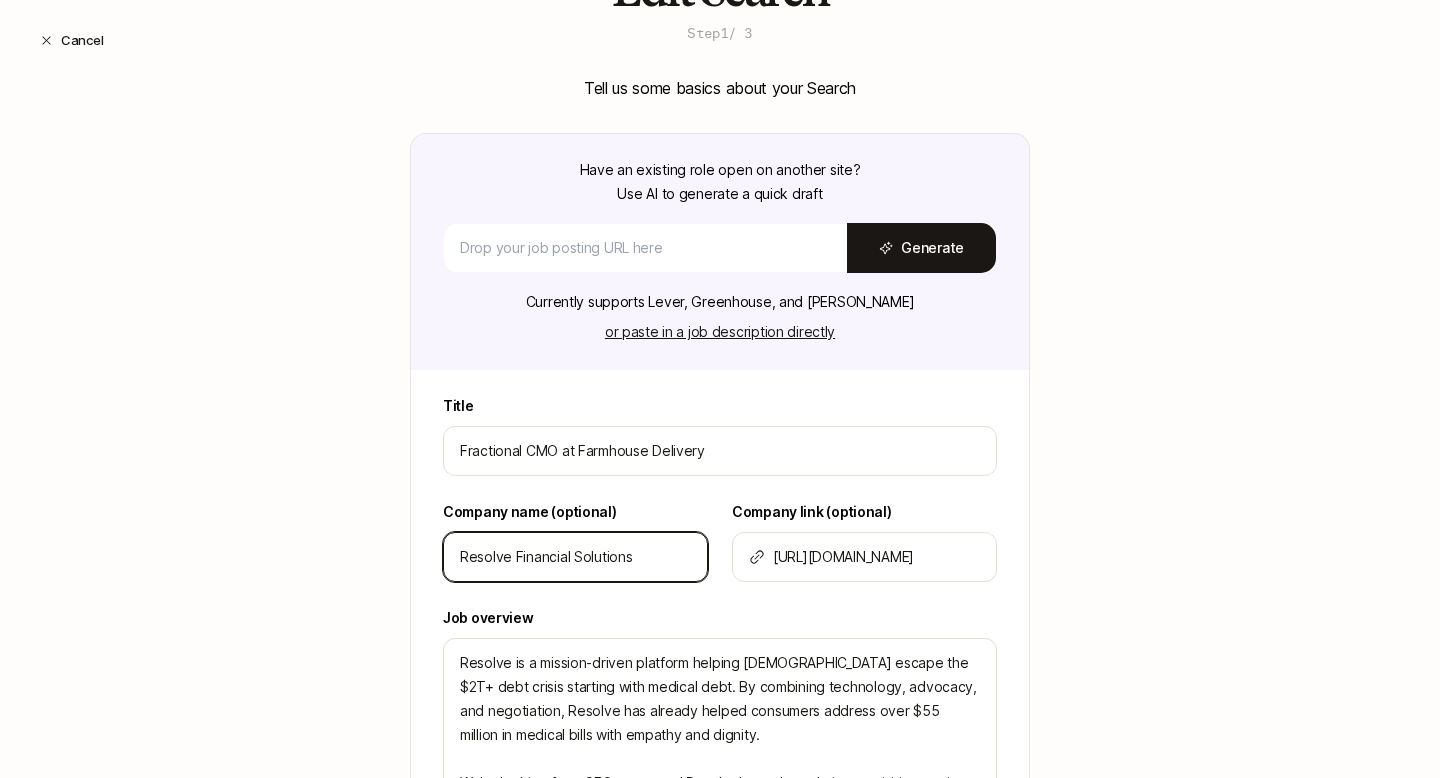 click on "Resolve Financial Solutions" at bounding box center (575, 557) 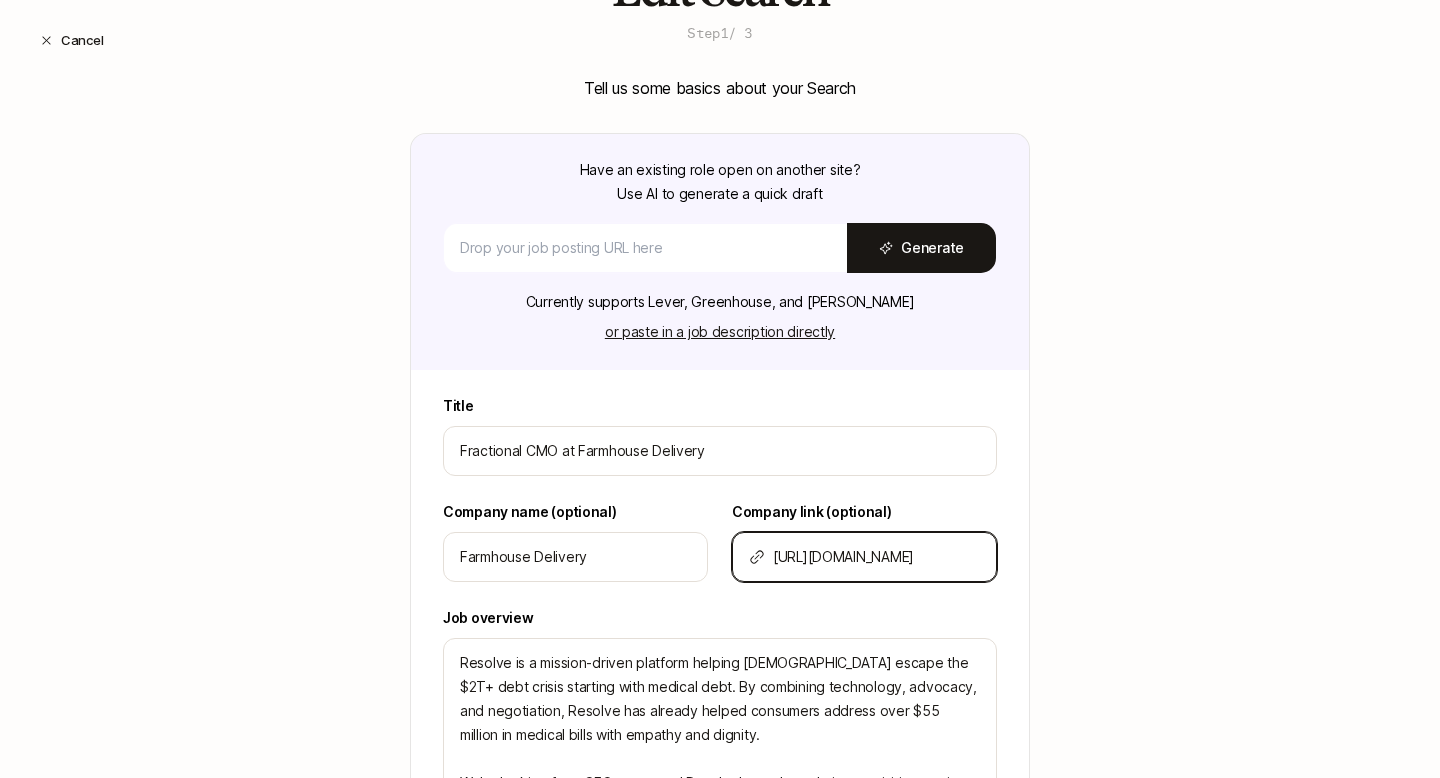 click on "[URL][DOMAIN_NAME]" at bounding box center (876, 557) 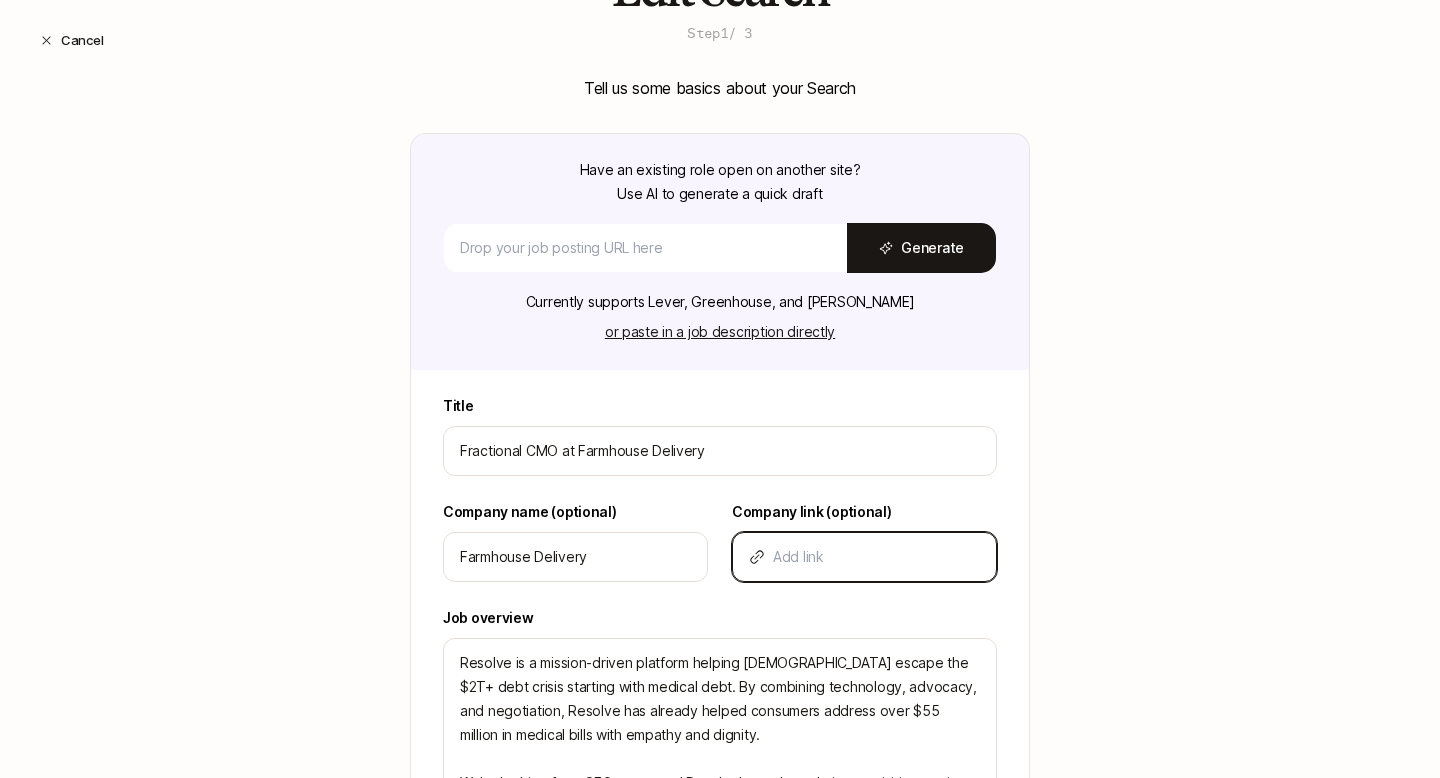paste on "[URL][DOMAIN_NAME]" 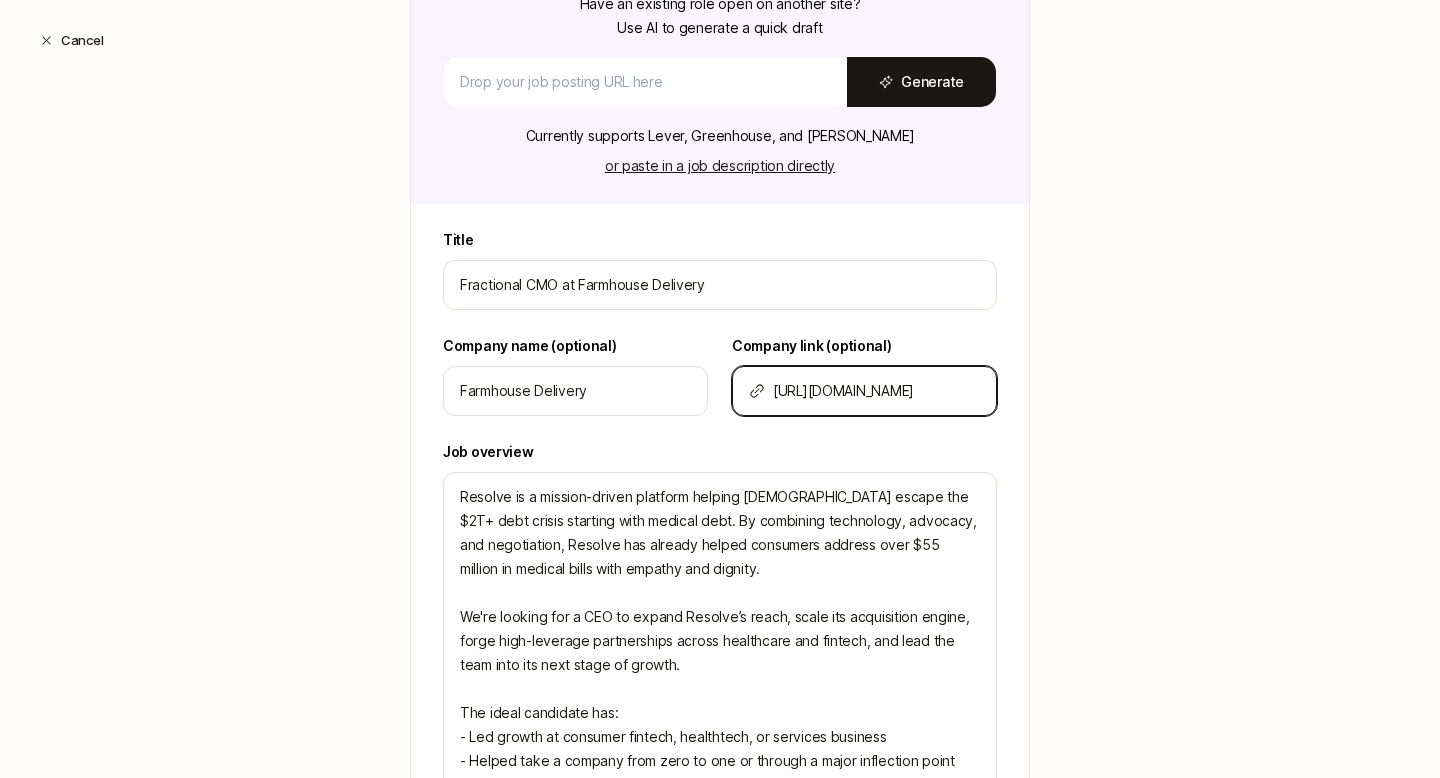 scroll, scrollTop: 325, scrollLeft: 0, axis: vertical 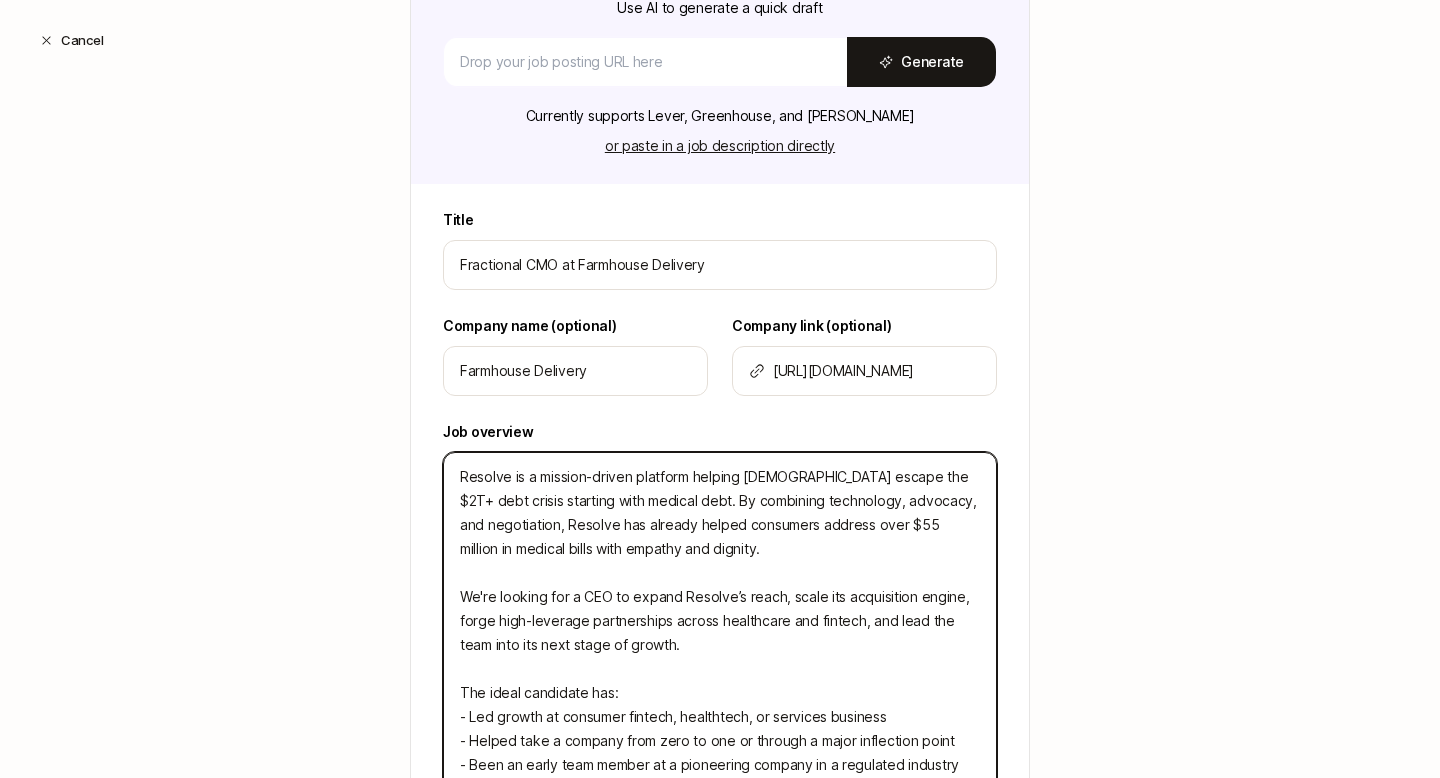 click on "Resolve is a mission-driven platform helping [DEMOGRAPHIC_DATA] escape the $2T+ debt crisis starting with medical debt. By combining technology, advocacy, and negotiation, Resolve has already helped consumers address over $55 million in medical bills with empathy and dignity.
We're looking for a CEO to expand Resolve’s reach, scale its acquisition engine, forge high-leverage partnerships across healthcare and fintech, and lead the team into its next stage of growth.
The ideal candidate has:
- Led growth at consumer fintech, healthtech, or services business
- Helped take a company from zero to one or through a major inflection point
- Been an early team member at a pioneering company in a regulated industry
- Proven ability to hire, inspire, and build cross-functional teams
- Earned the trust of founders and boards
Resolve is a Palm Venture Studios company, which means it's got strong financial partnership, a community, and operational support. This role is remote-flexible, with travel to [GEOGRAPHIC_DATA], [GEOGRAPHIC_DATA] encouraged." at bounding box center [720, 693] 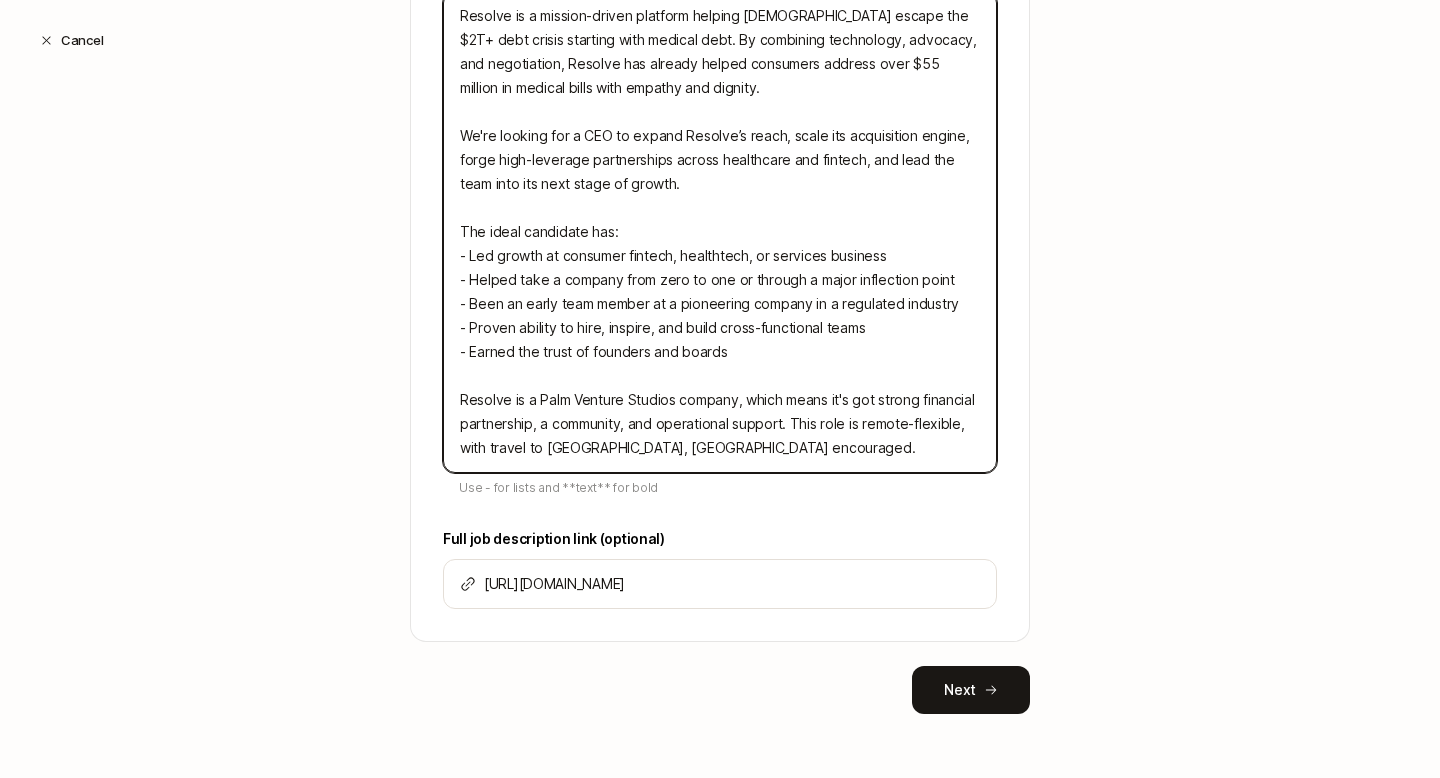scroll, scrollTop: 684, scrollLeft: 0, axis: vertical 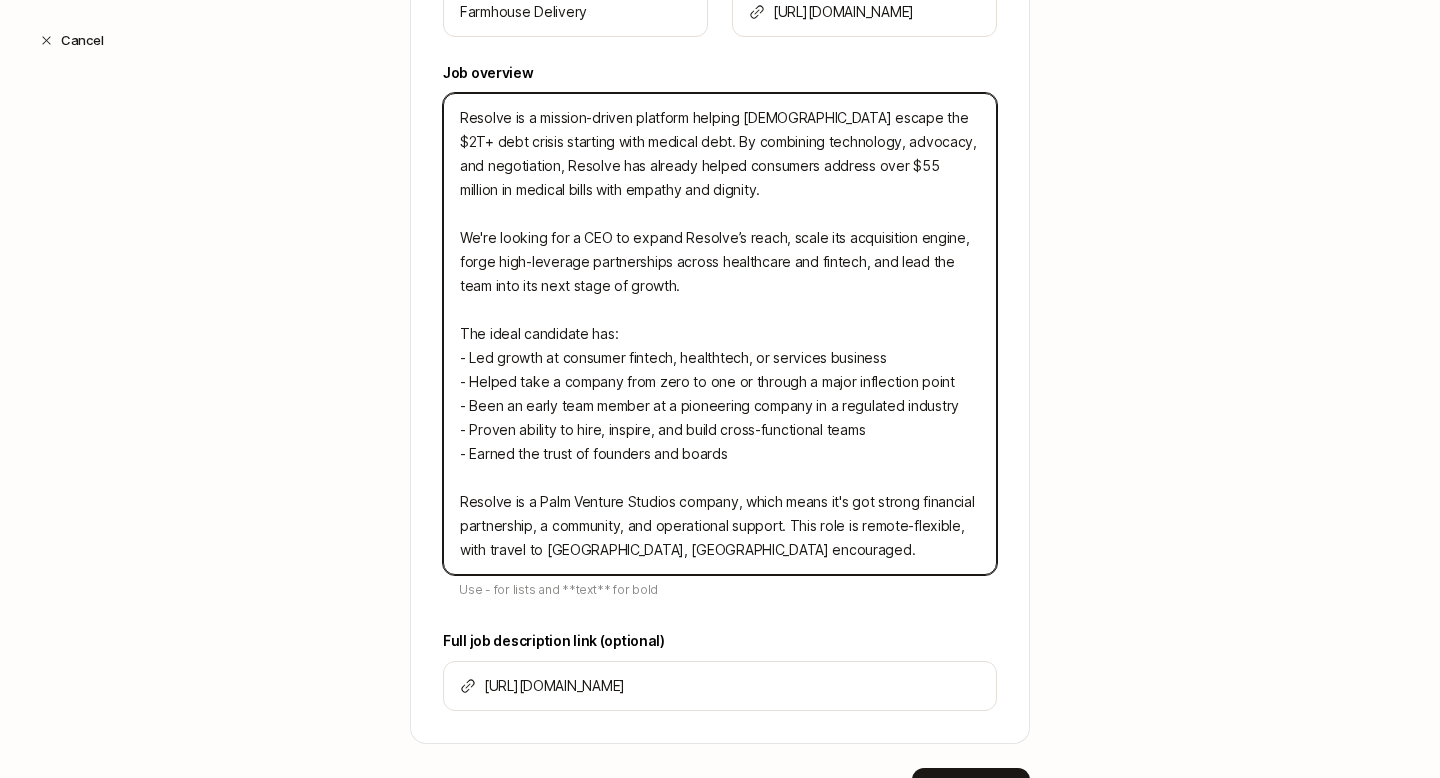 click on "Resolve is a mission-driven platform helping [DEMOGRAPHIC_DATA] escape the $2T+ debt crisis starting with medical debt. By combining technology, advocacy, and negotiation, Resolve has already helped consumers address over $55 million in medical bills with empathy and dignity.
We're looking for a CEO to expand Resolve’s reach, scale its acquisition engine, forge high-leverage partnerships across healthcare and fintech, and lead the team into its next stage of growth.
The ideal candidate has:
- Led growth at consumer fintech, healthtech, or services business
- Helped take a company from zero to one or through a major inflection point
- Been an early team member at a pioneering company in a regulated industry
- Proven ability to hire, inspire, and build cross-functional teams
- Earned the trust of founders and boards
Resolve is a Palm Venture Studios company, which means it's got strong financial partnership, a community, and operational support. This role is remote-flexible, with travel to [GEOGRAPHIC_DATA], [GEOGRAPHIC_DATA] encouraged." at bounding box center [720, 334] 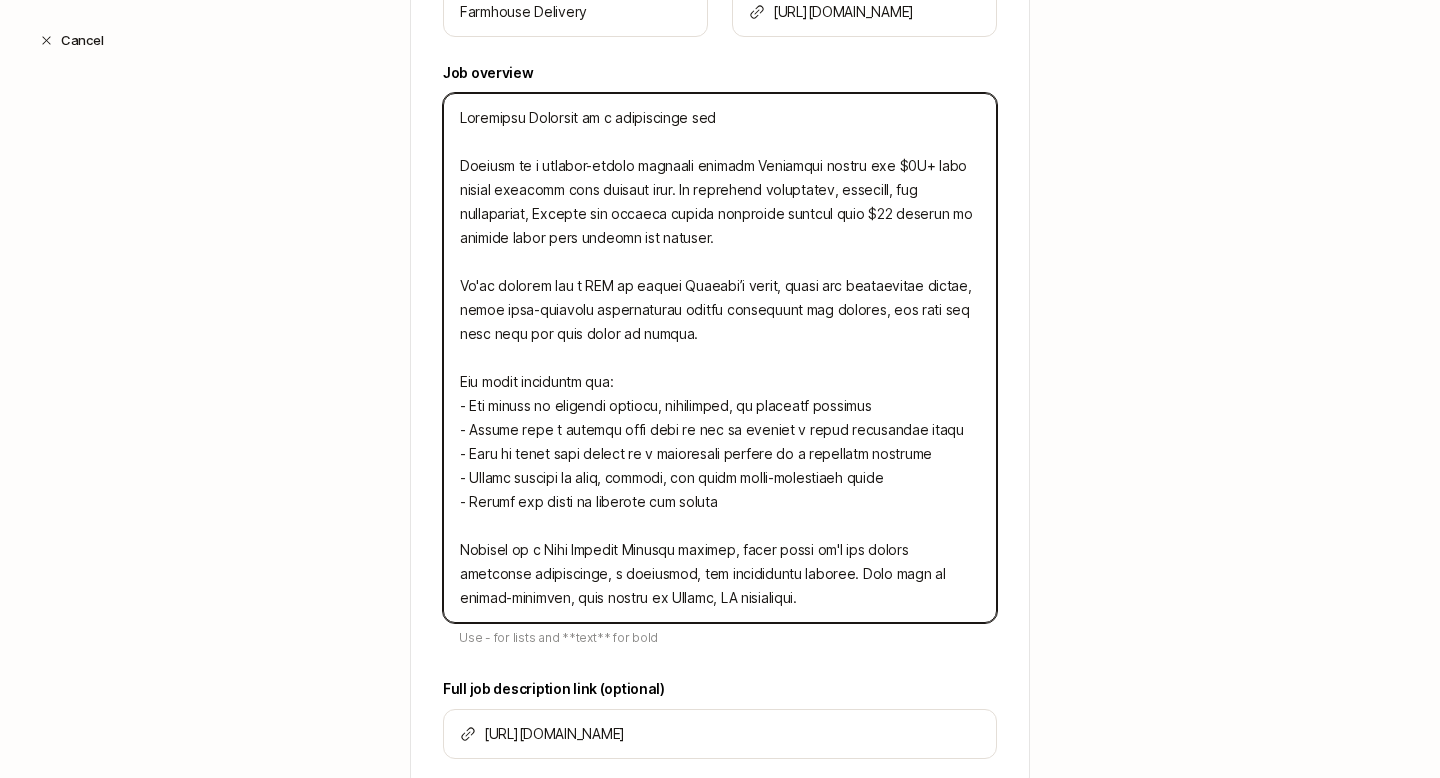 drag, startPoint x: 718, startPoint y: 594, endPoint x: 509, endPoint y: 82, distance: 553.01447 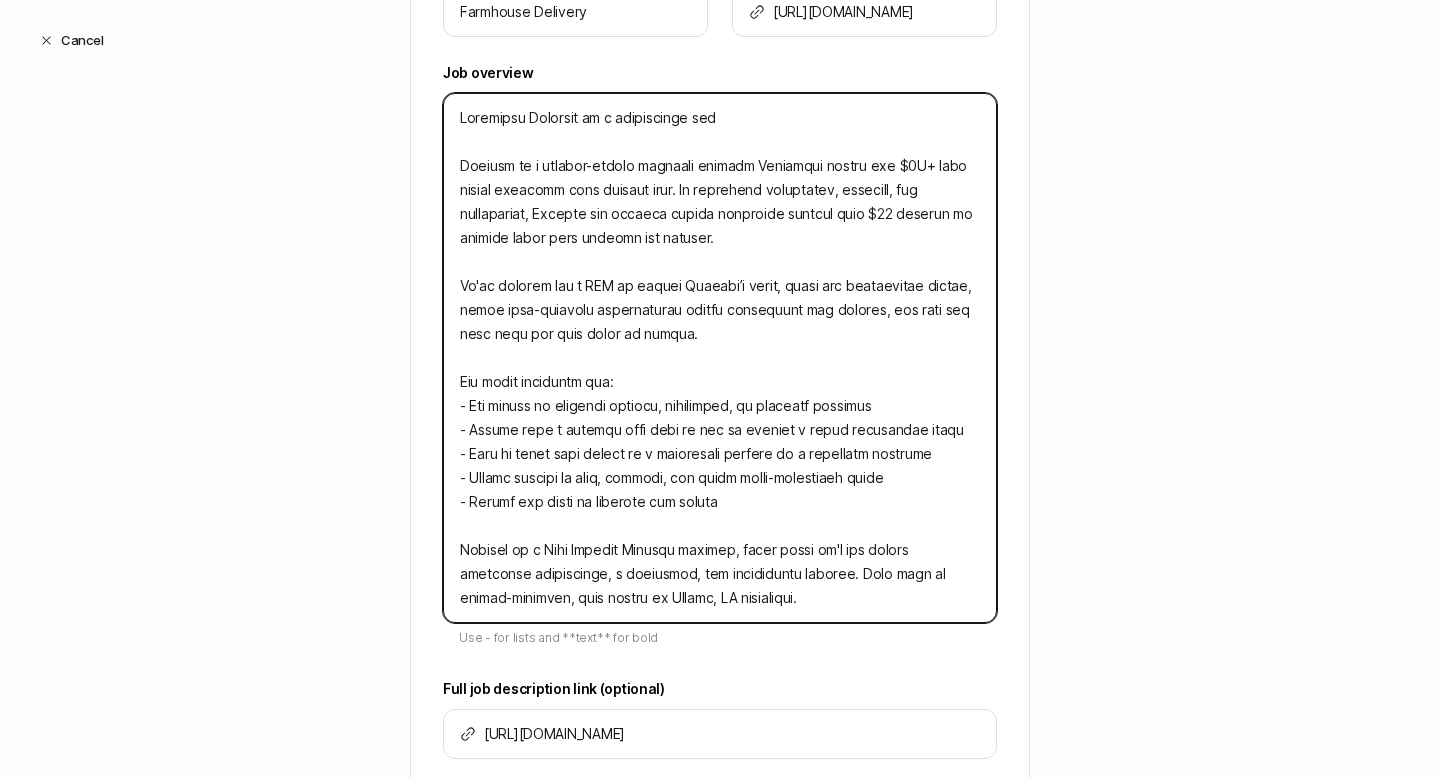 click on "Job overview Use - for lists and **text** for bold" at bounding box center (720, 357) 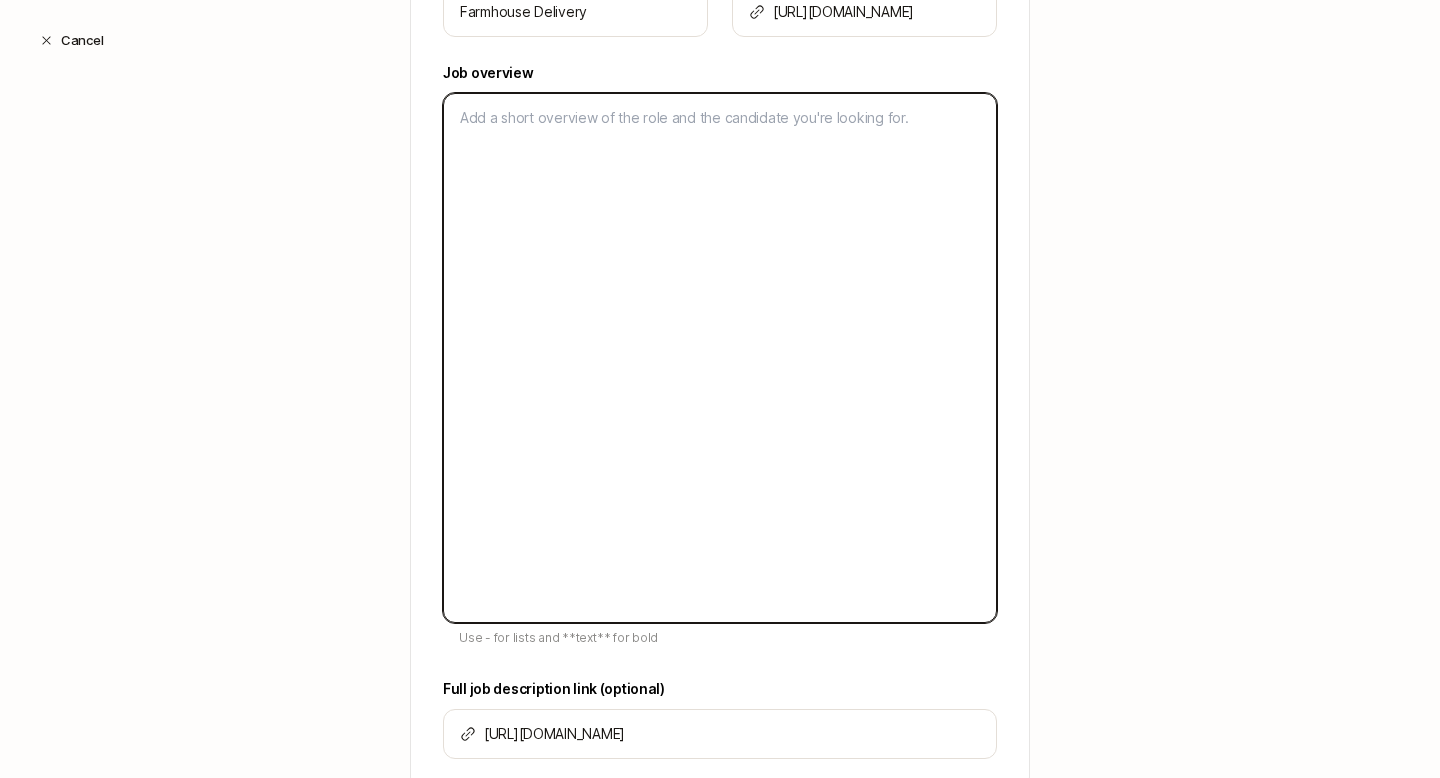 scroll, scrollTop: 402, scrollLeft: 0, axis: vertical 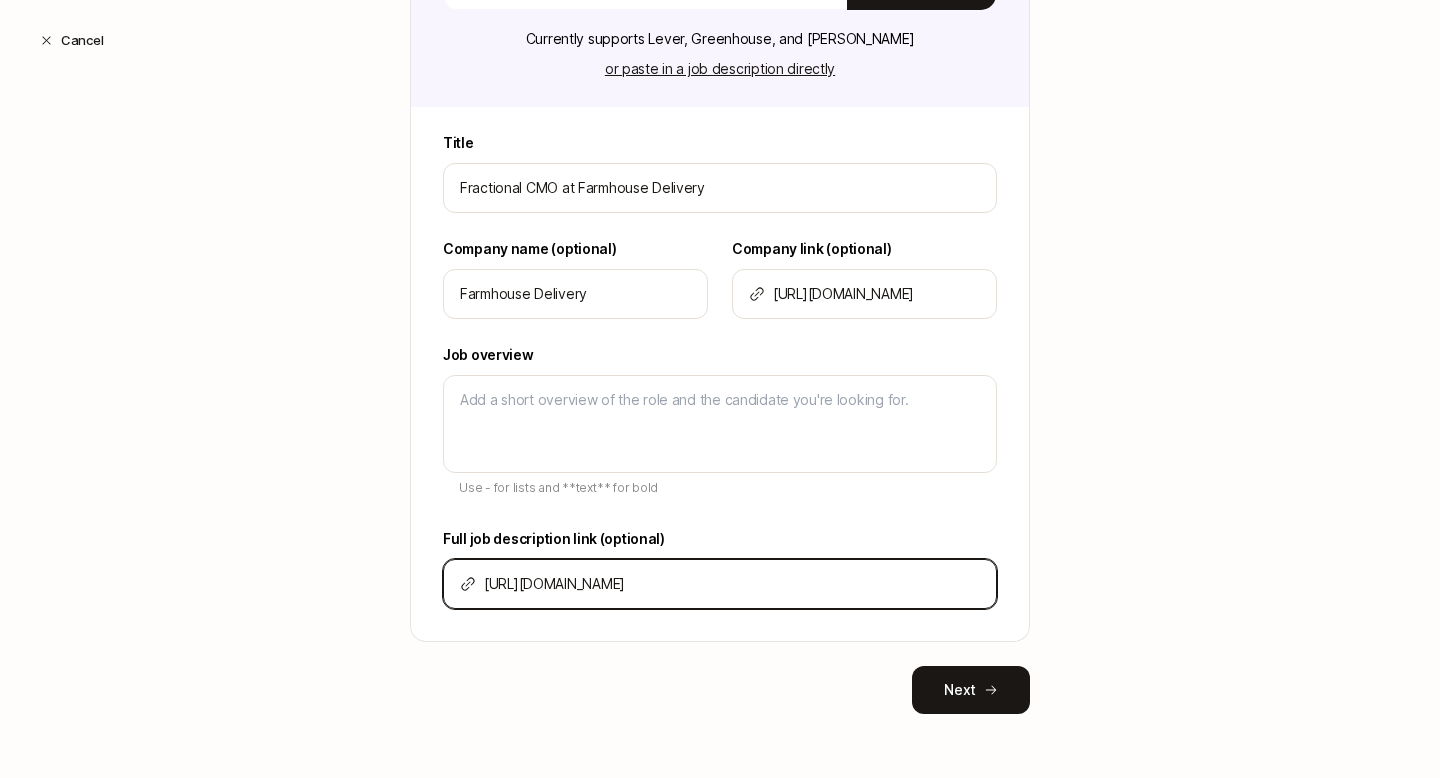 click on "[URL][DOMAIN_NAME]" at bounding box center [732, 584] 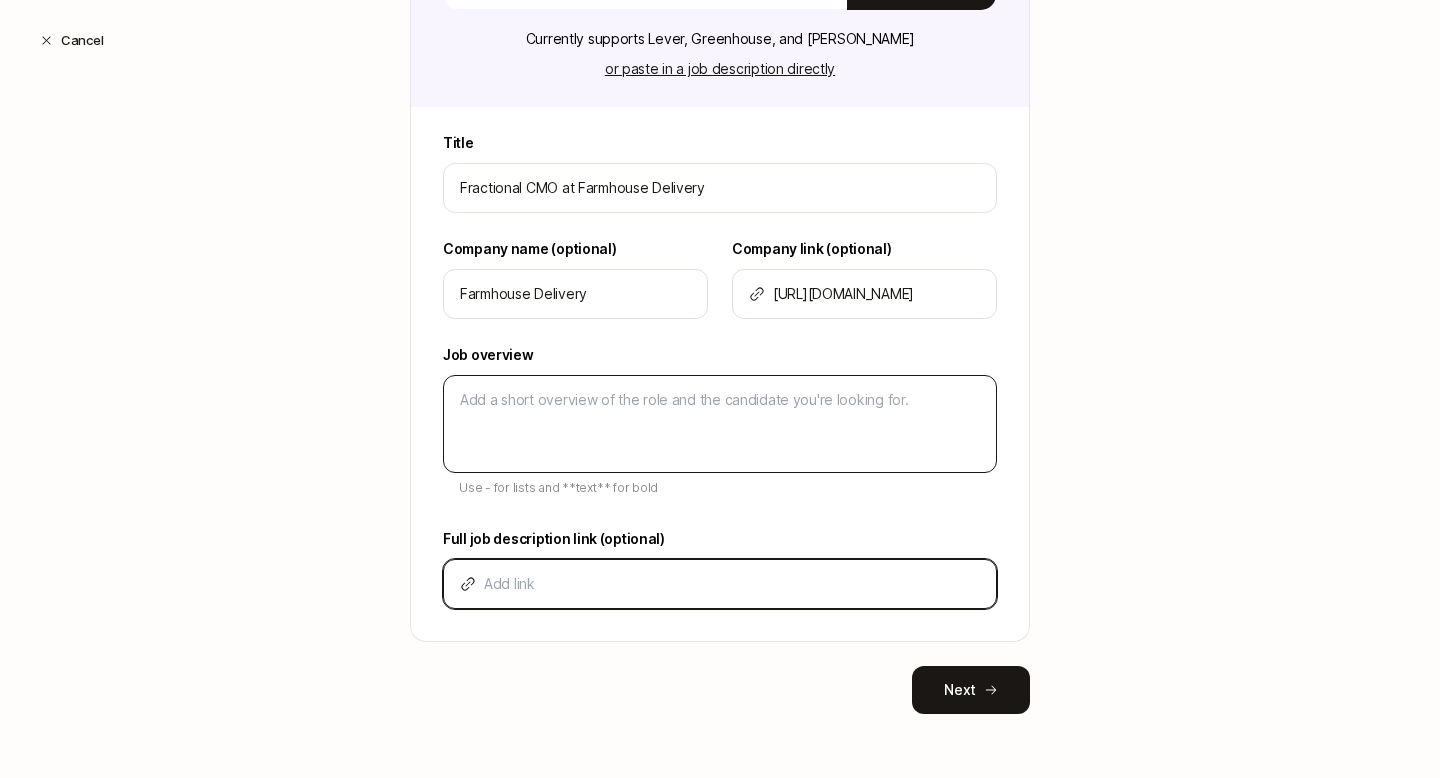 paste on "[URL][DOMAIN_NAME]" 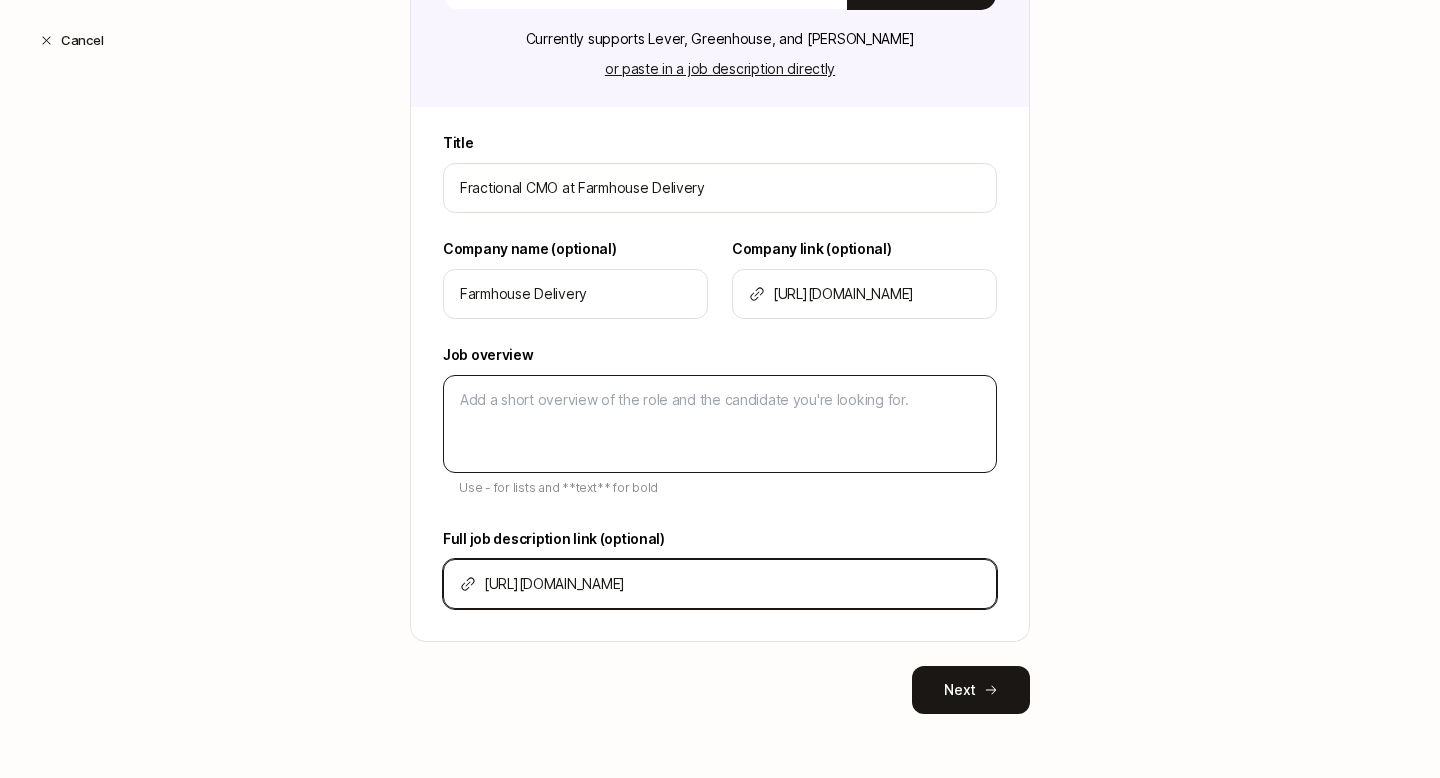 scroll, scrollTop: 0, scrollLeft: 188, axis: horizontal 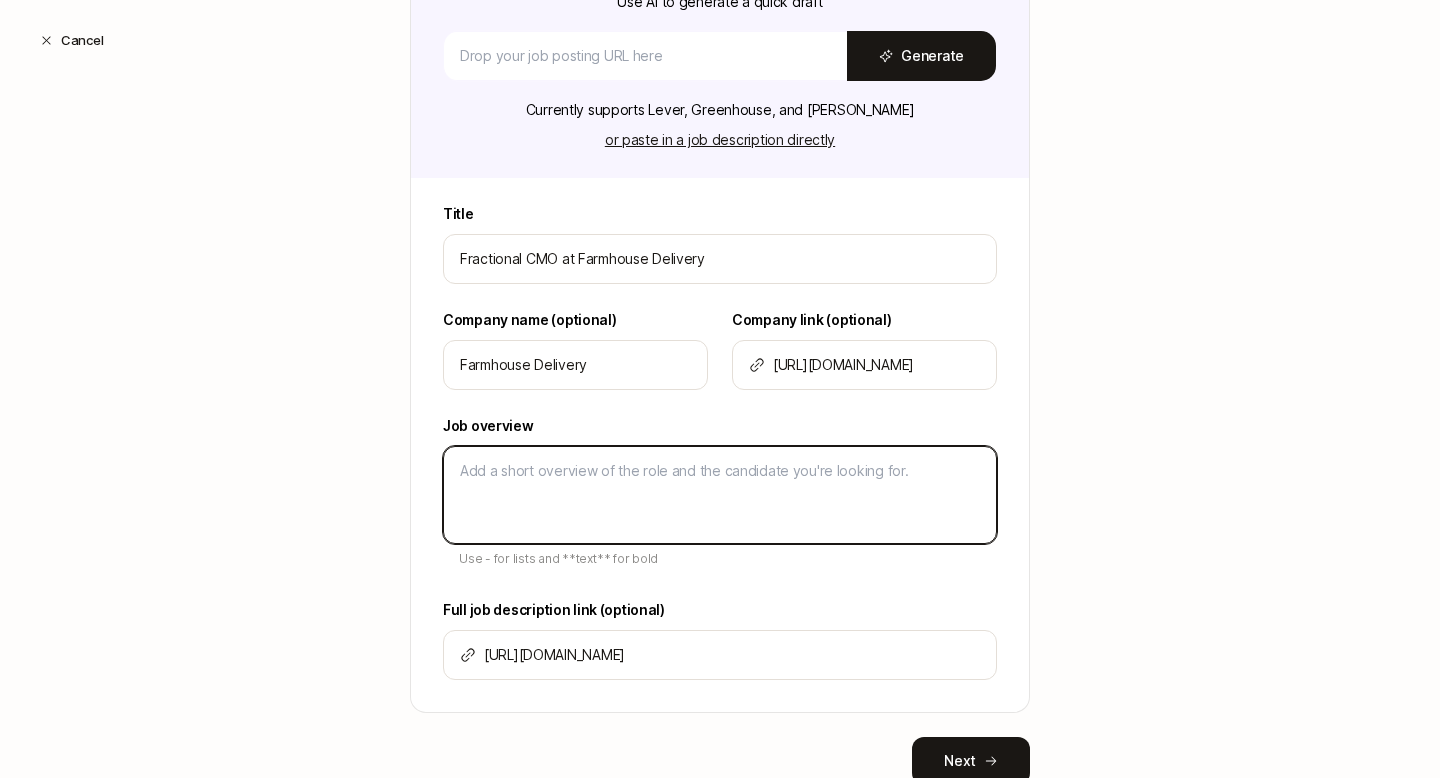 click at bounding box center [720, 495] 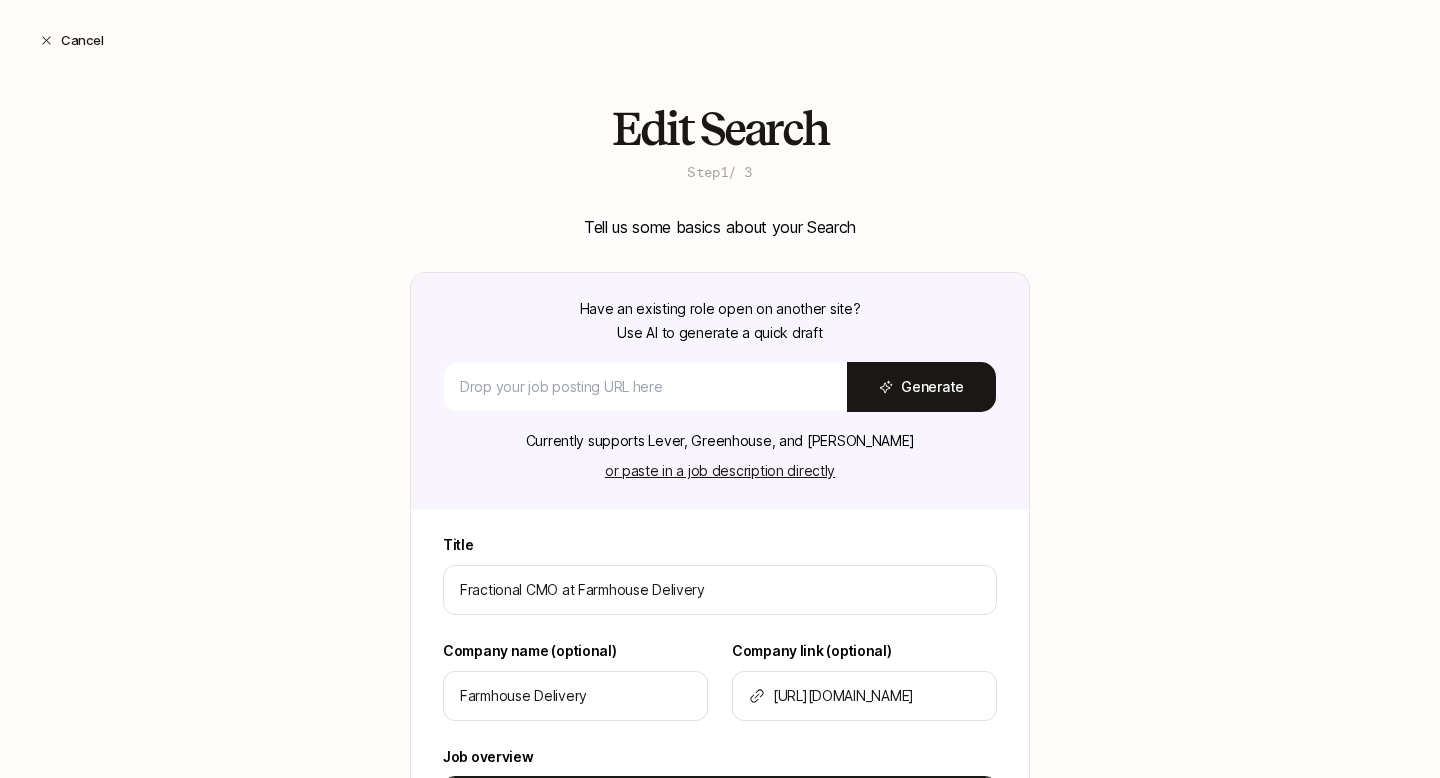 scroll, scrollTop: 402, scrollLeft: 0, axis: vertical 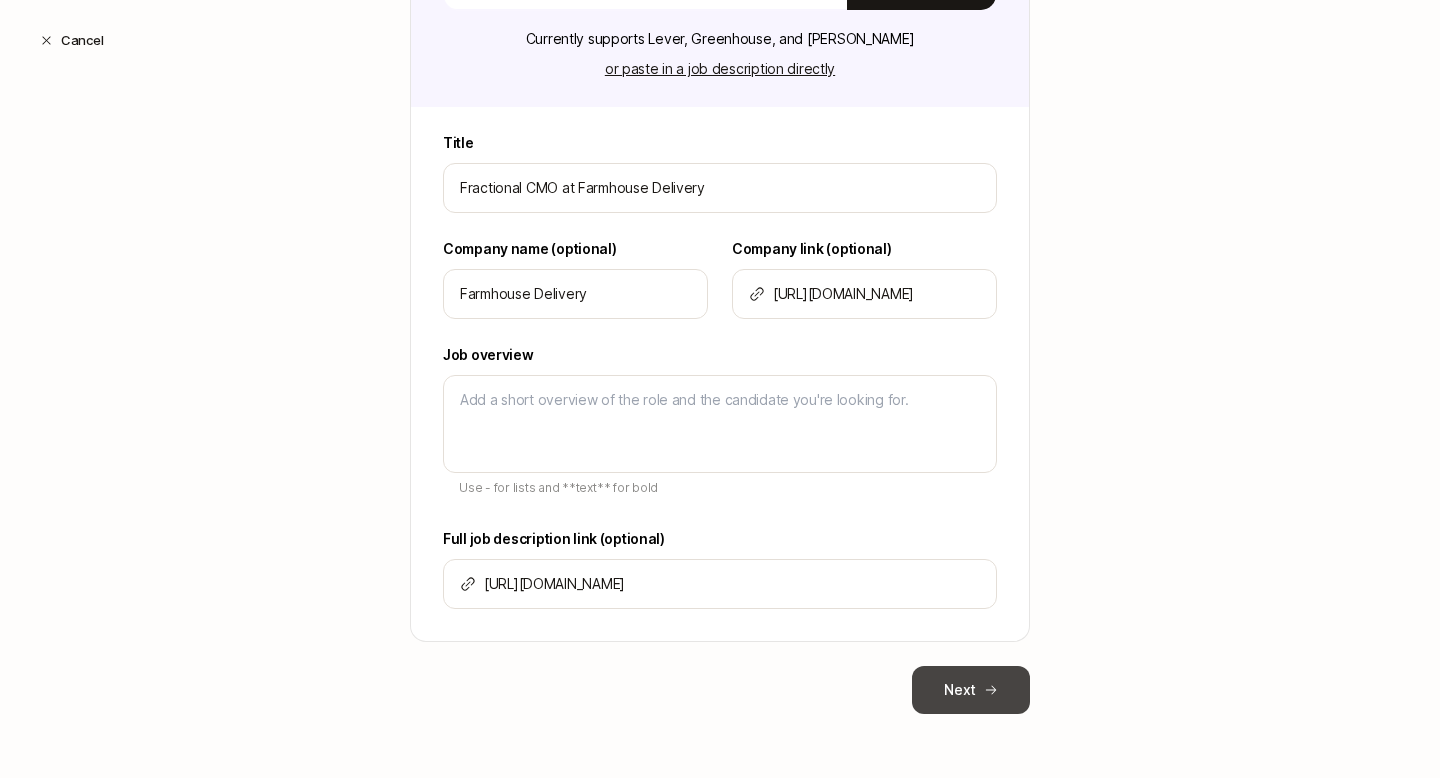 click on "Next" at bounding box center [971, 690] 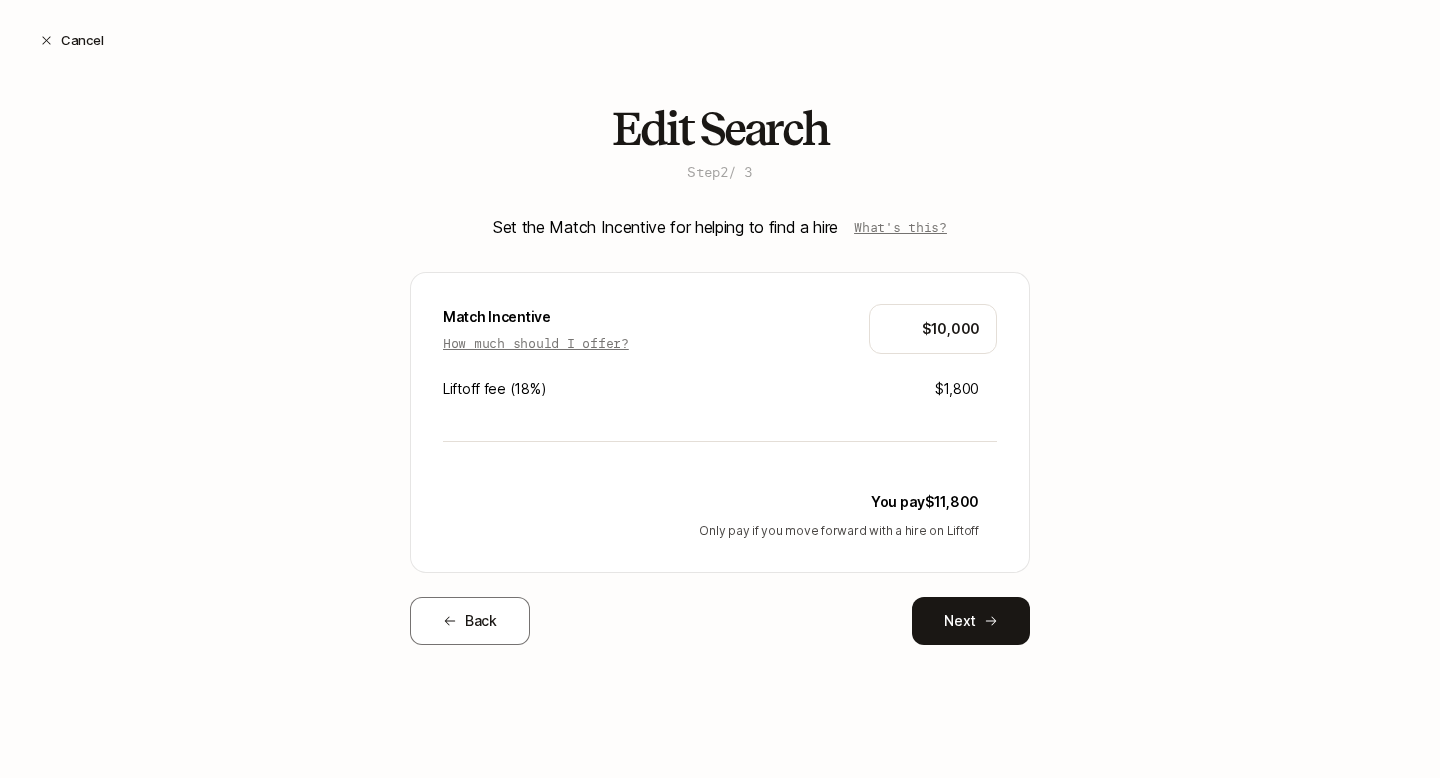 scroll, scrollTop: 0, scrollLeft: 0, axis: both 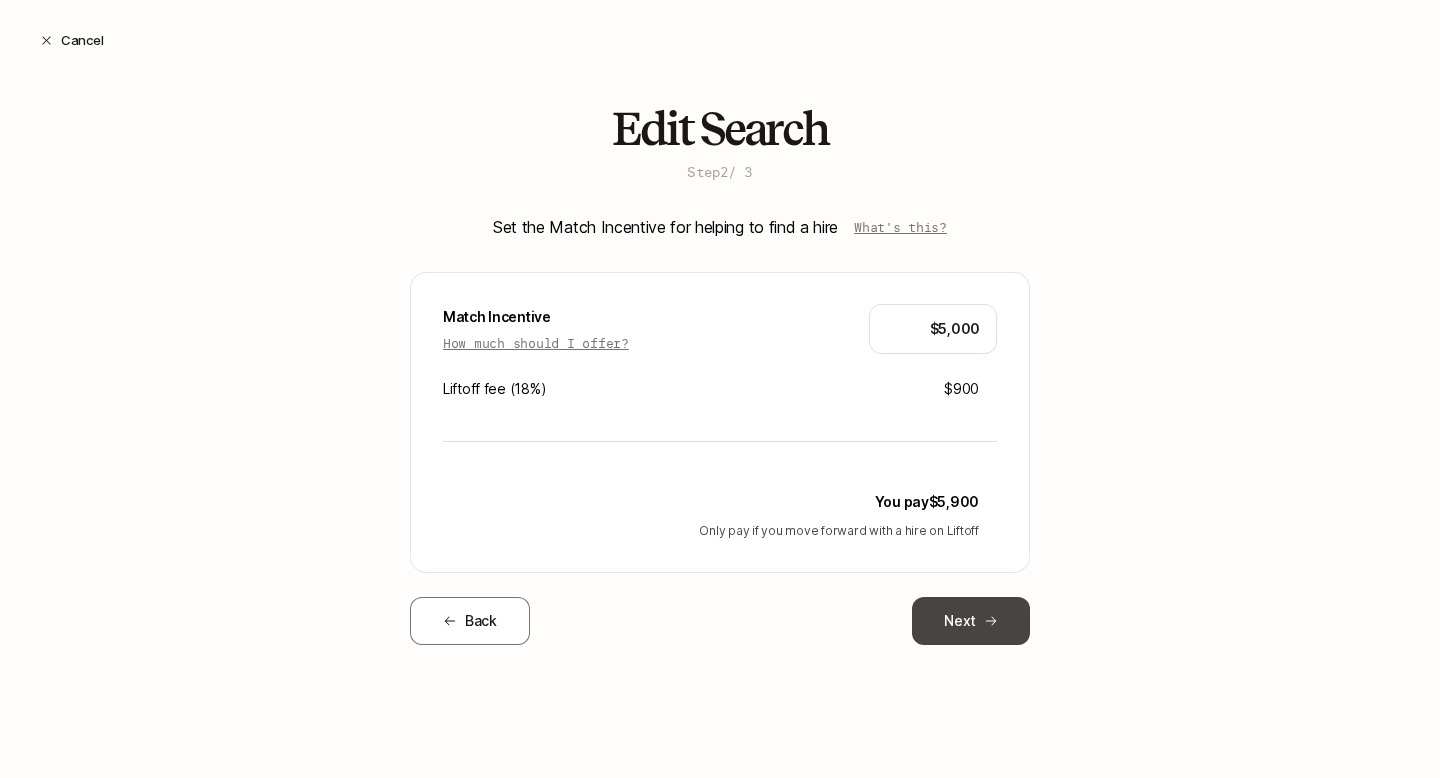 click on "Next" at bounding box center [971, 621] 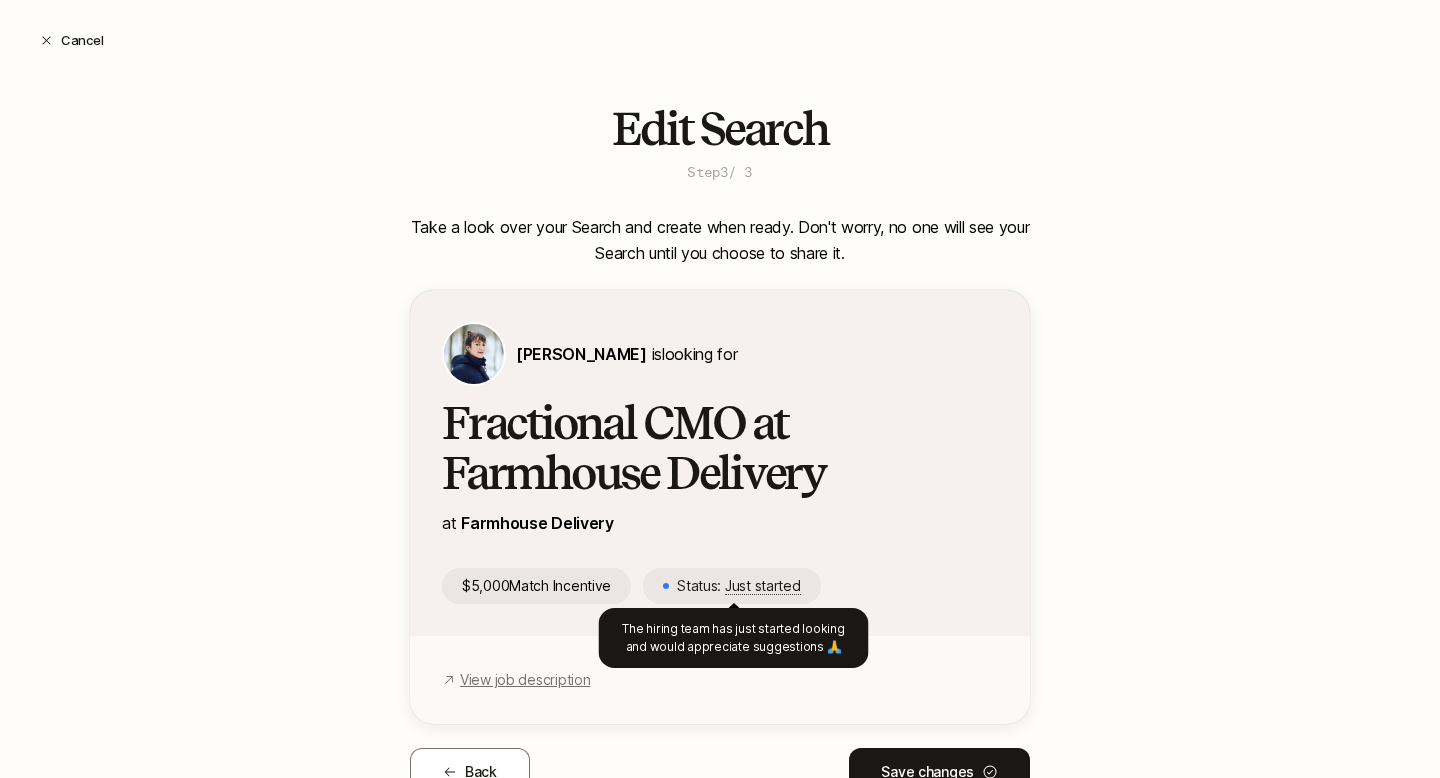 scroll, scrollTop: 82, scrollLeft: 0, axis: vertical 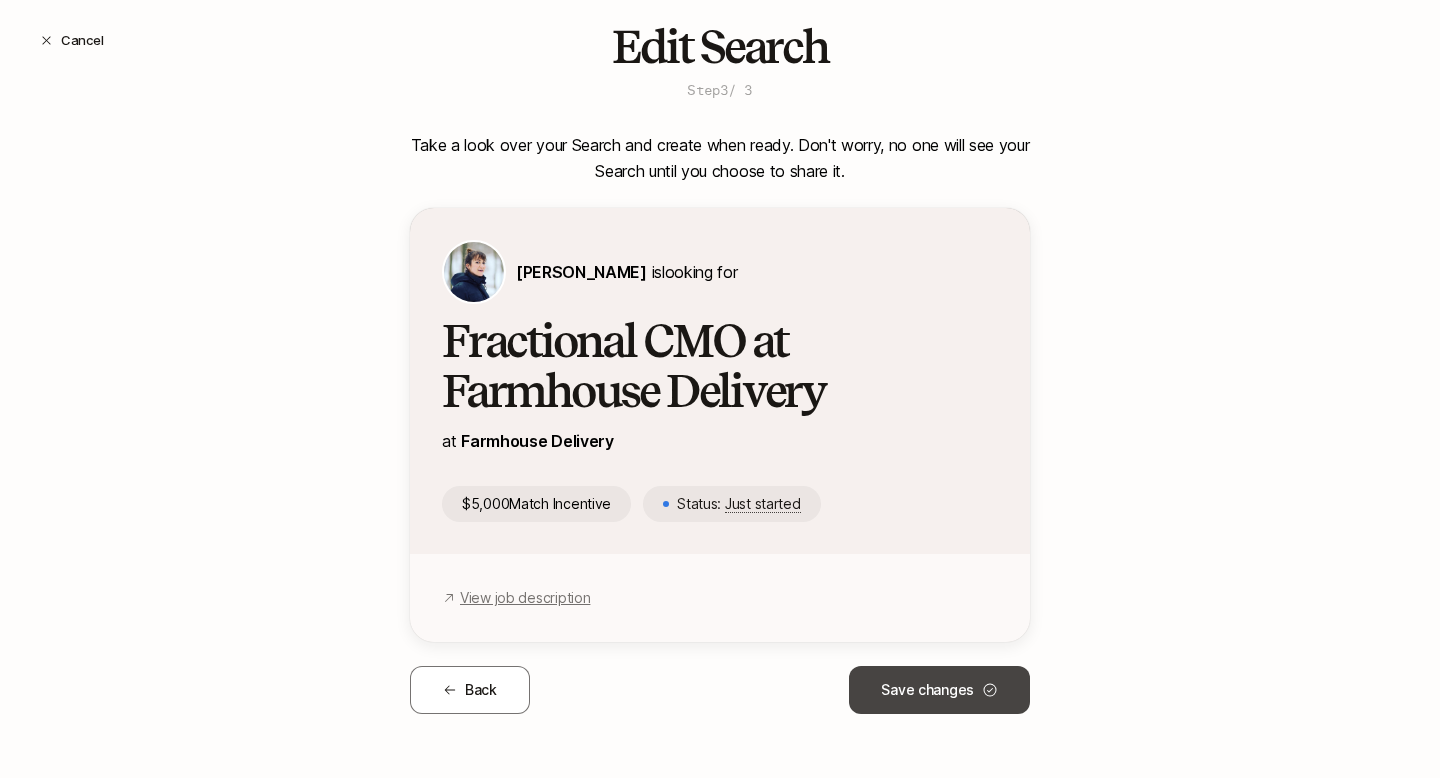 click on "Save changes" at bounding box center (939, 690) 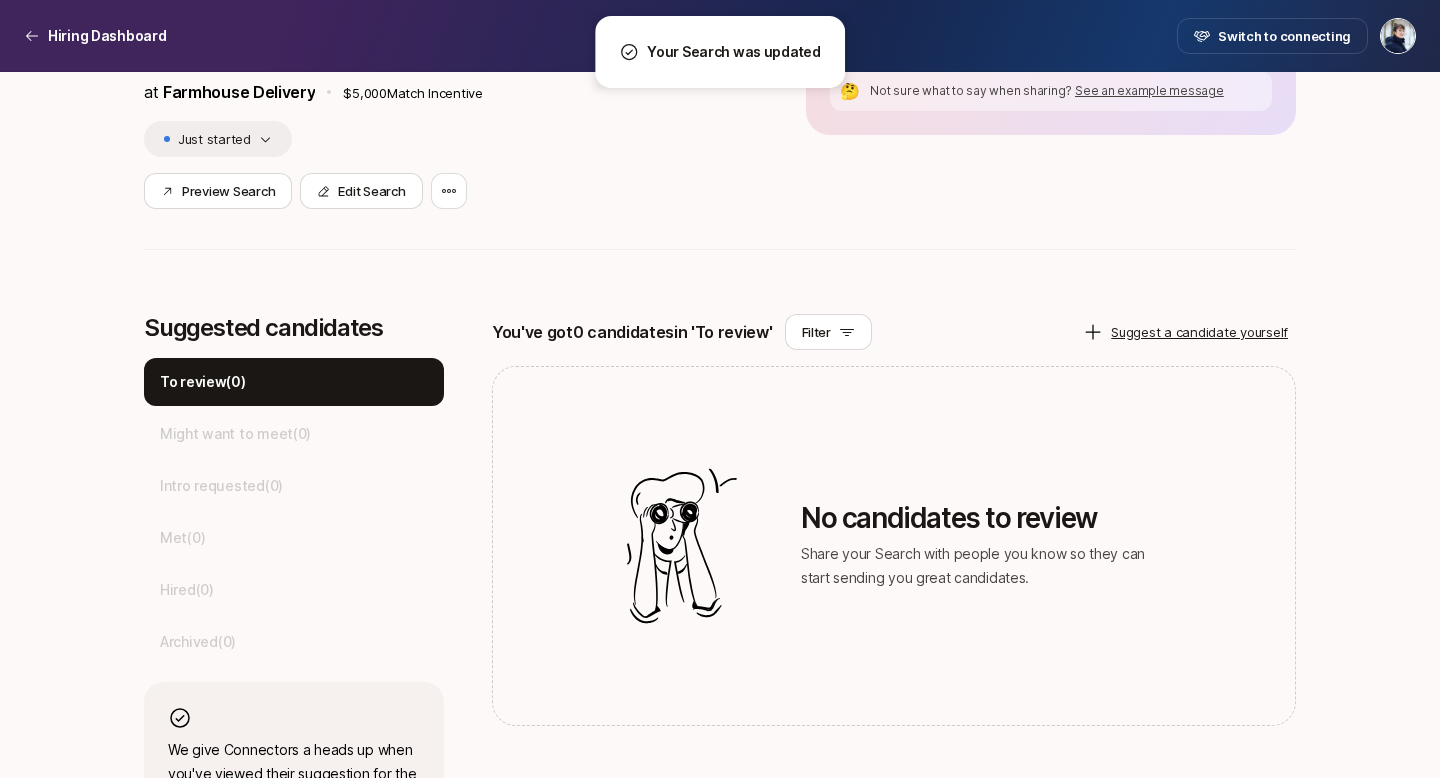 scroll, scrollTop: 0, scrollLeft: 0, axis: both 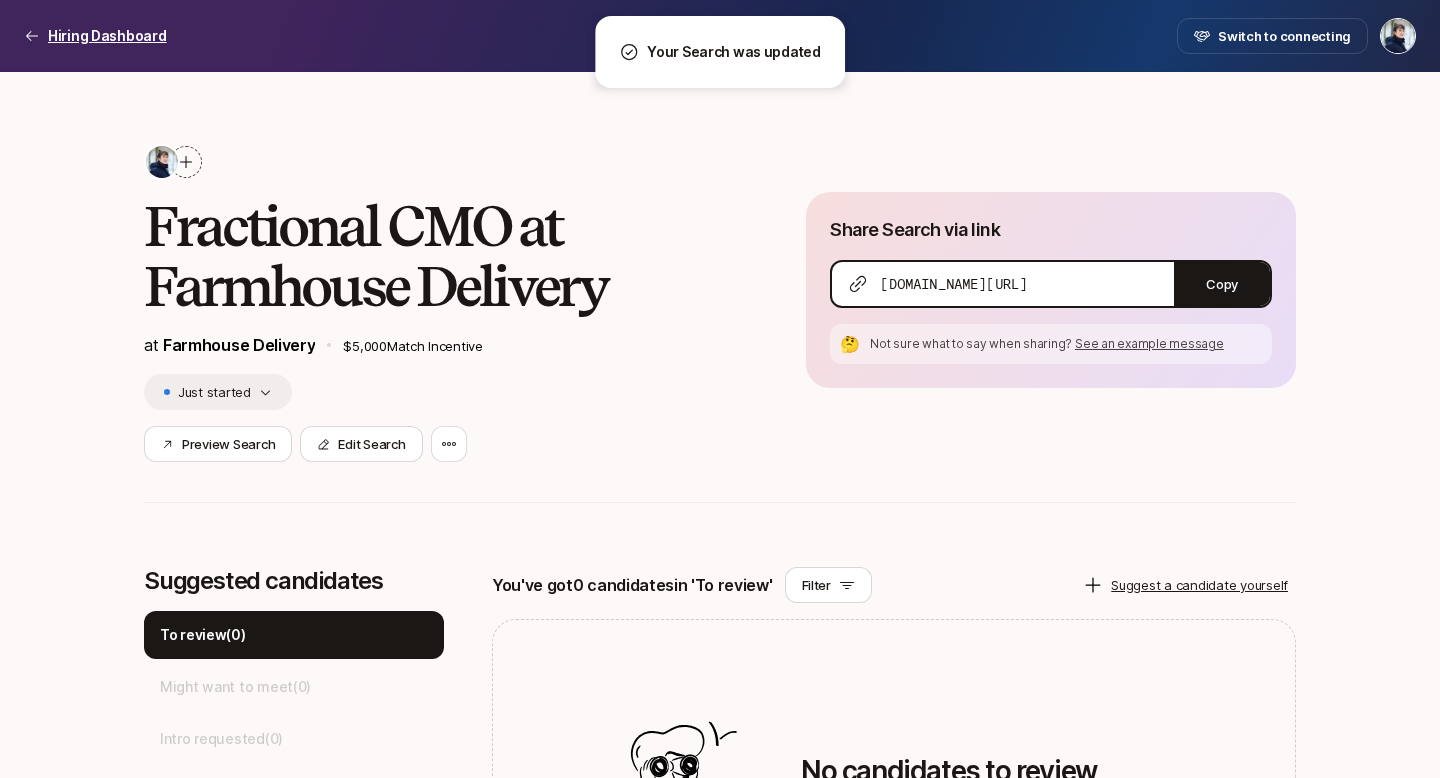 click 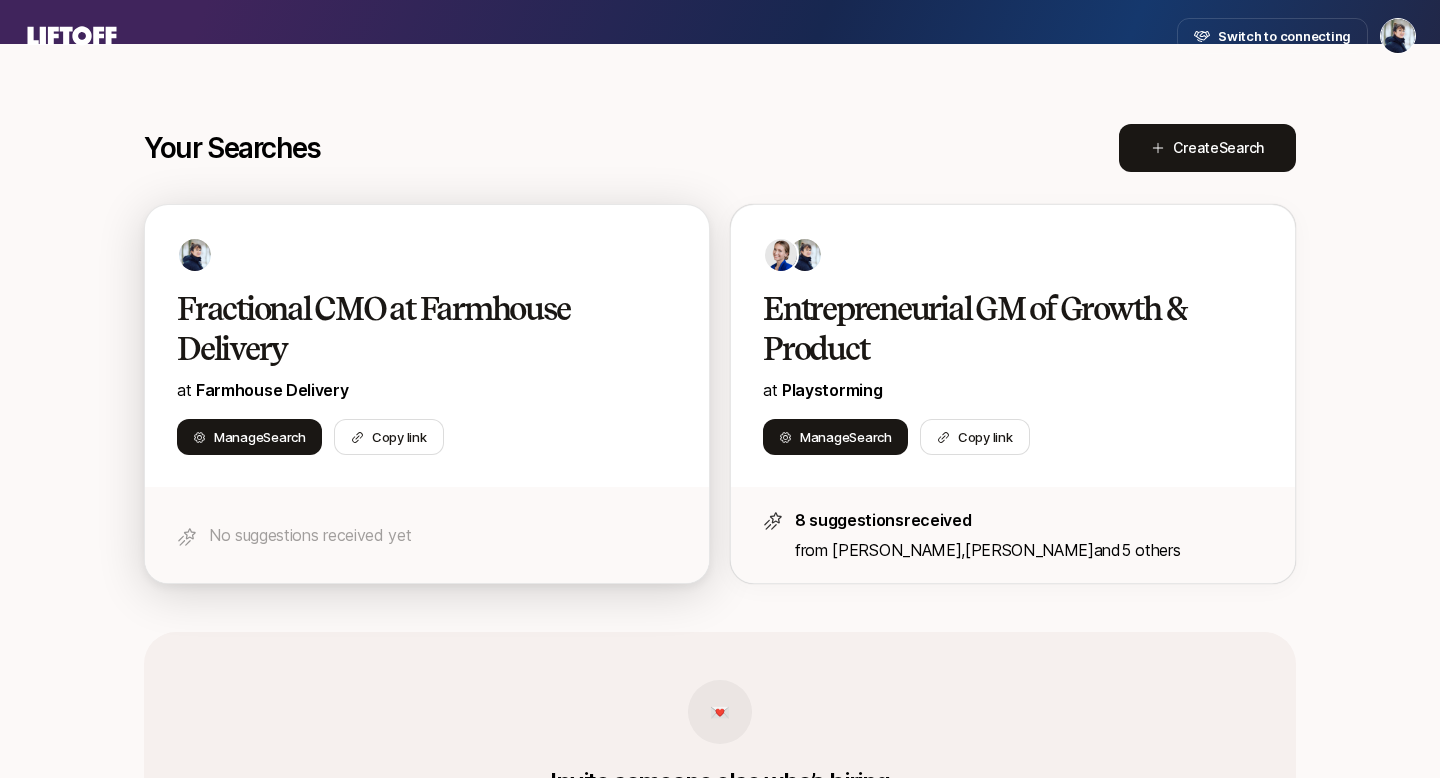 click on "Fractional CMO at Farmhouse Delivery" at bounding box center [406, 329] 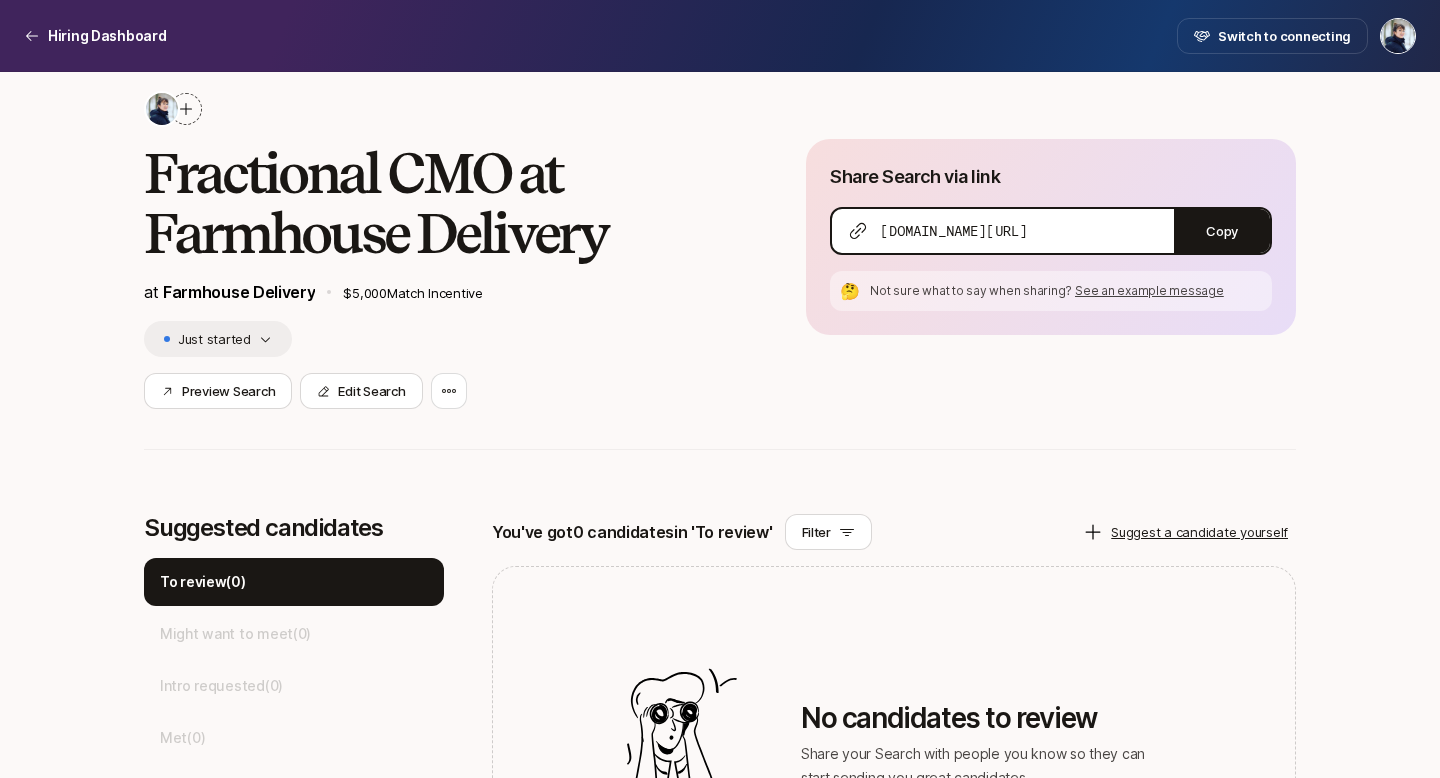 scroll, scrollTop: 59, scrollLeft: 0, axis: vertical 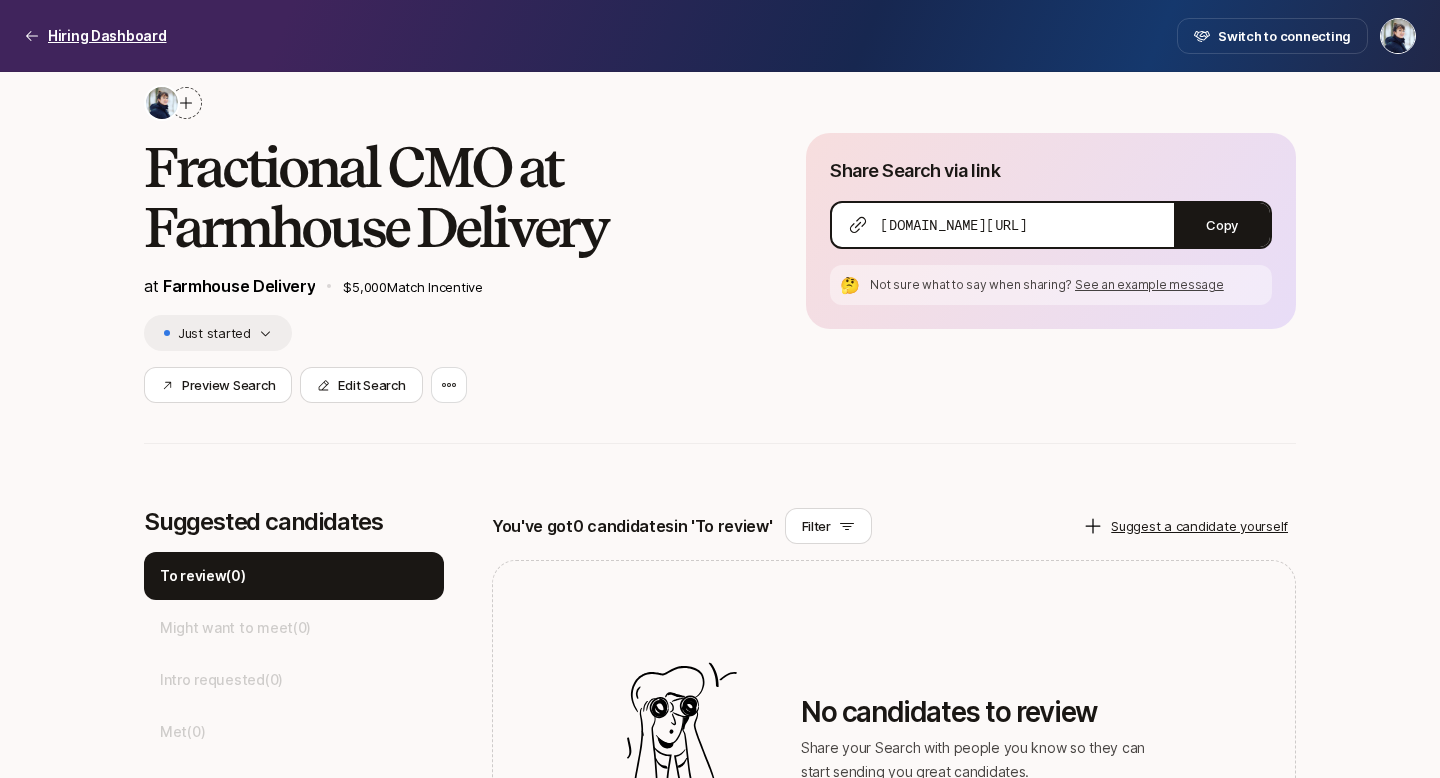 click on "Hiring Dashboard" at bounding box center (107, 36) 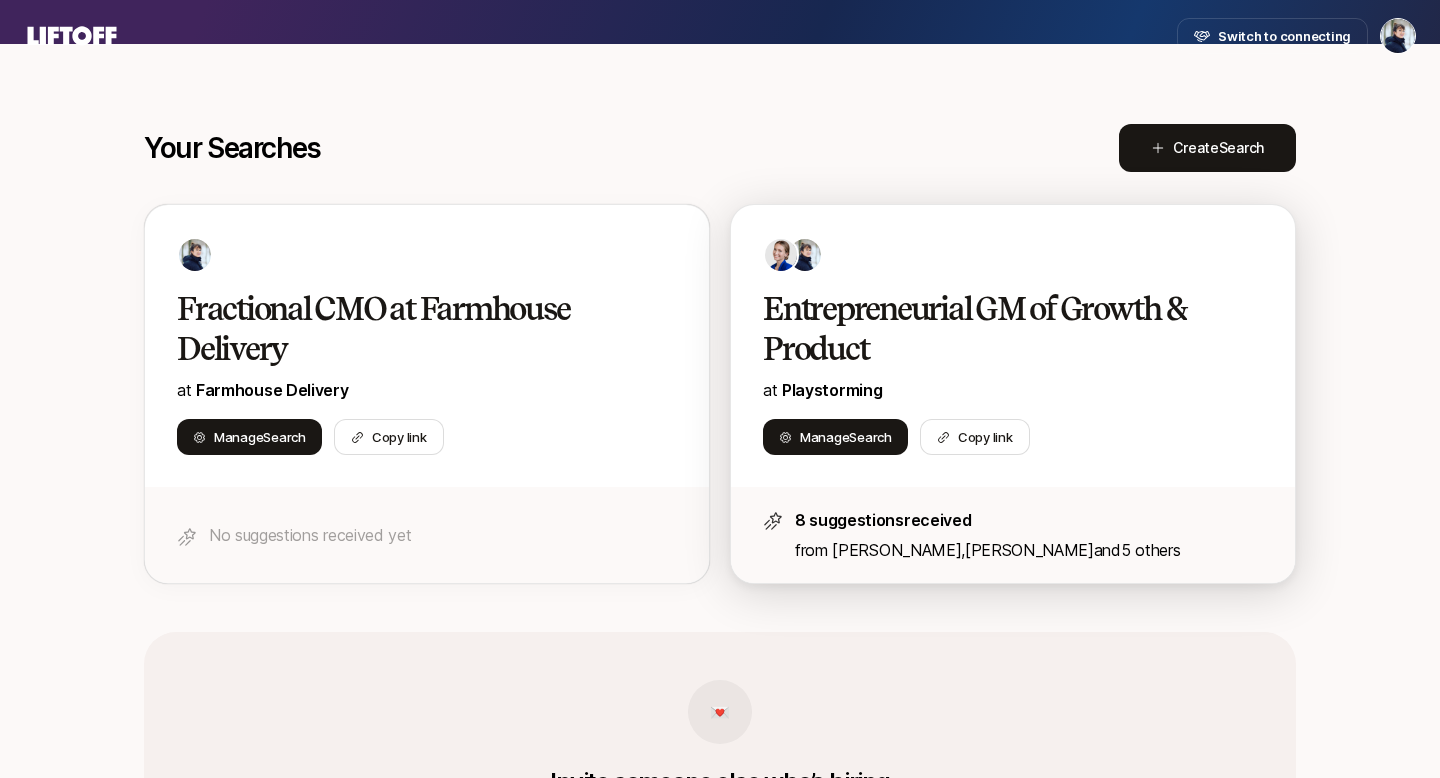 click on "Entrepreneurial GM of Growth & Product" at bounding box center [992, 329] 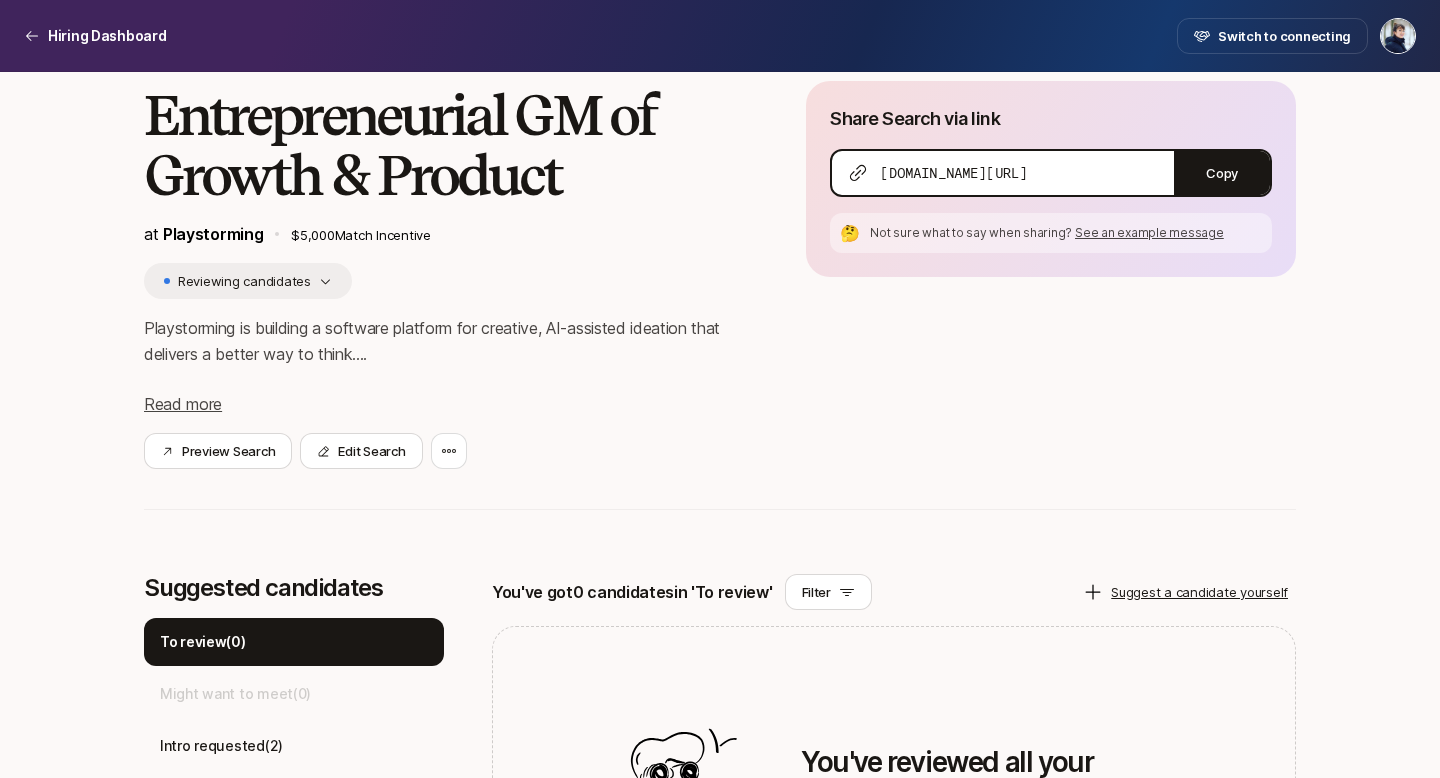 scroll, scrollTop: 0, scrollLeft: 0, axis: both 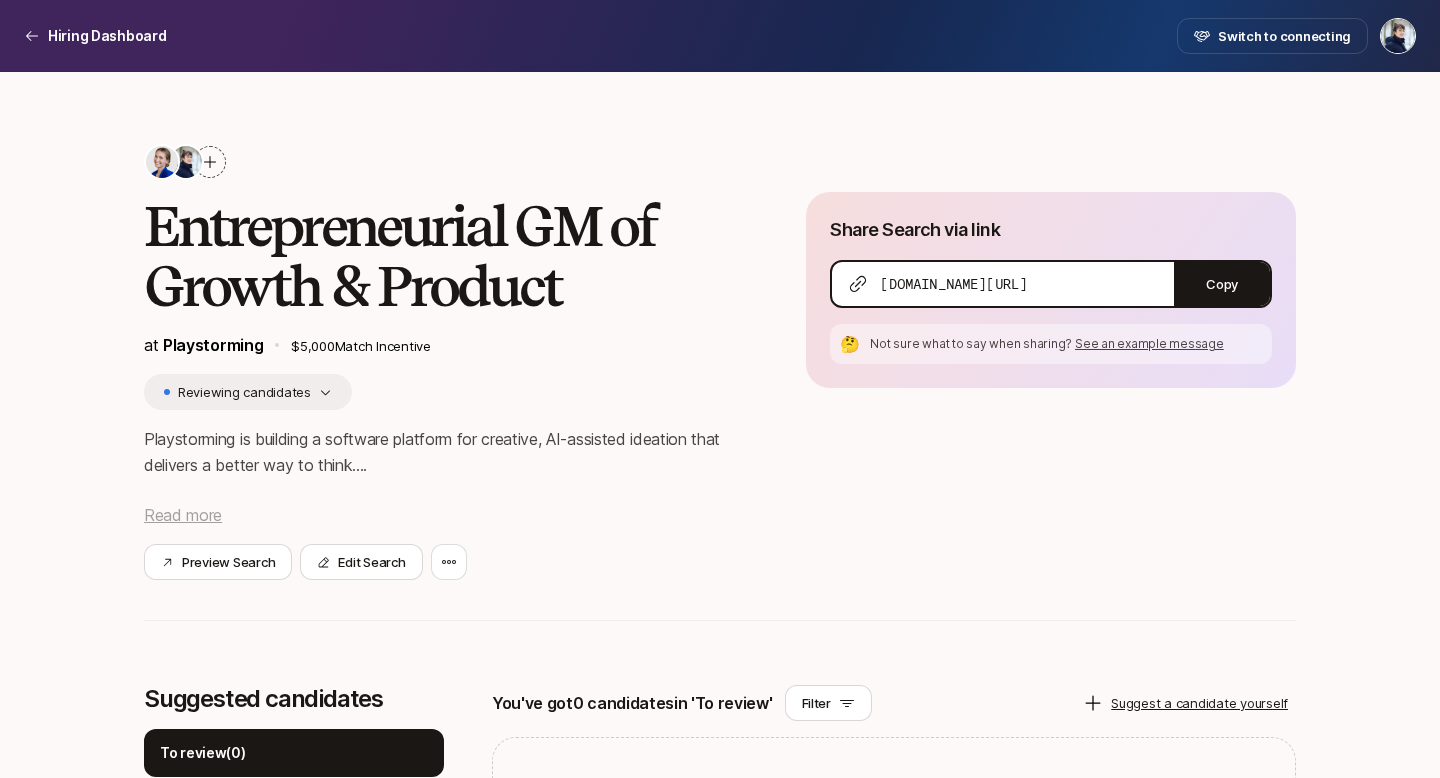 click on "Read more" at bounding box center [183, 515] 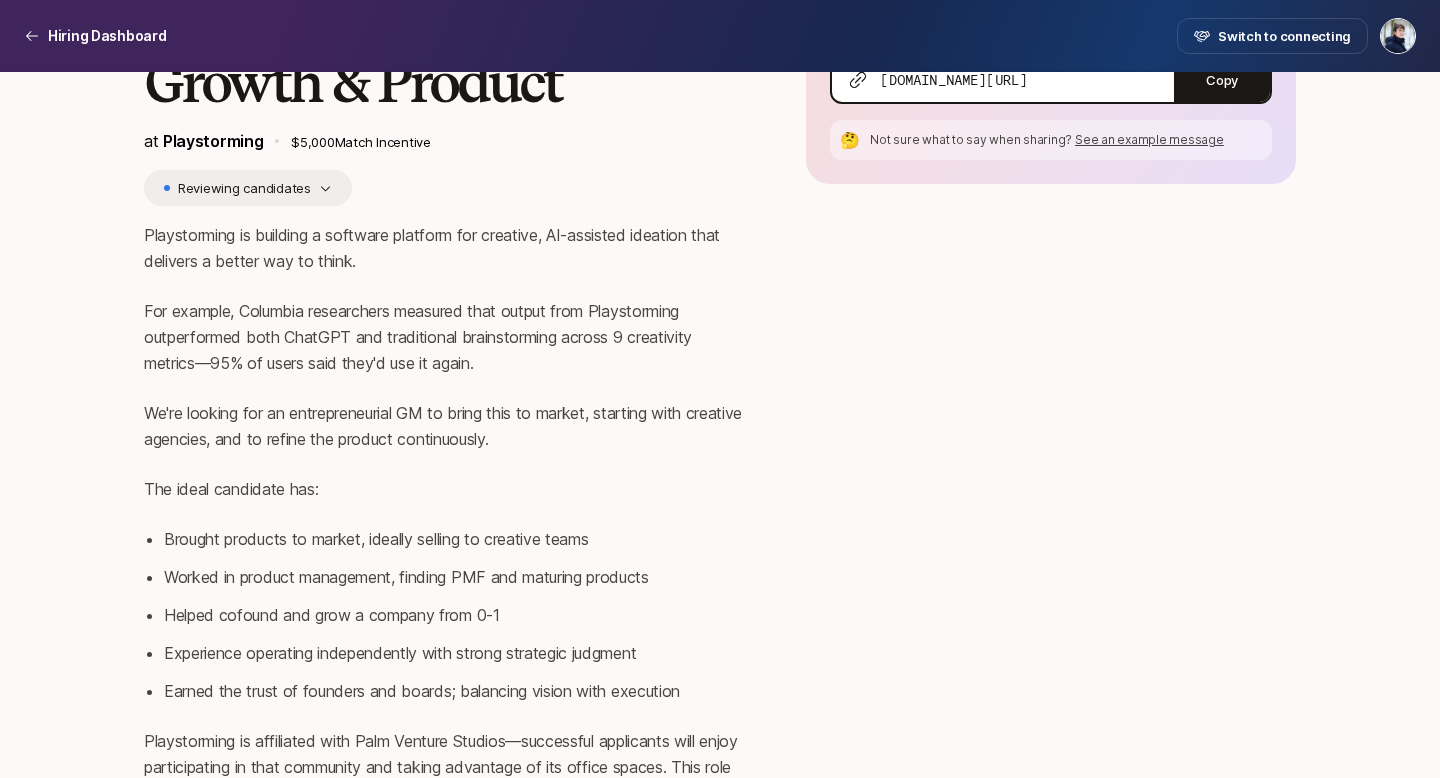 scroll, scrollTop: 211, scrollLeft: 0, axis: vertical 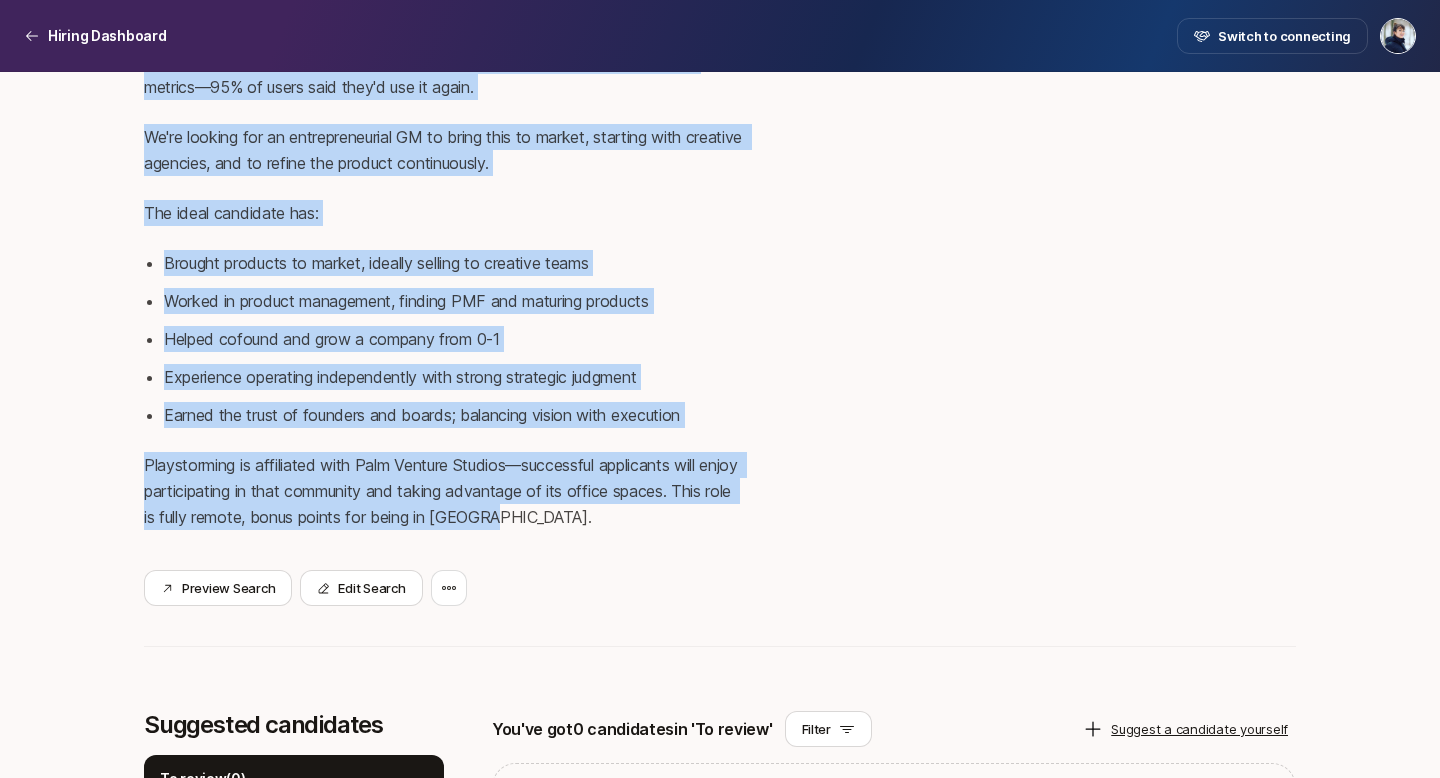 drag, startPoint x: 145, startPoint y: 225, endPoint x: 572, endPoint y: 526, distance: 522.427 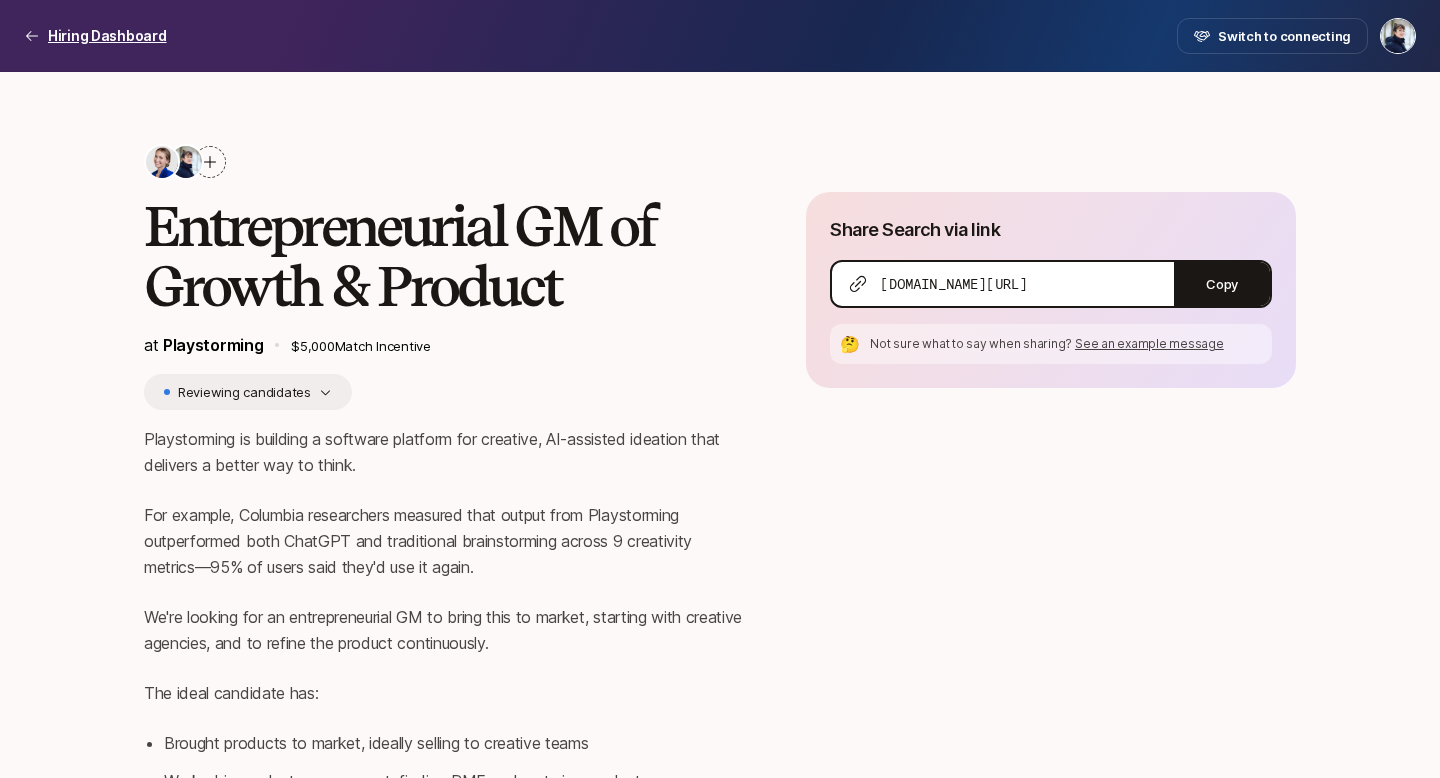 click on "Hiring Dashboard" at bounding box center [107, 36] 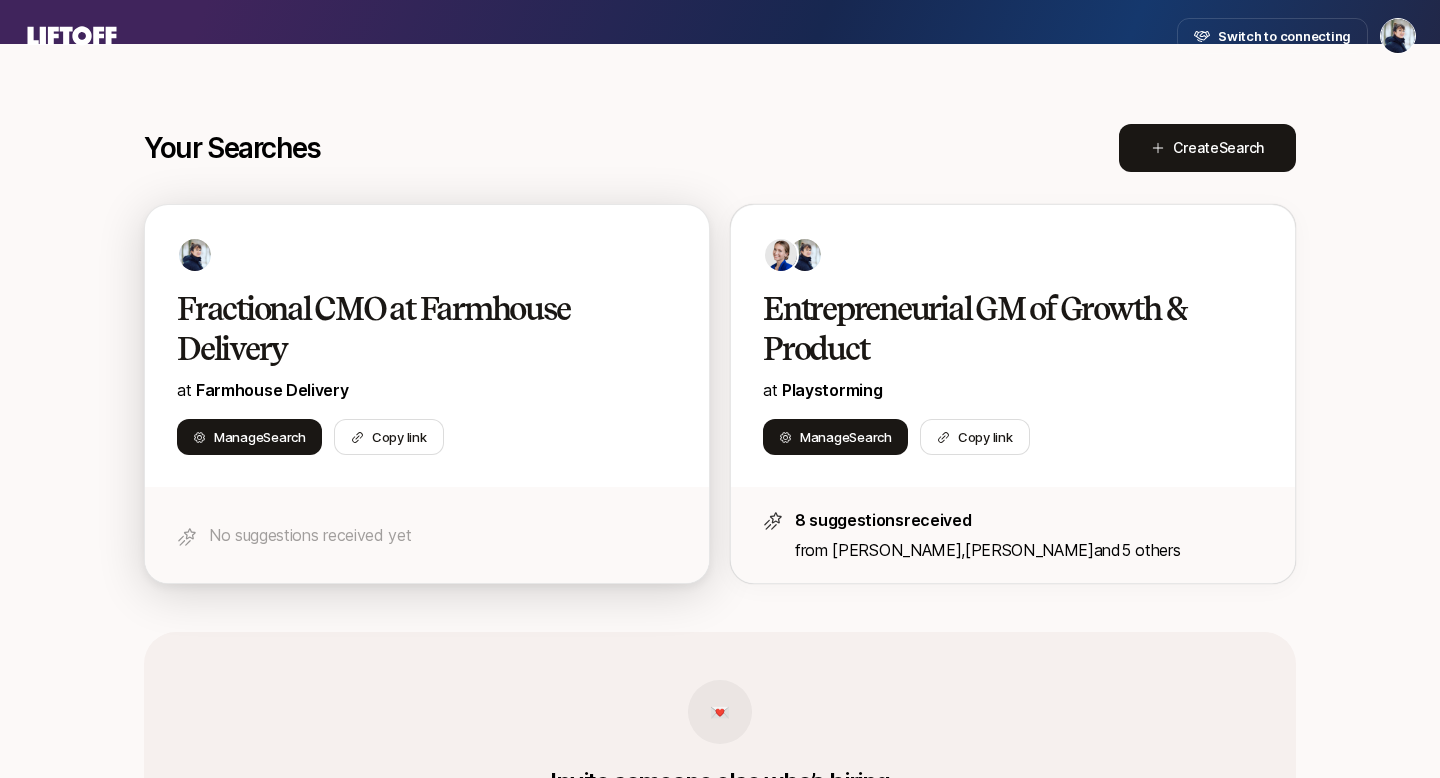 click on "Fractional CMO at Farmhouse Delivery" at bounding box center (406, 329) 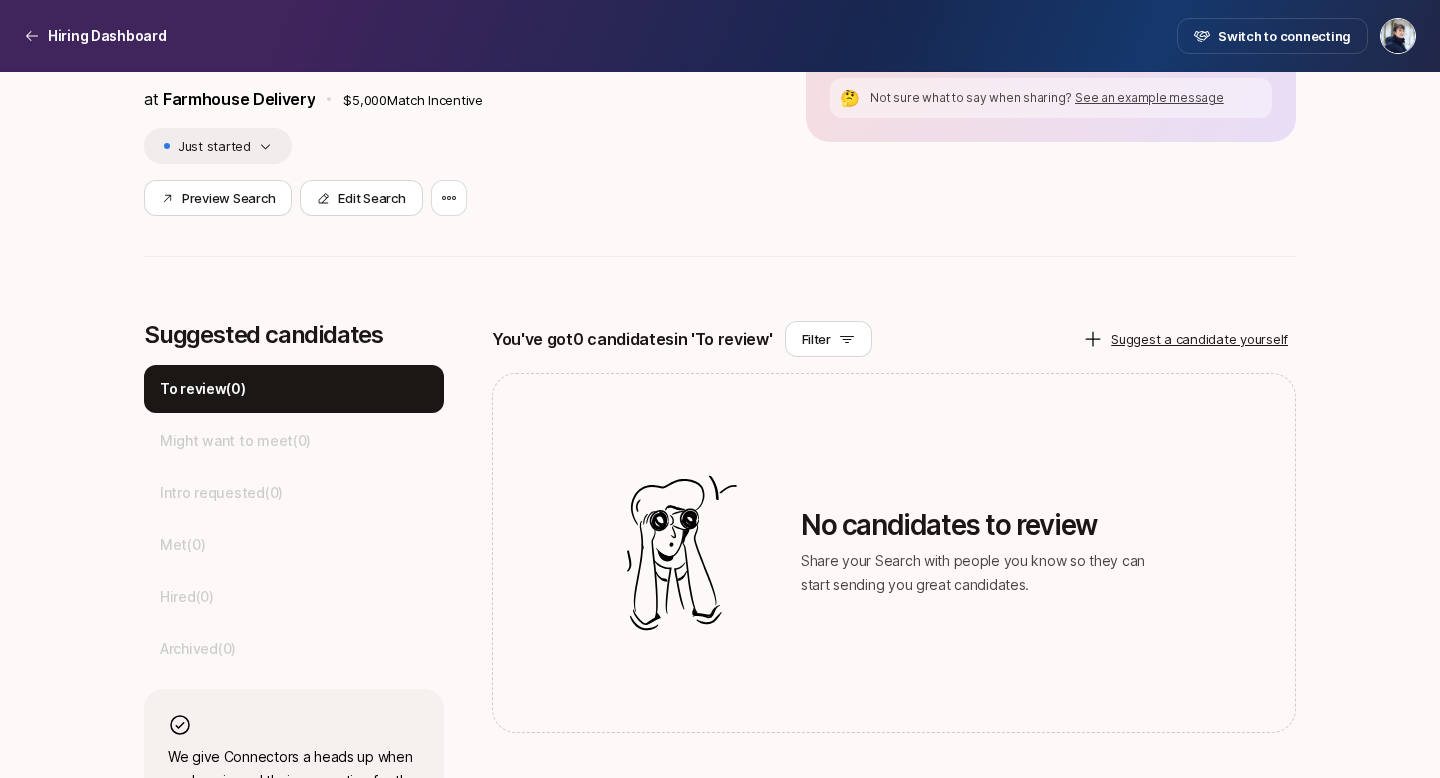 scroll, scrollTop: 2, scrollLeft: 0, axis: vertical 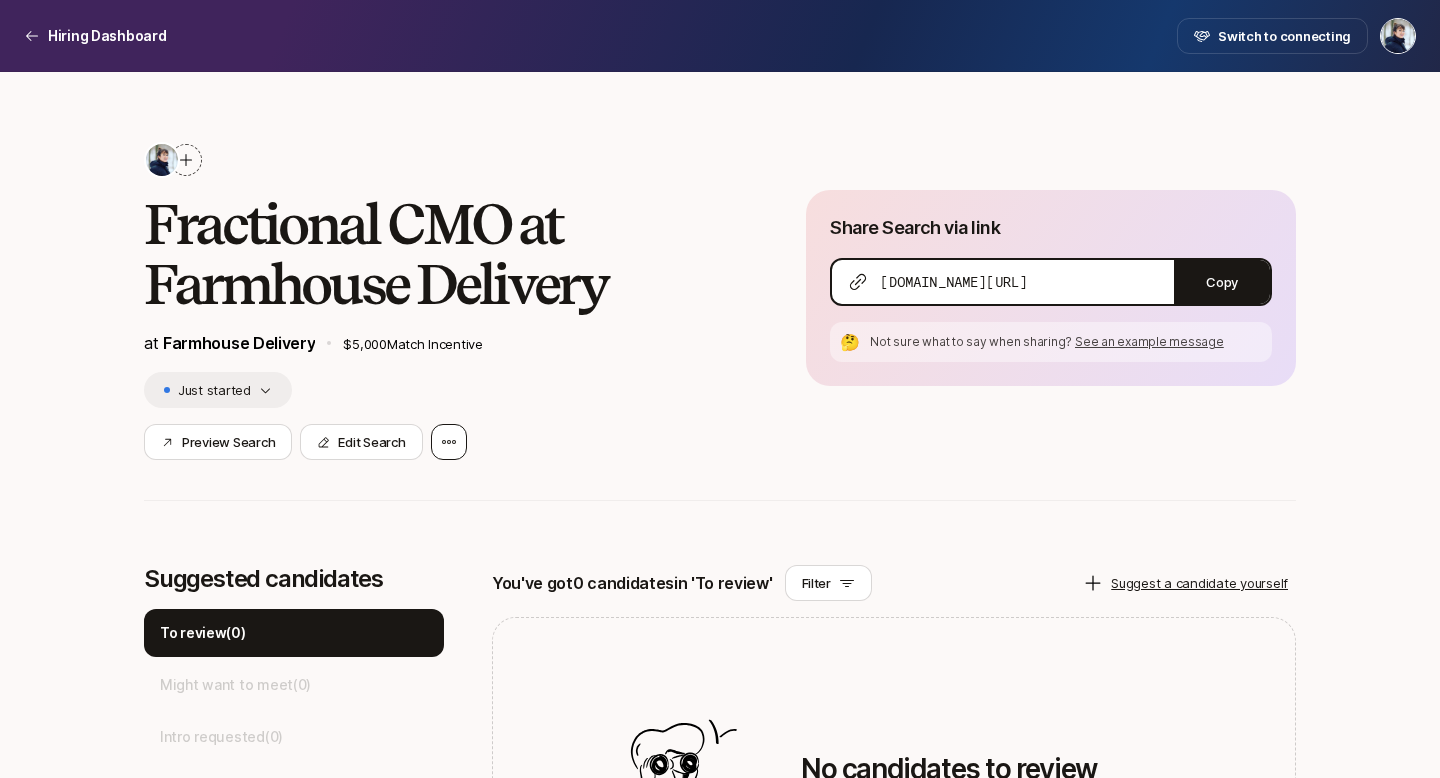 click at bounding box center (449, 442) 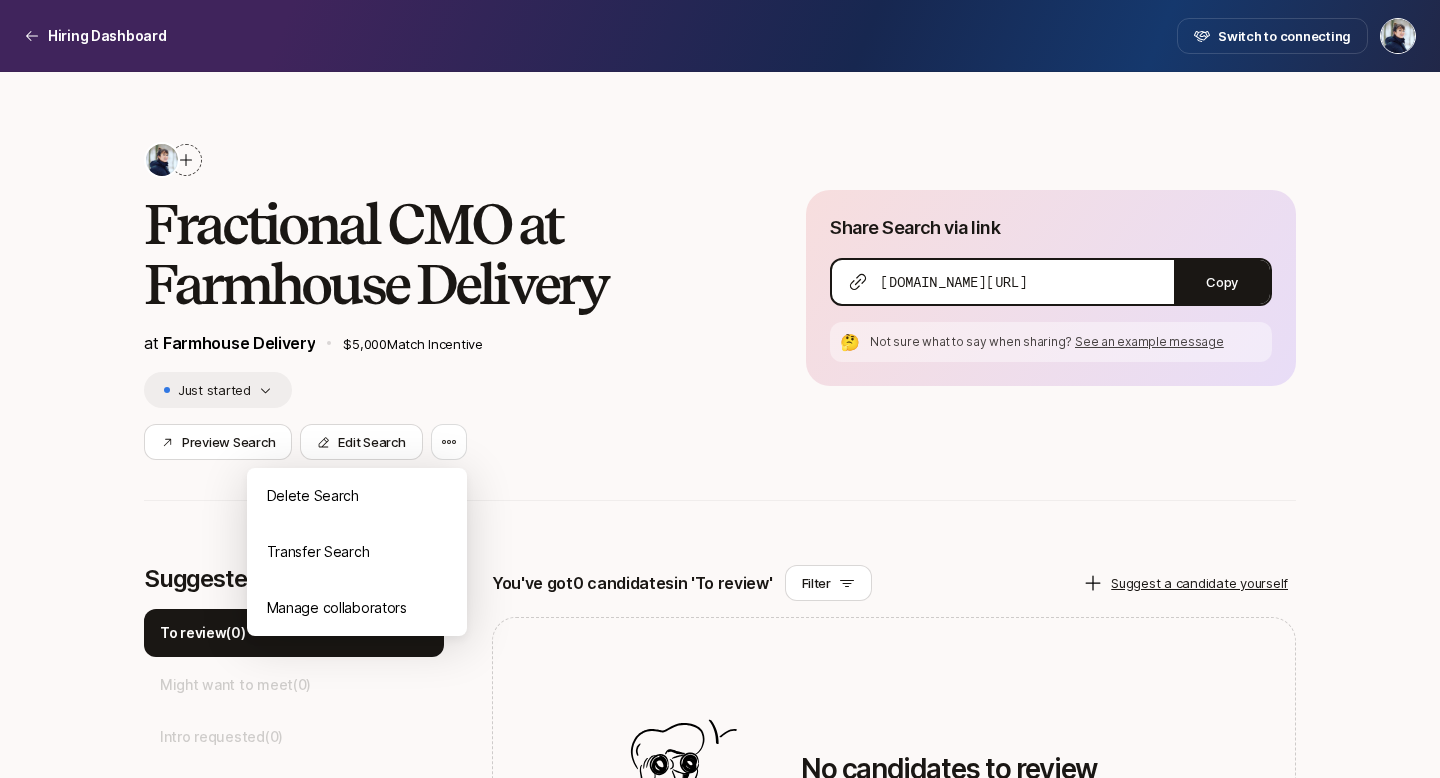 click on "Fractional CMO at Farmhouse Delivery at   Farmhouse Delivery $5,000  Match Incentive Just started Preview Search Edit Search Delete Search Transfer Search Manage collaborators" at bounding box center [443, 301] 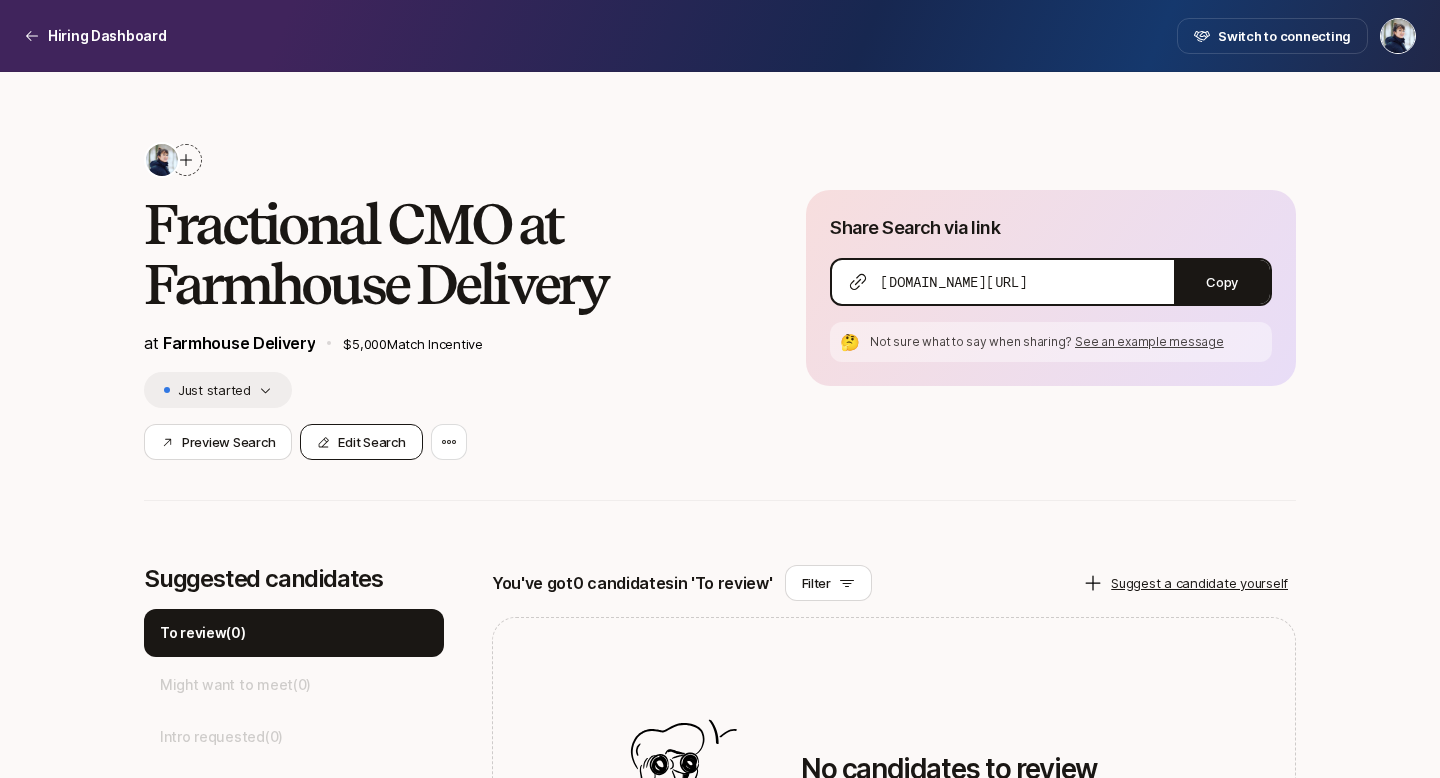 click on "Edit Search" at bounding box center [361, 442] 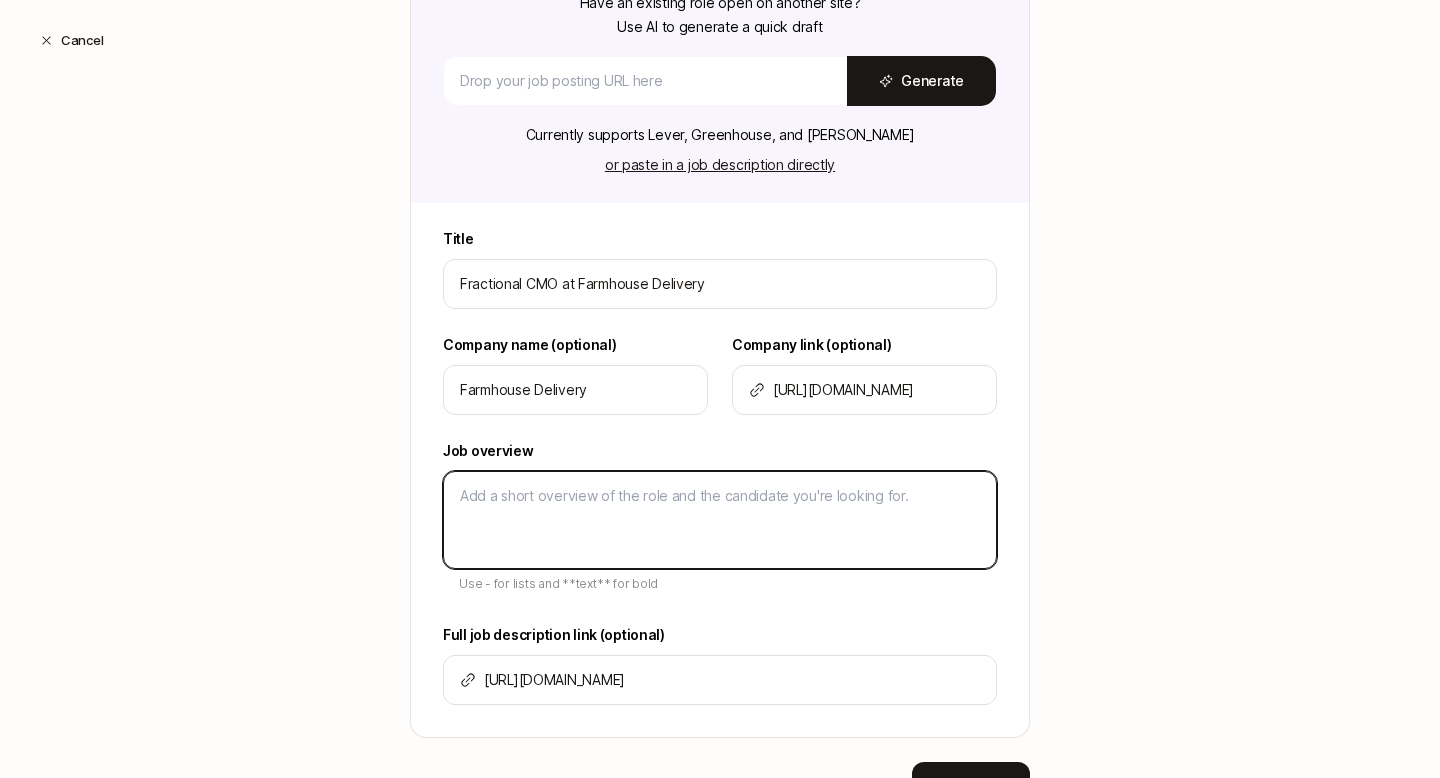 click at bounding box center (720, 520) 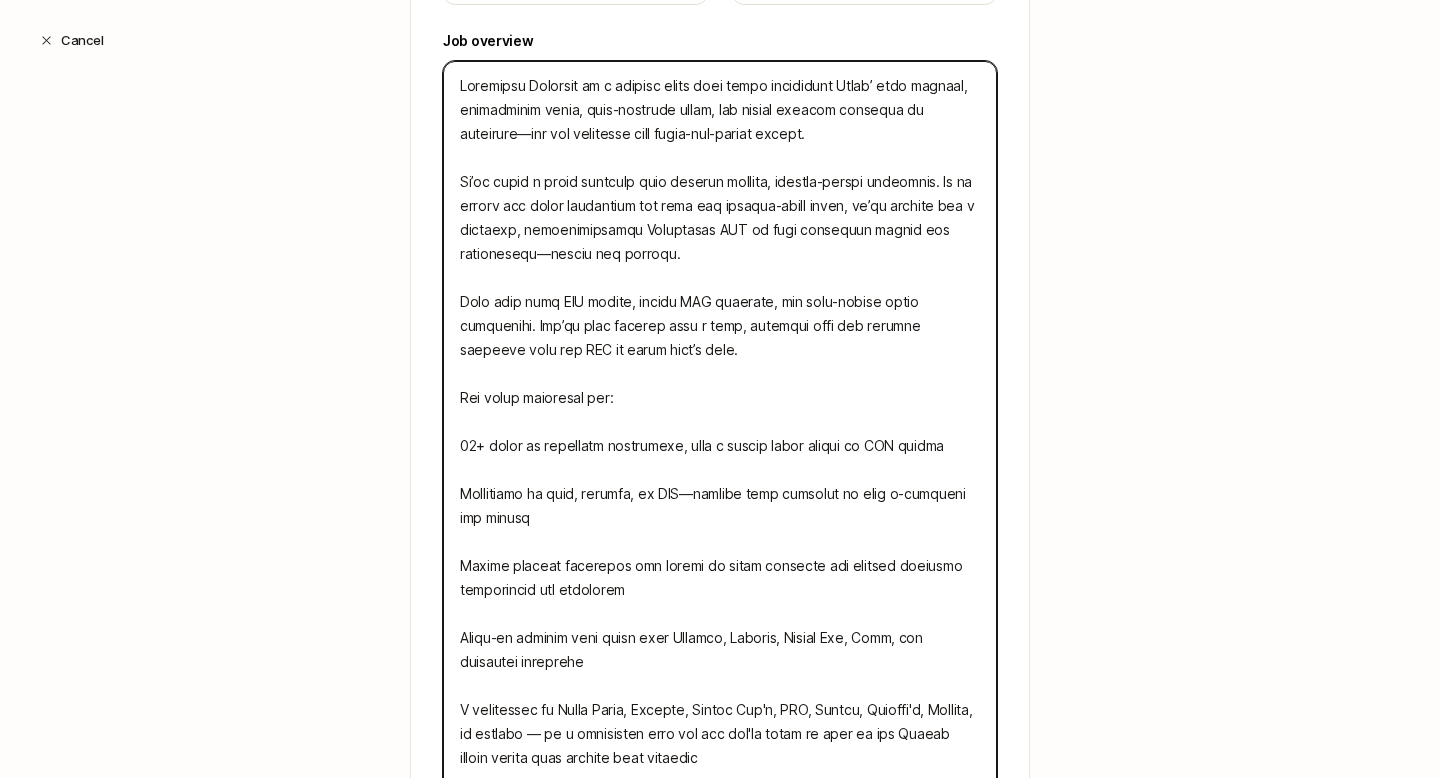 scroll, scrollTop: 717, scrollLeft: 0, axis: vertical 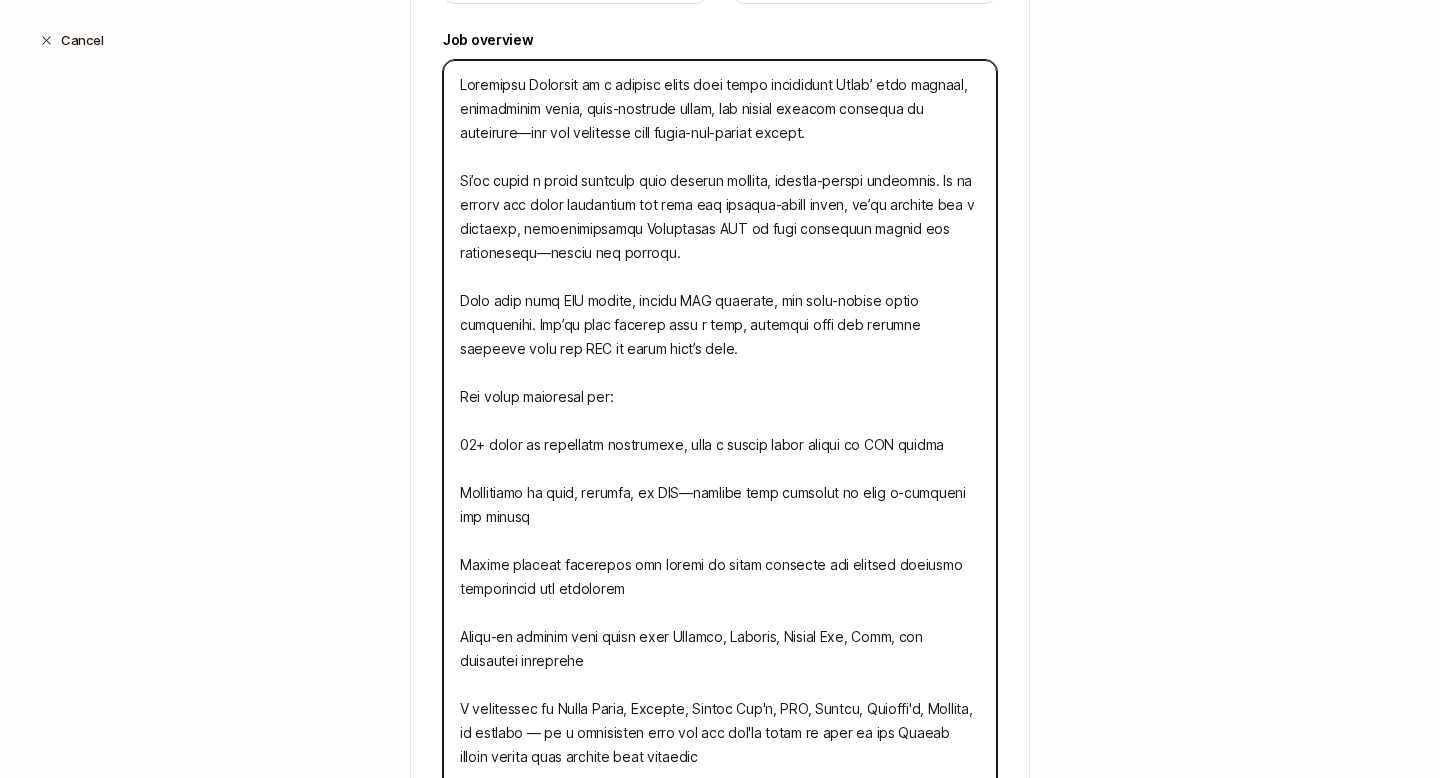click at bounding box center [720, 505] 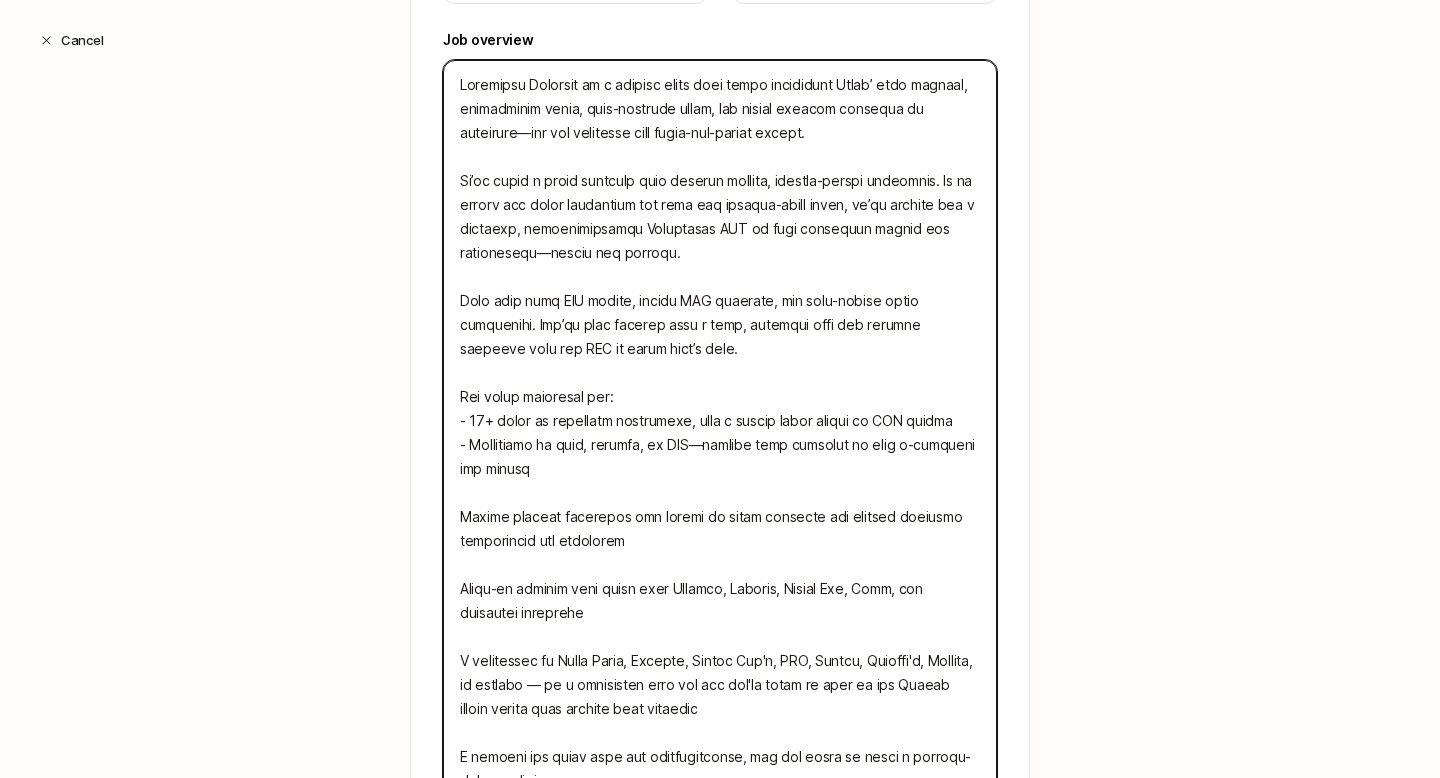 click at bounding box center (720, 481) 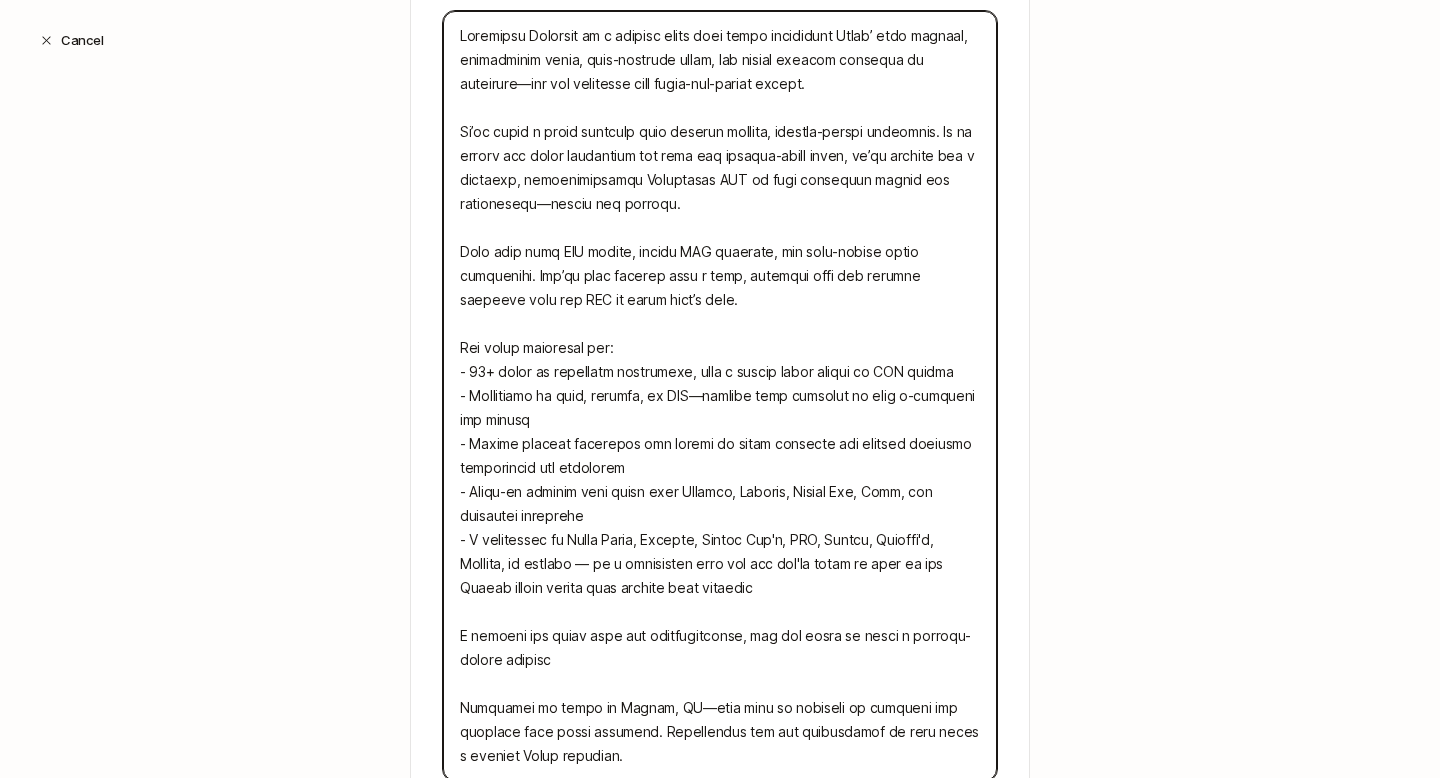 scroll, scrollTop: 769, scrollLeft: 0, axis: vertical 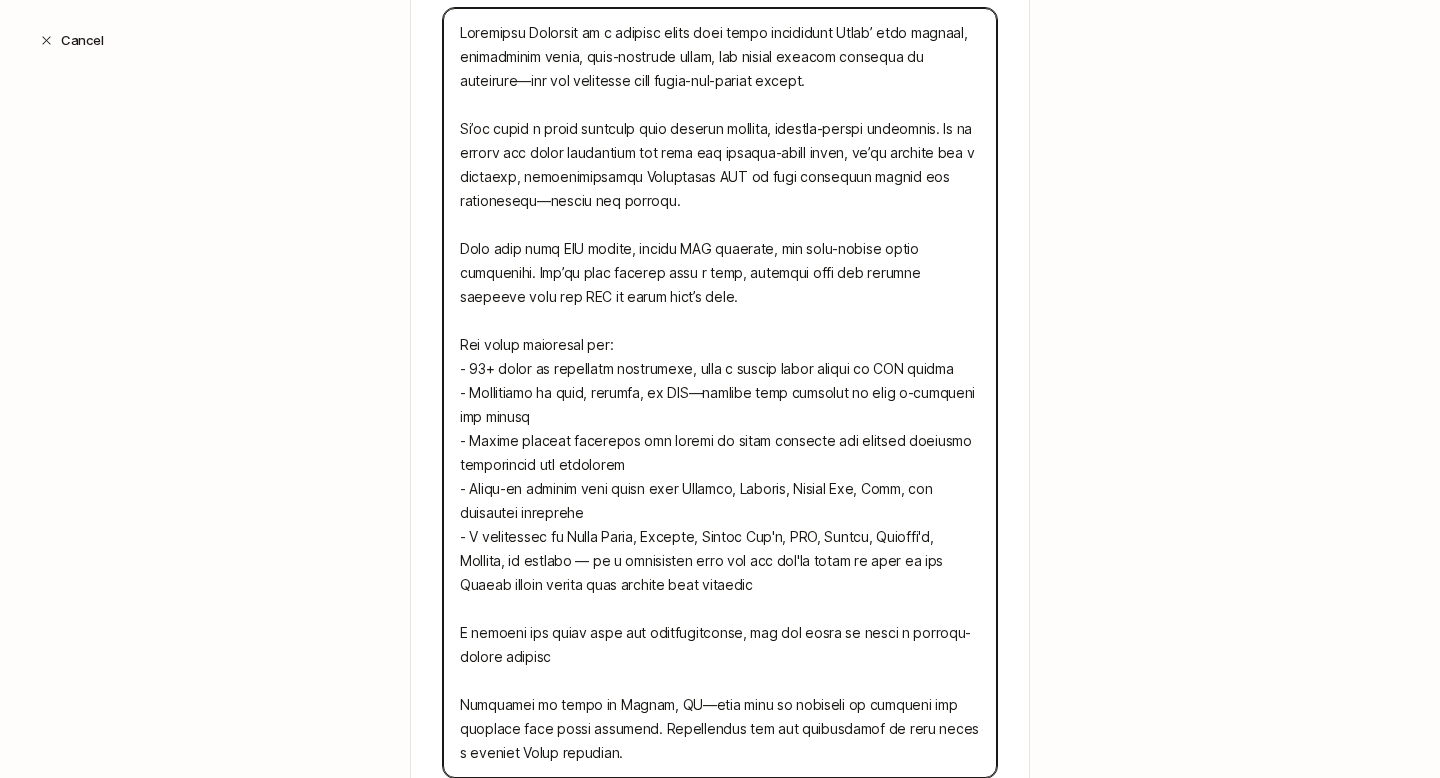 click at bounding box center [720, 393] 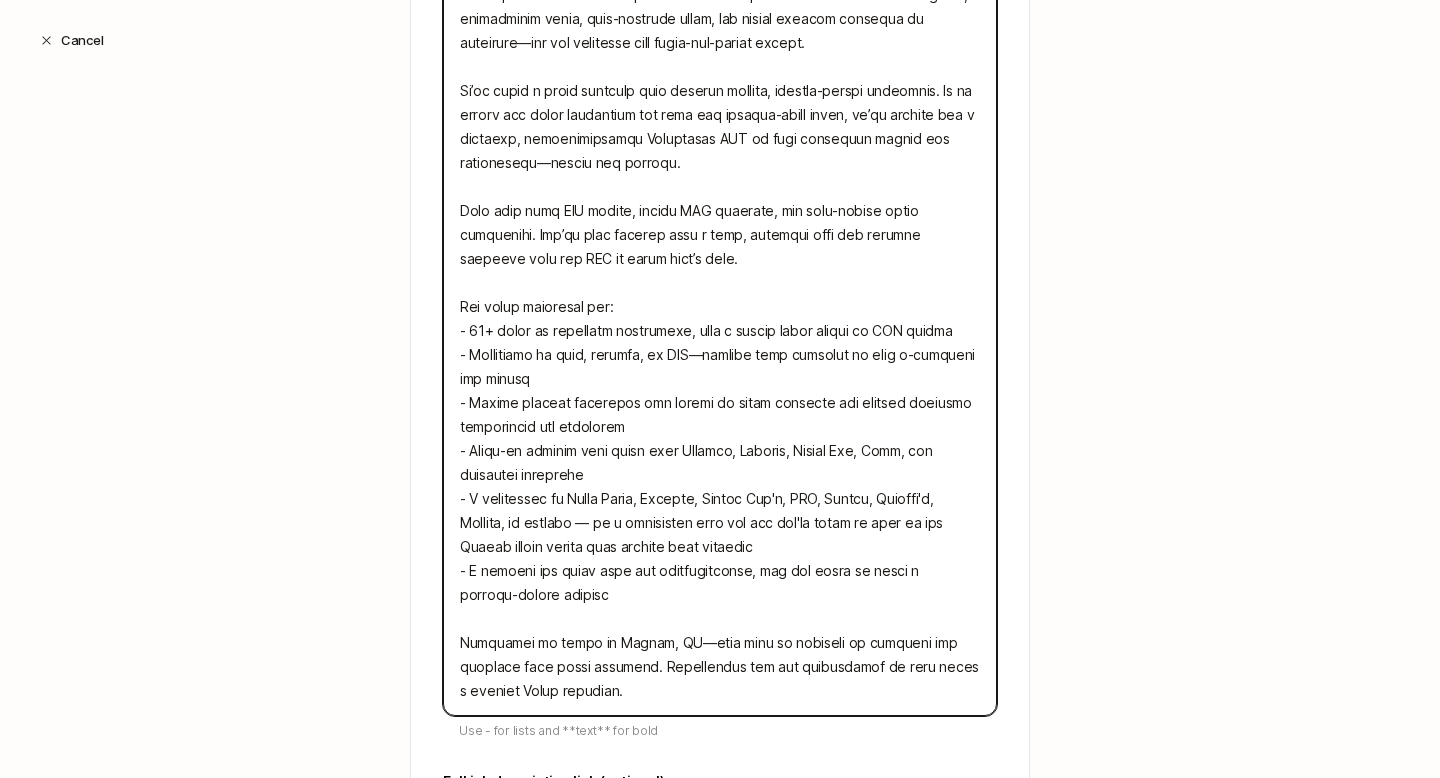scroll, scrollTop: 812, scrollLeft: 0, axis: vertical 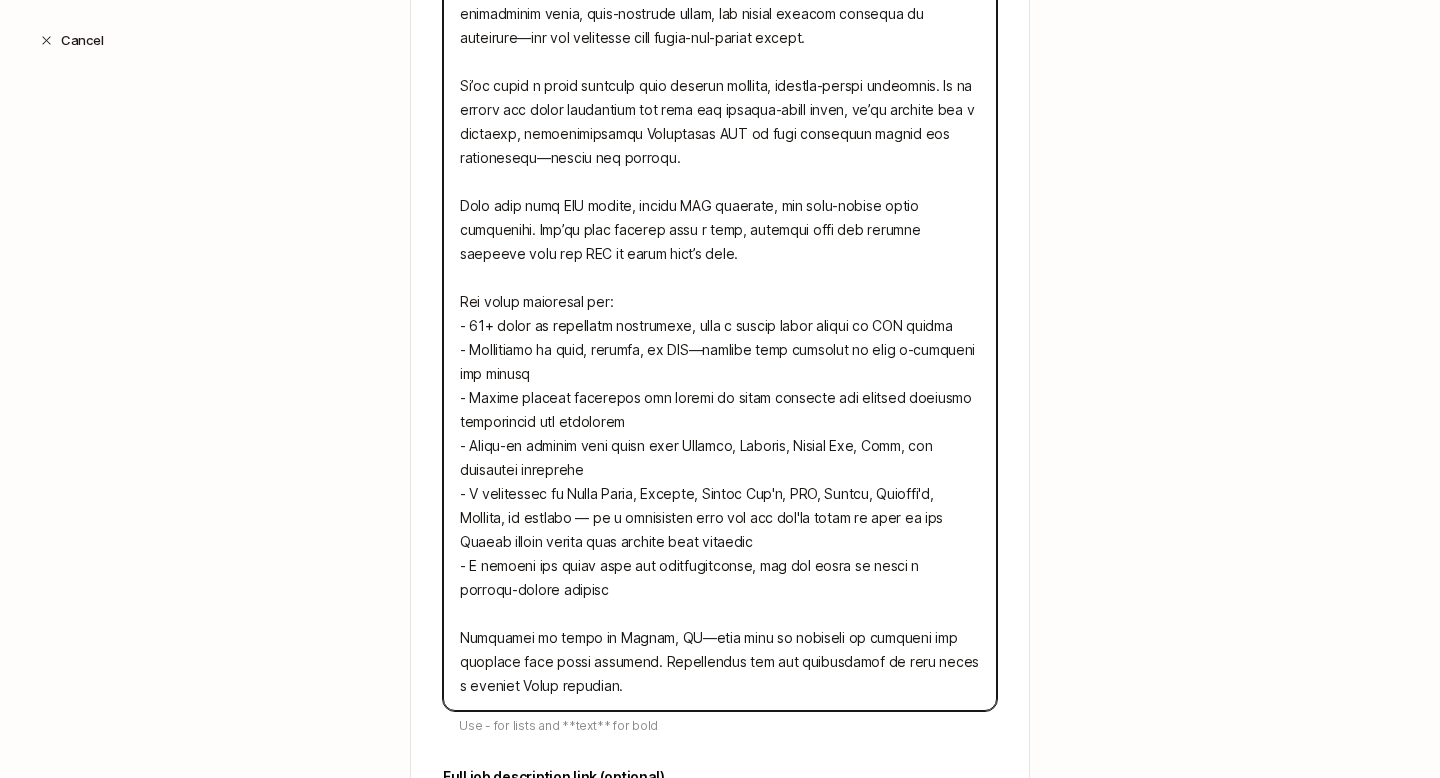 drag, startPoint x: 672, startPoint y: 636, endPoint x: 591, endPoint y: 659, distance: 84.20214 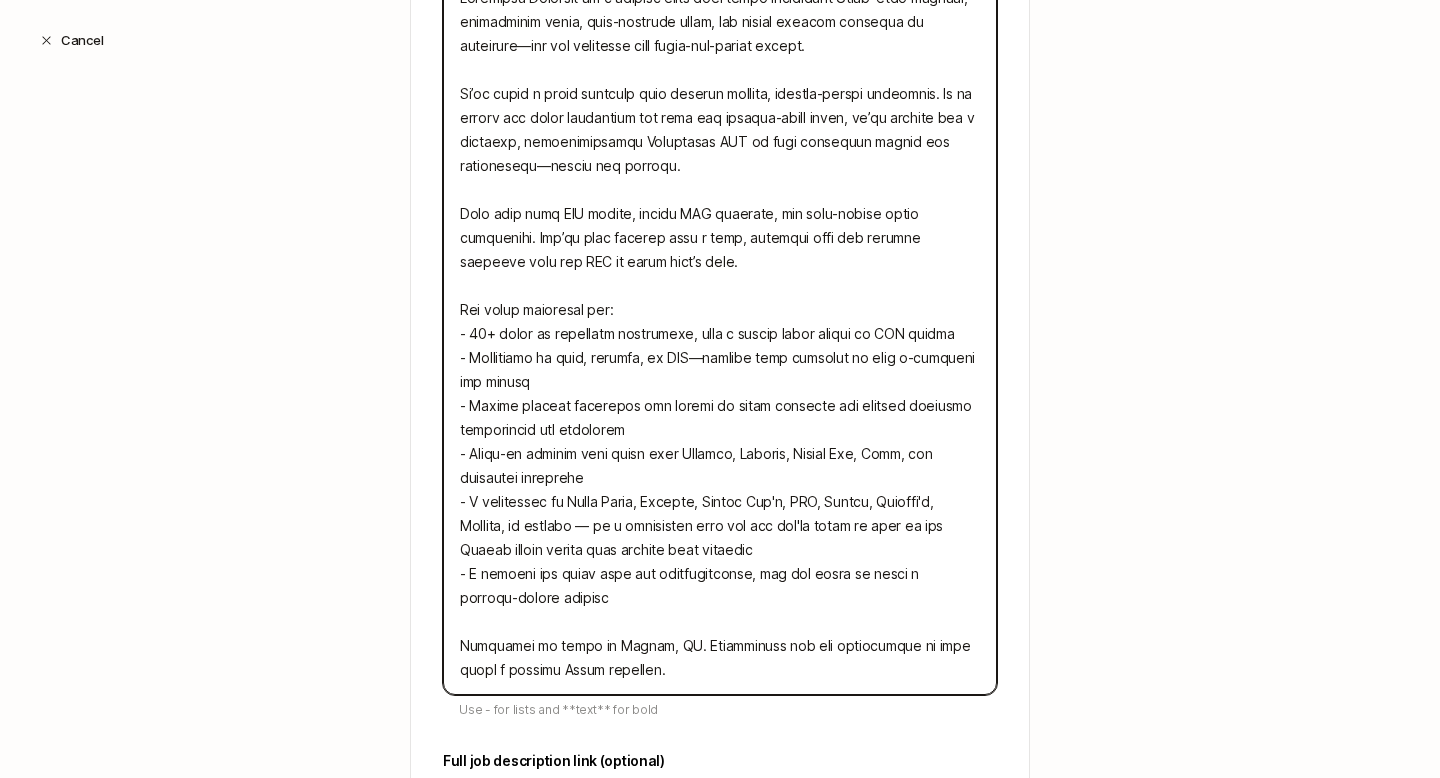 scroll, scrollTop: 822, scrollLeft: 0, axis: vertical 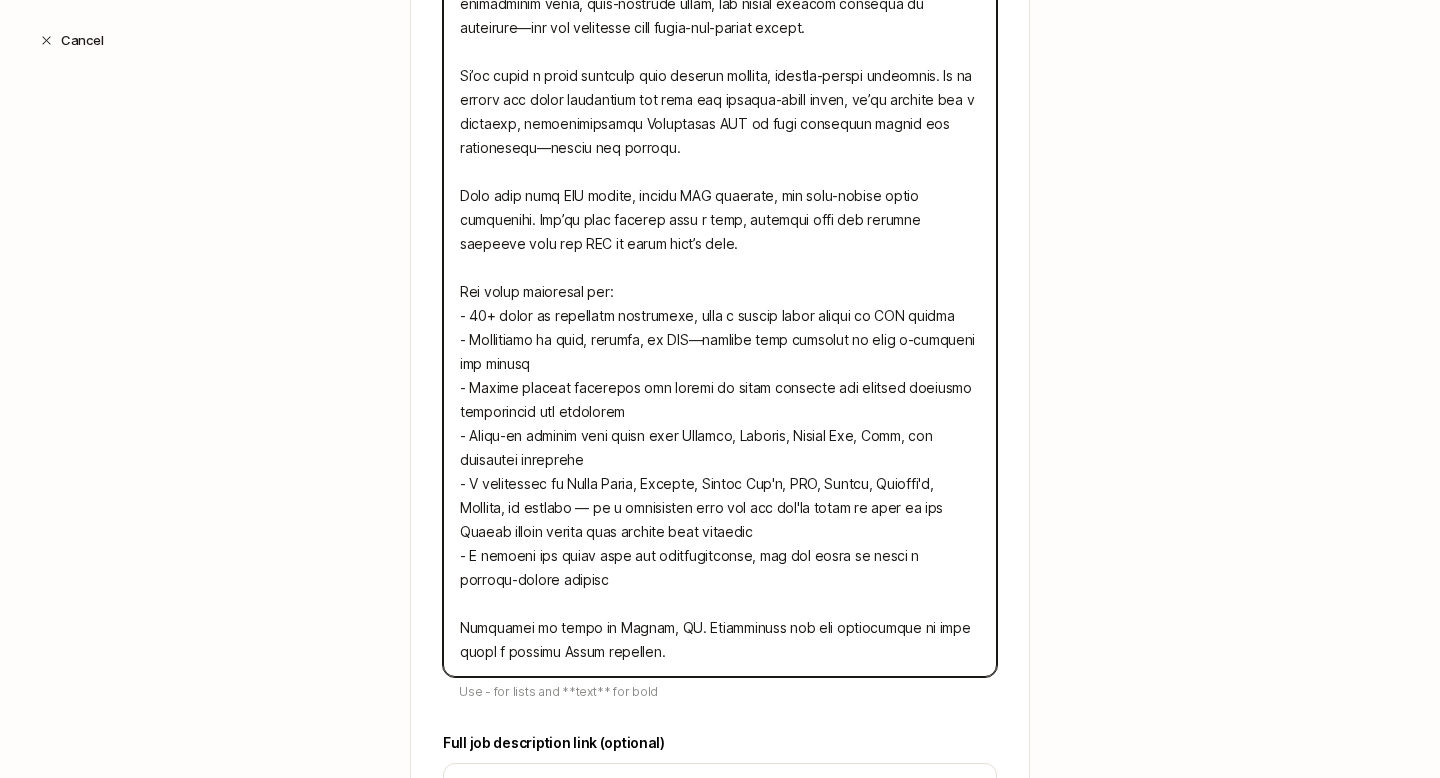 drag, startPoint x: 753, startPoint y: 343, endPoint x: 700, endPoint y: 340, distance: 53.08484 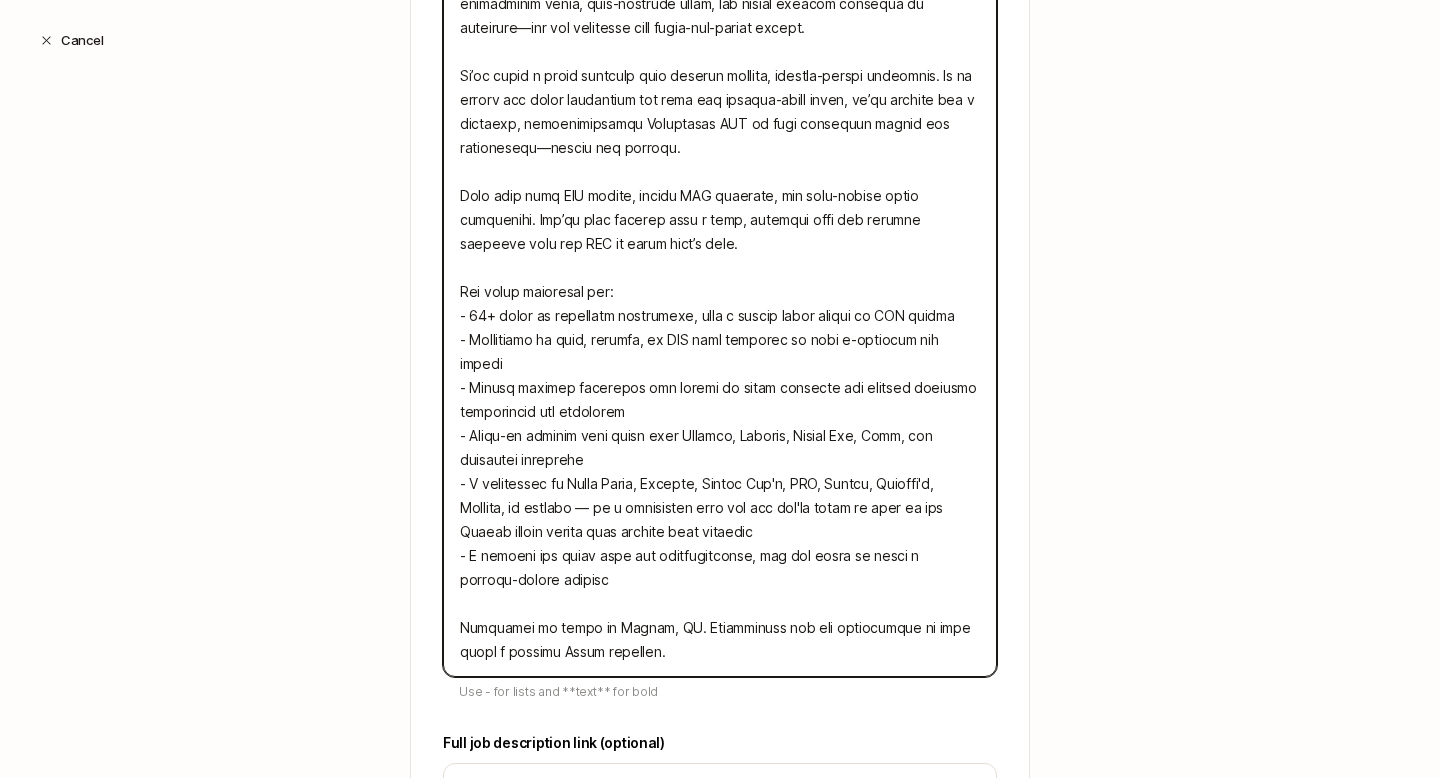 drag, startPoint x: 841, startPoint y: 345, endPoint x: 819, endPoint y: 341, distance: 22.36068 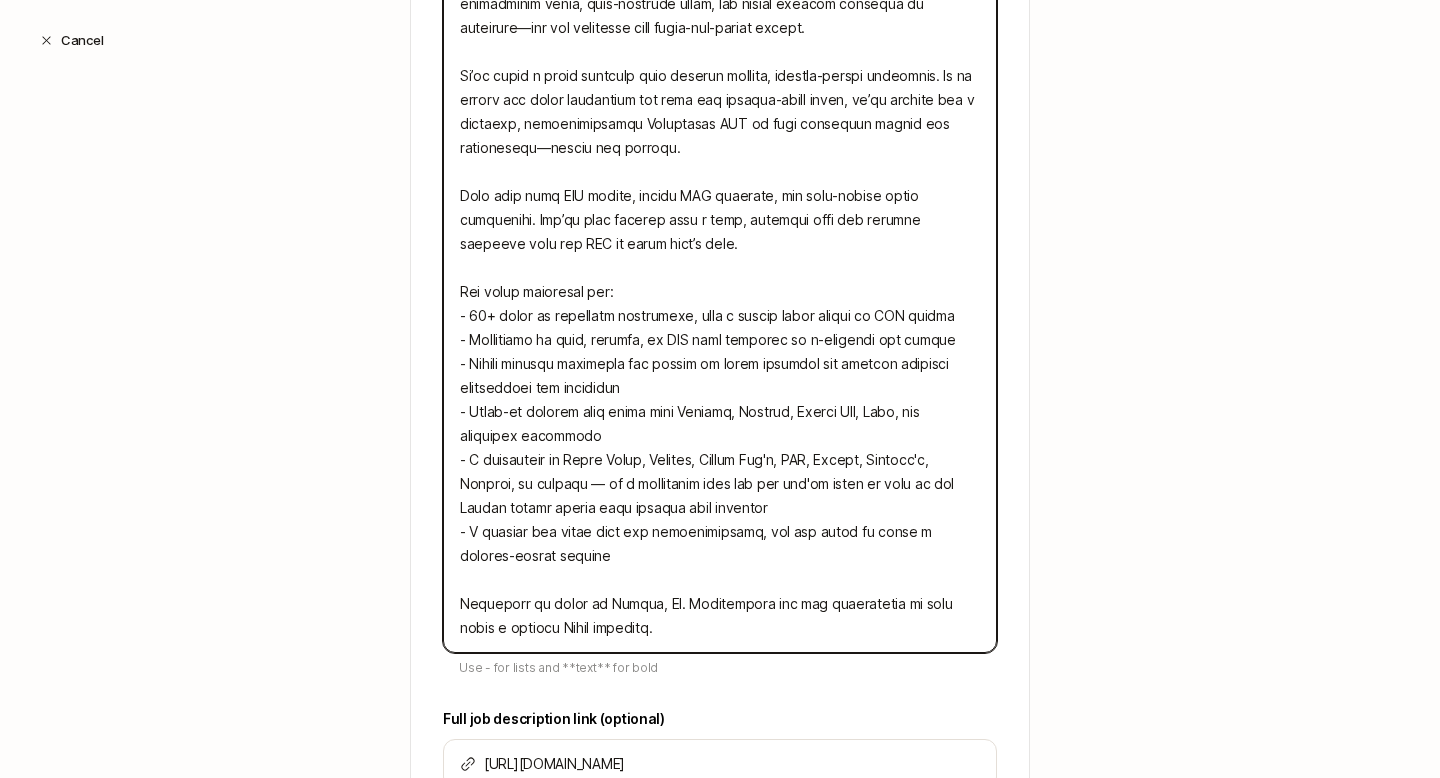 click at bounding box center [720, 304] 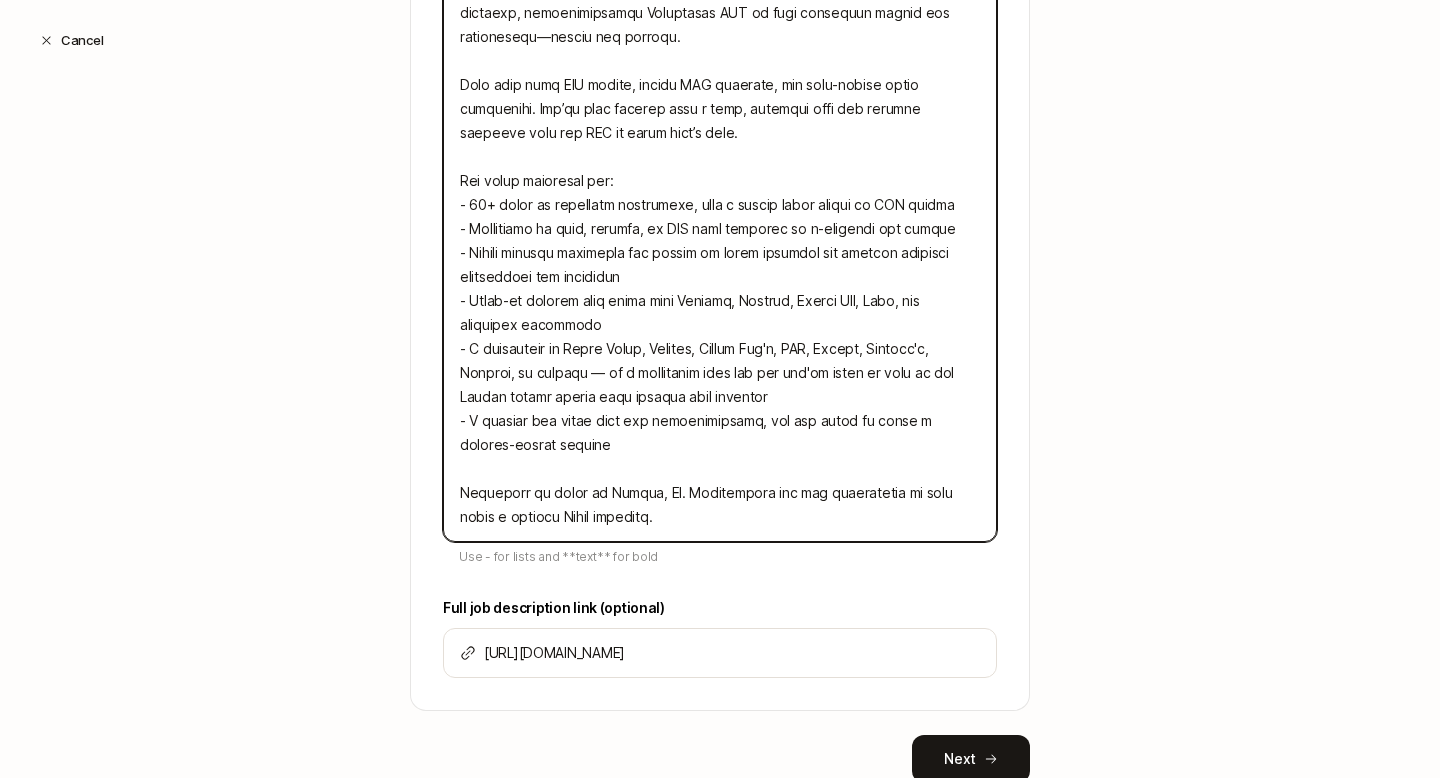 scroll, scrollTop: 1002, scrollLeft: 0, axis: vertical 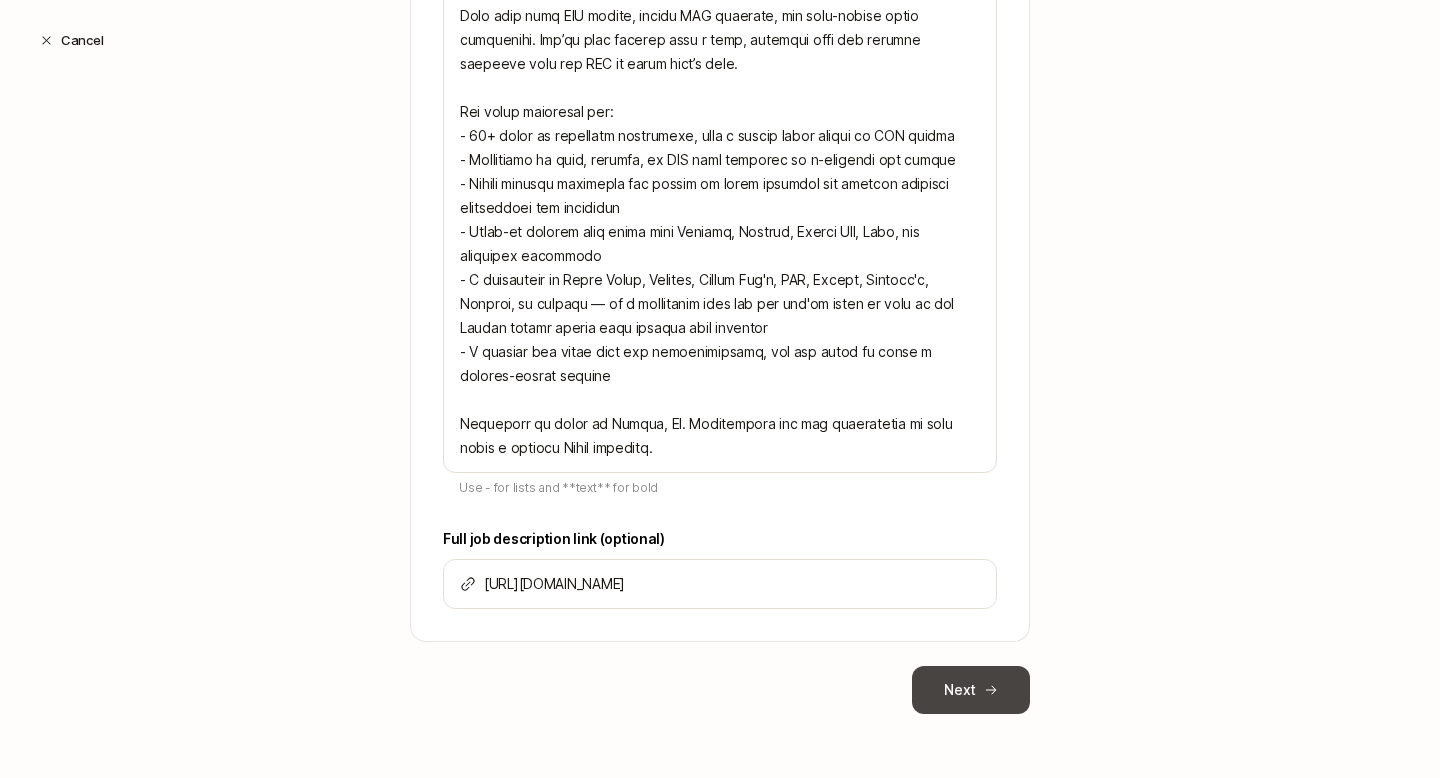 click on "Next" at bounding box center (971, 690) 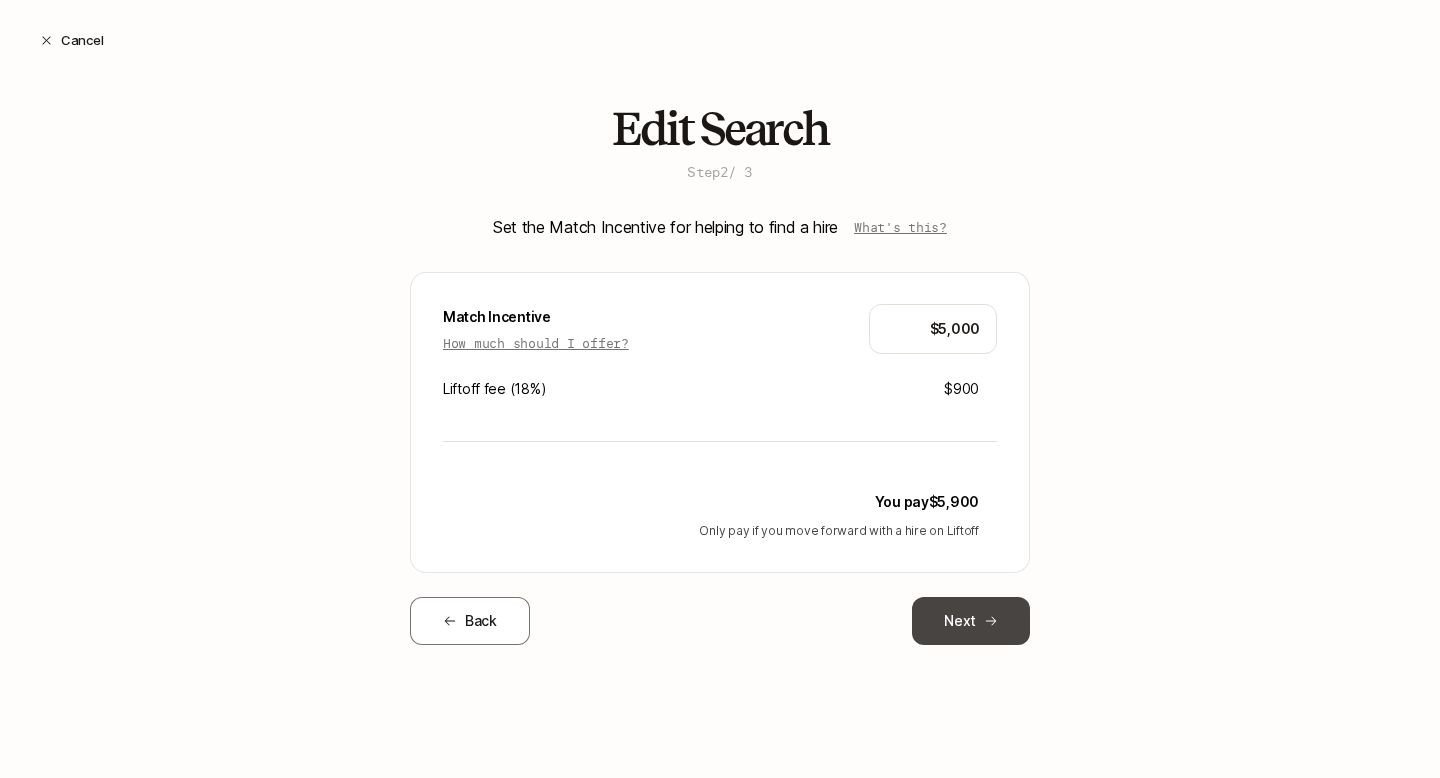 click on "Next" at bounding box center [971, 621] 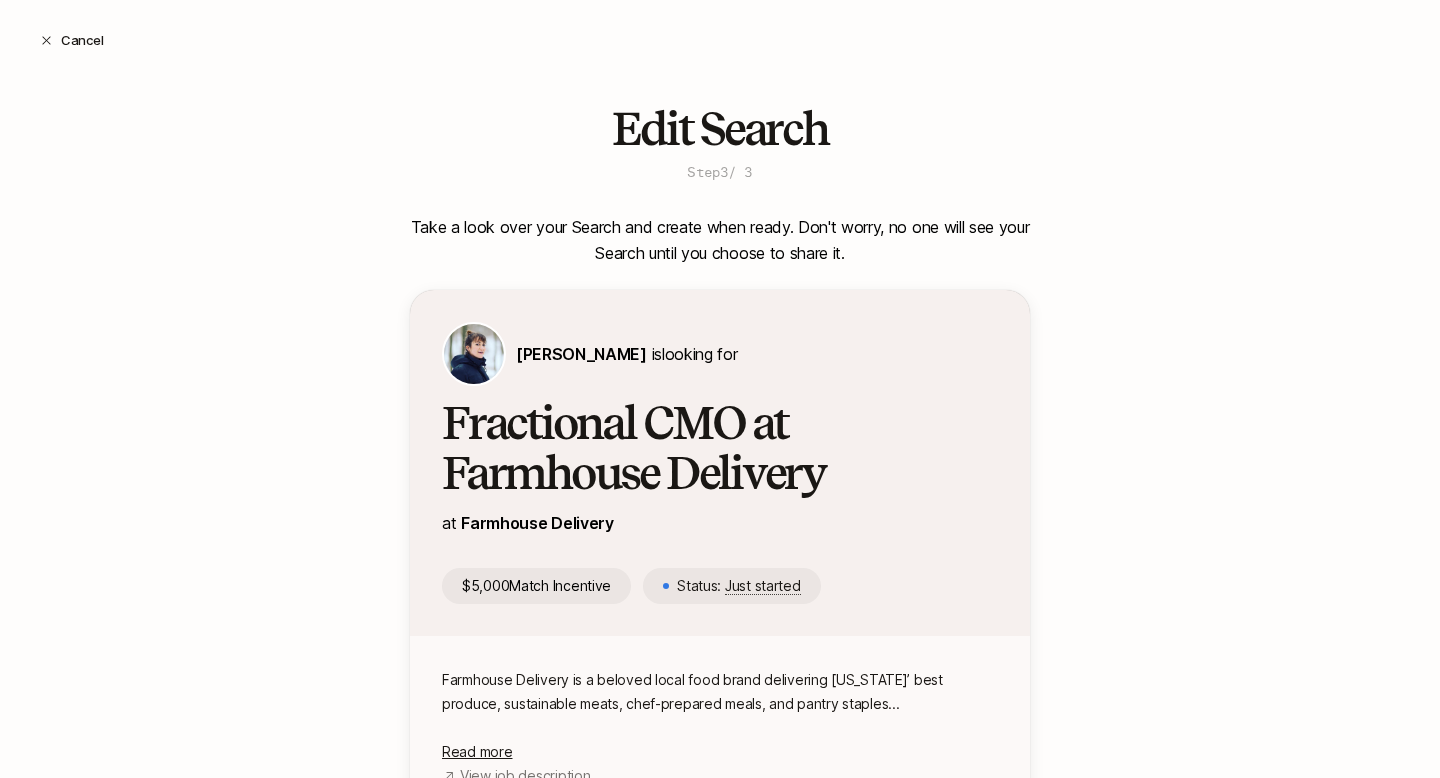 scroll, scrollTop: 178, scrollLeft: 0, axis: vertical 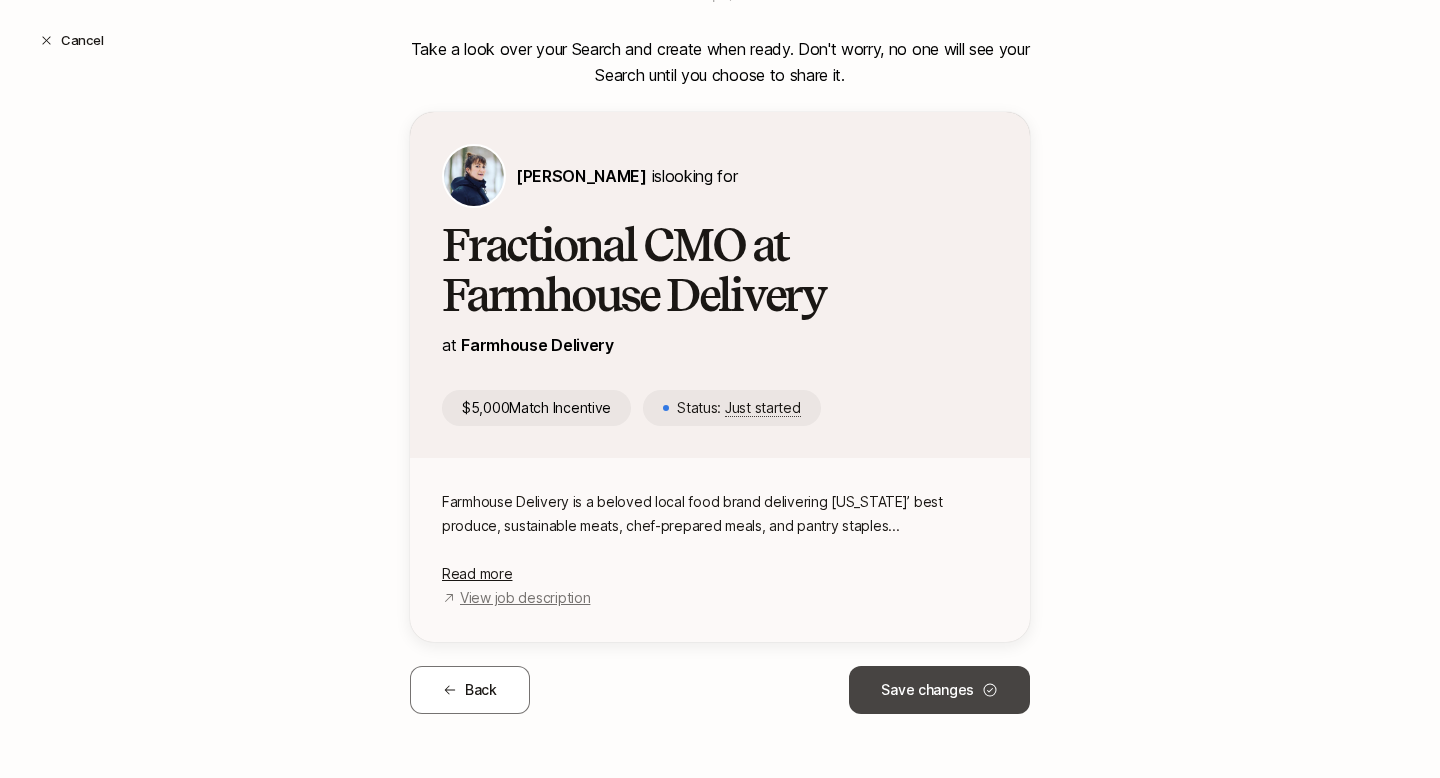 click on "Save changes" at bounding box center (939, 690) 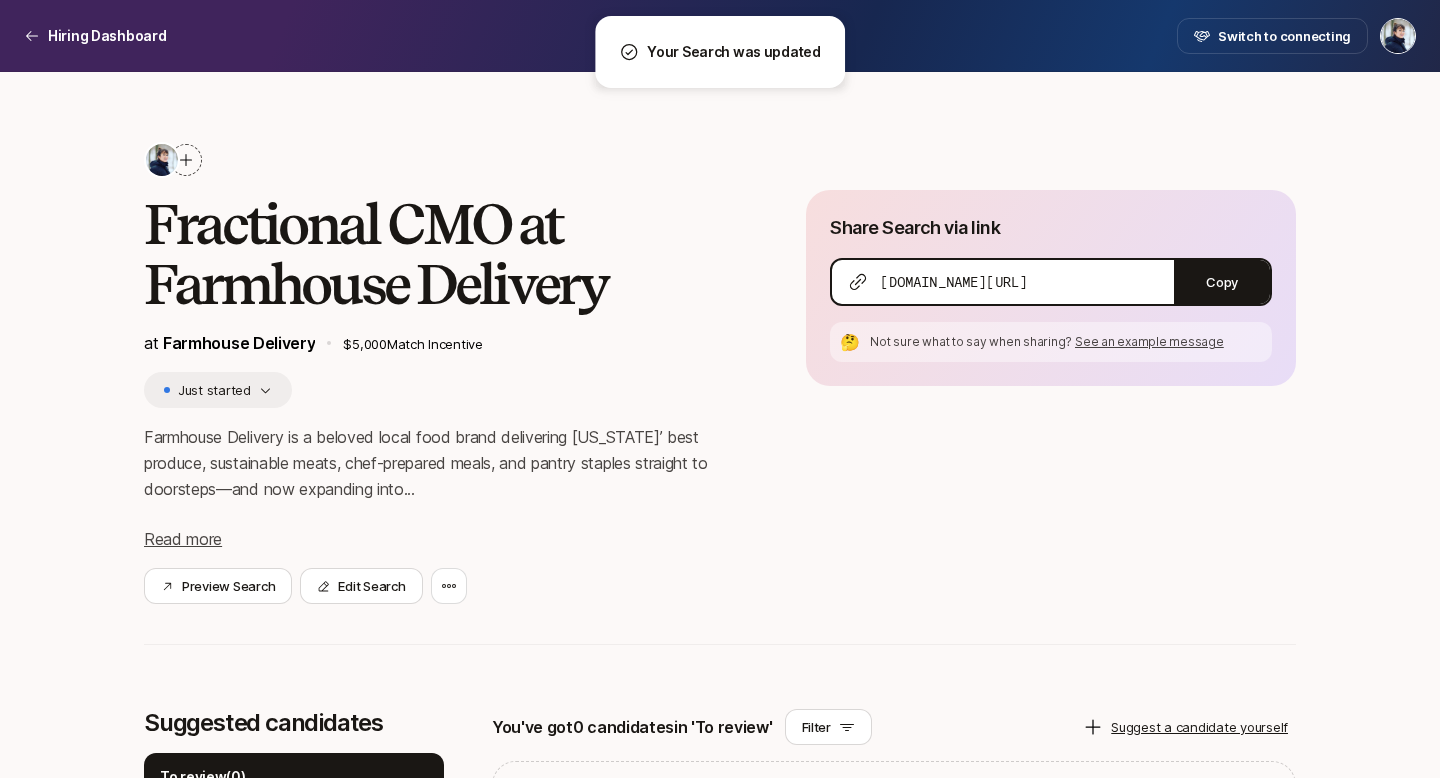 click on "[DOMAIN_NAME][URL]" at bounding box center (953, 282) 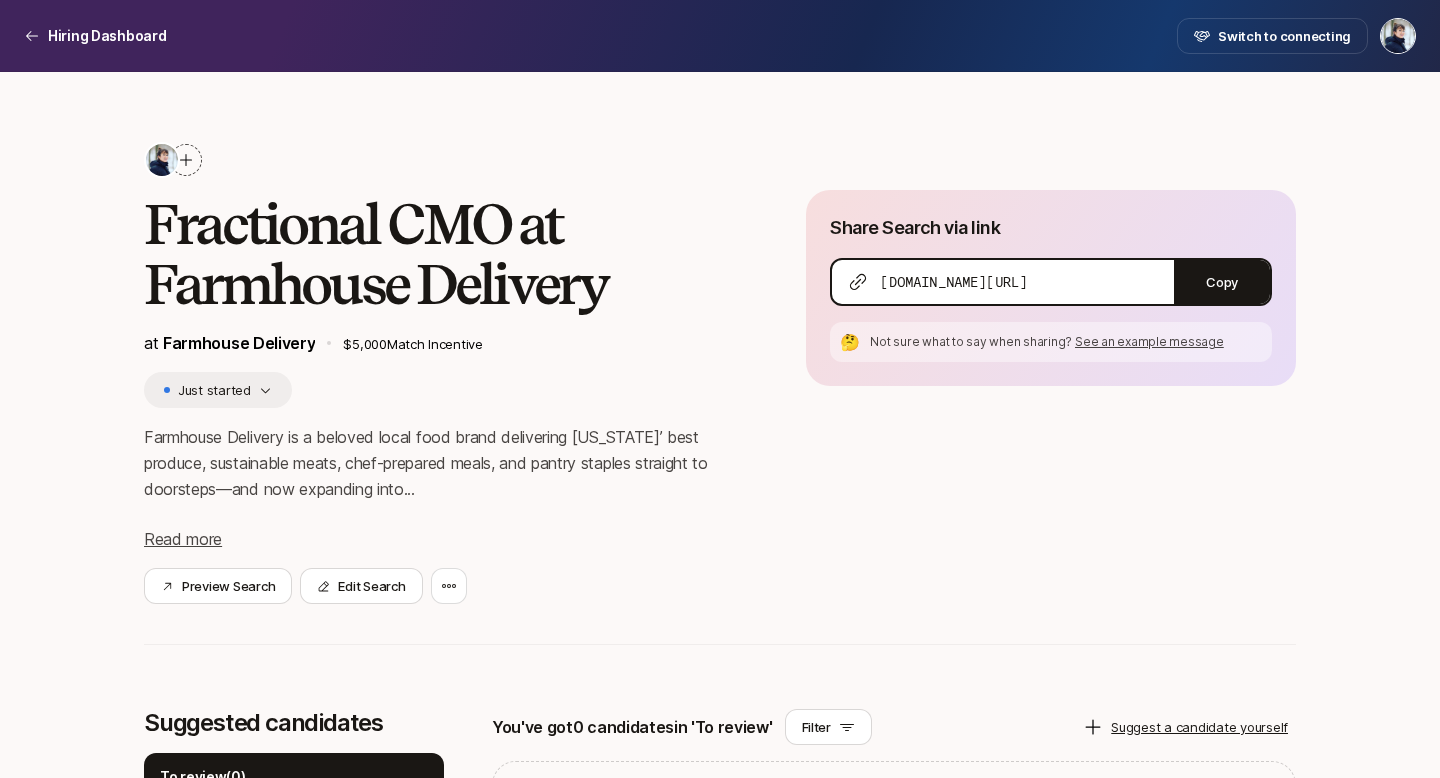 click on "[DOMAIN_NAME][URL]" at bounding box center (953, 282) 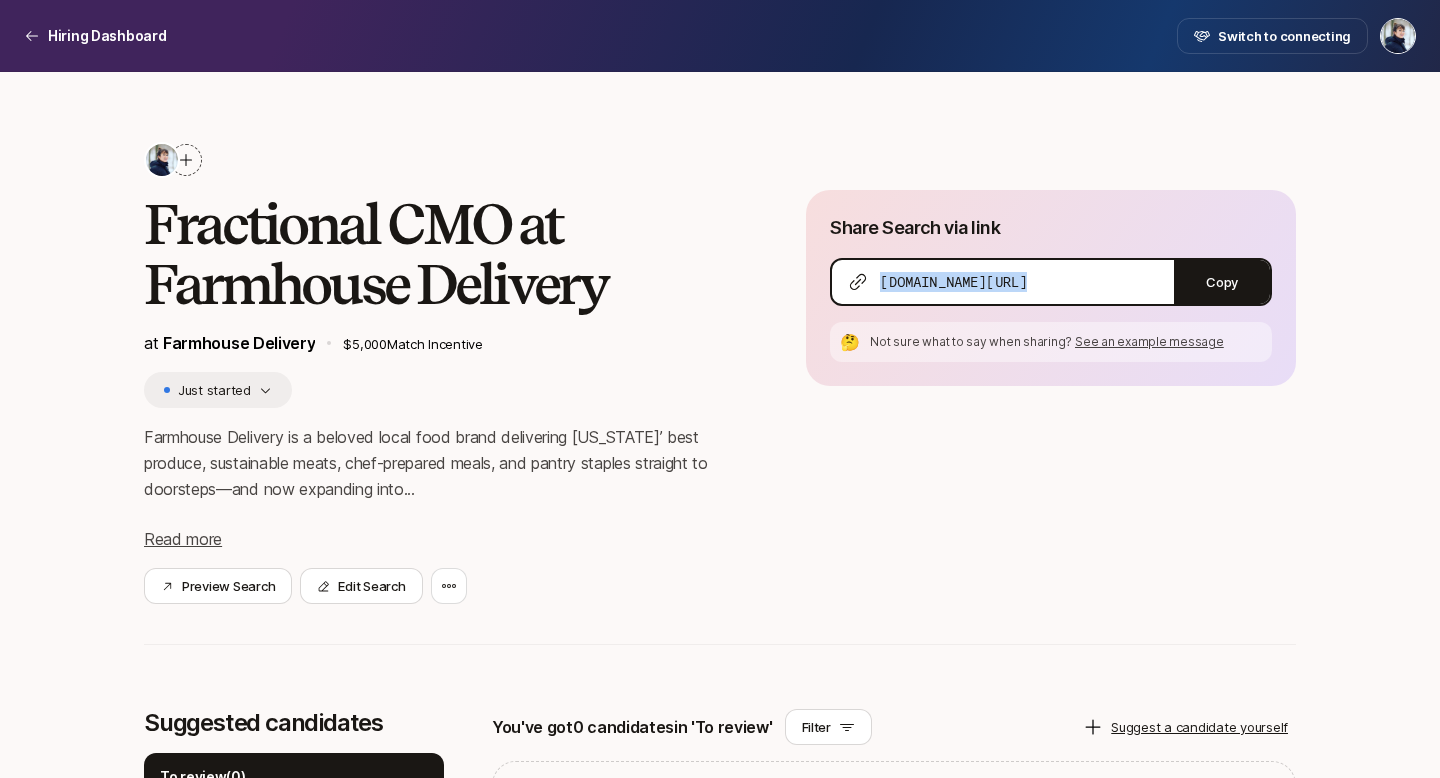 click on "[DOMAIN_NAME][URL]" at bounding box center (953, 282) 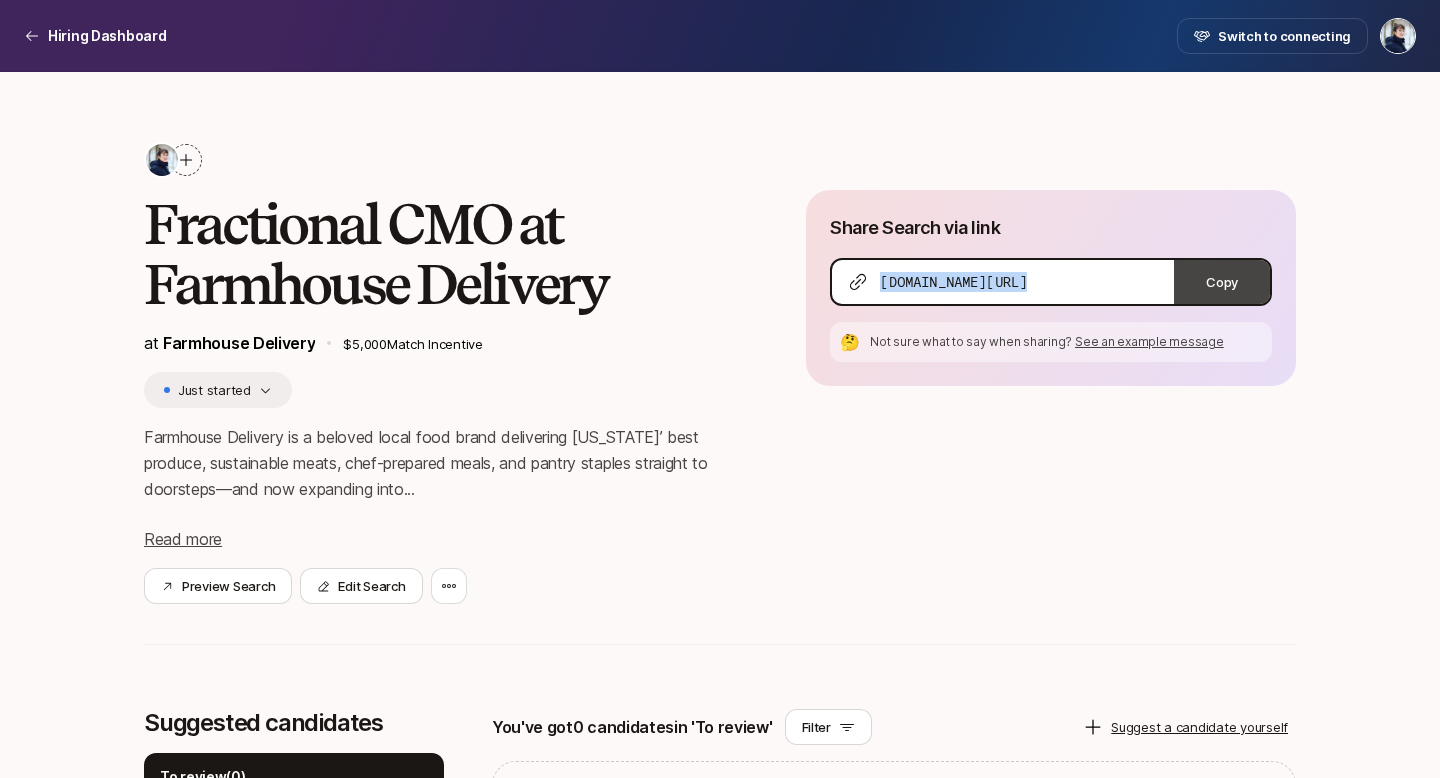 click on "Copy" at bounding box center [1222, 282] 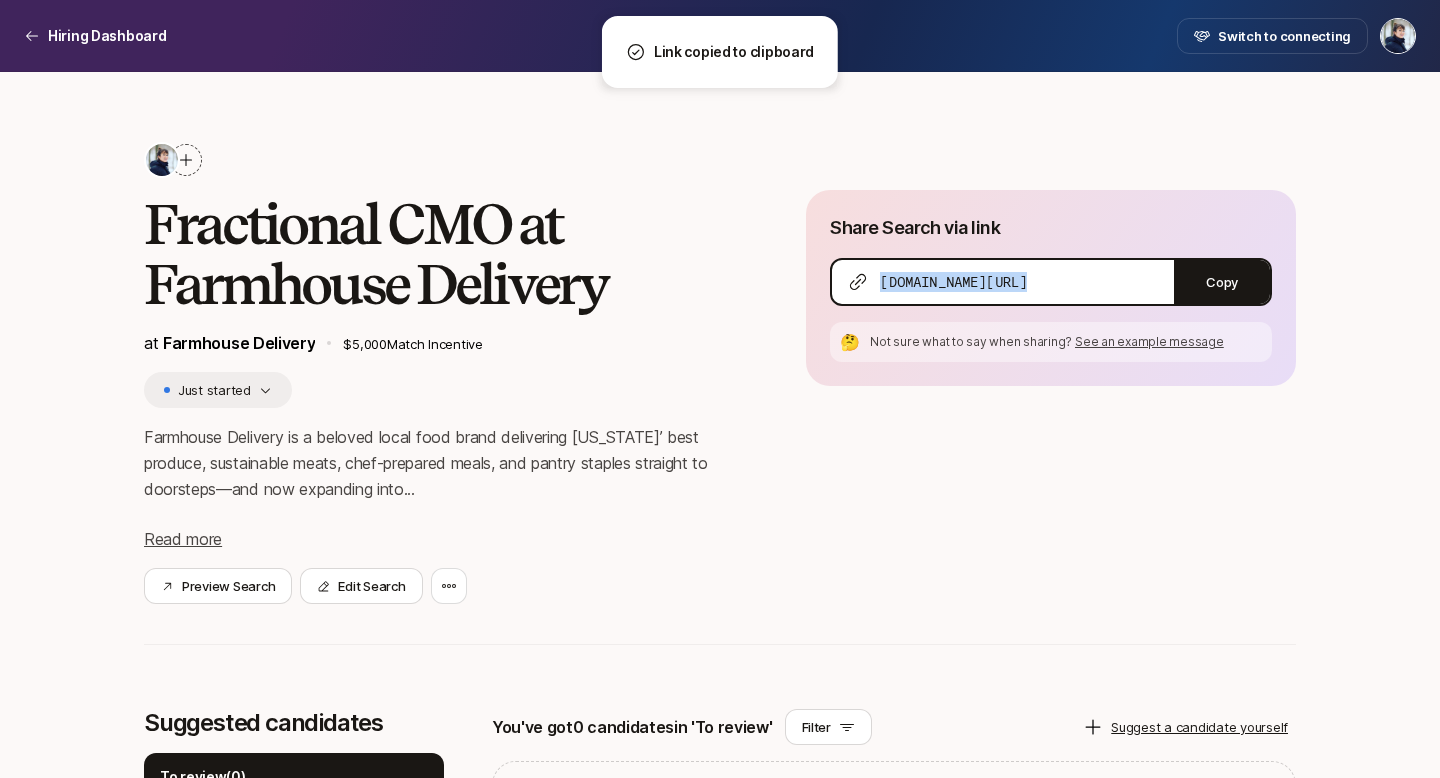 copy on "[DOMAIN_NAME][URL]" 